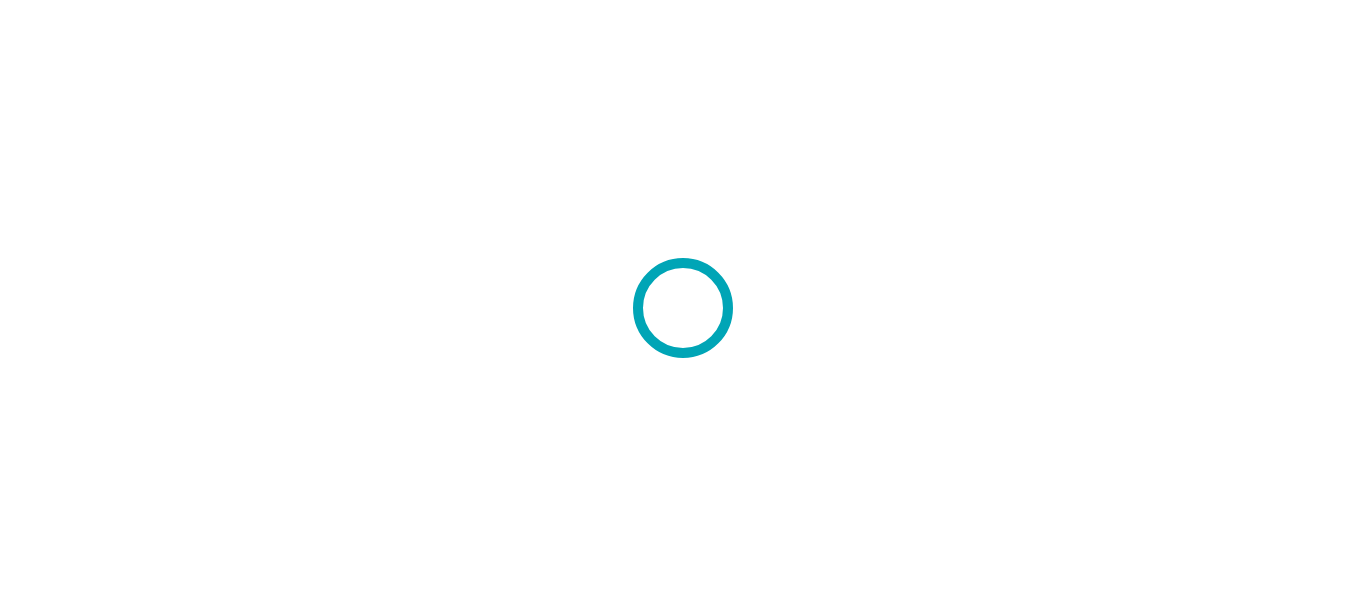 scroll, scrollTop: 0, scrollLeft: 0, axis: both 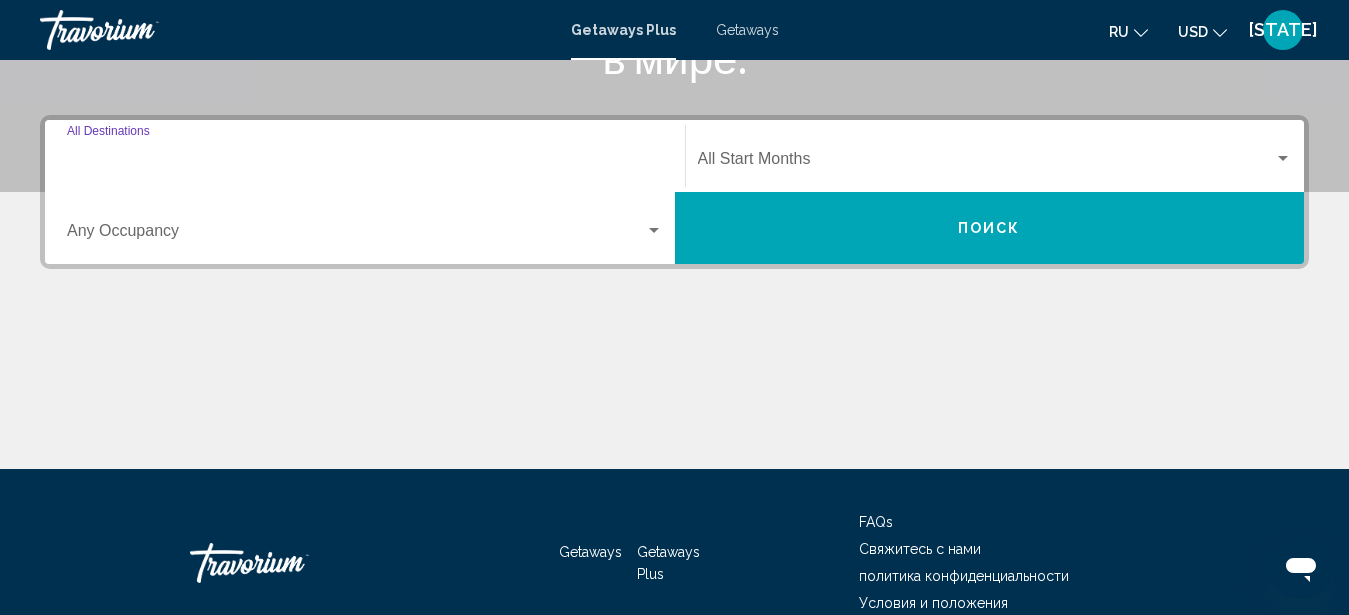click on "Destination All Destinations" at bounding box center (365, 163) 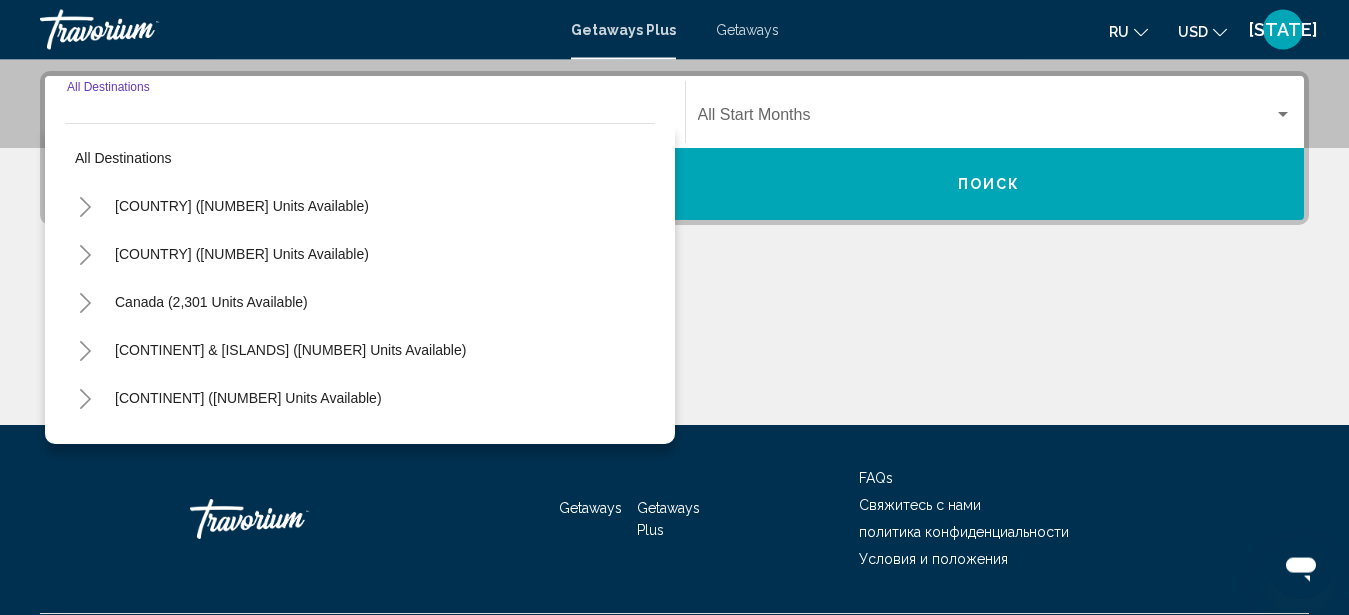 scroll, scrollTop: 458, scrollLeft: 0, axis: vertical 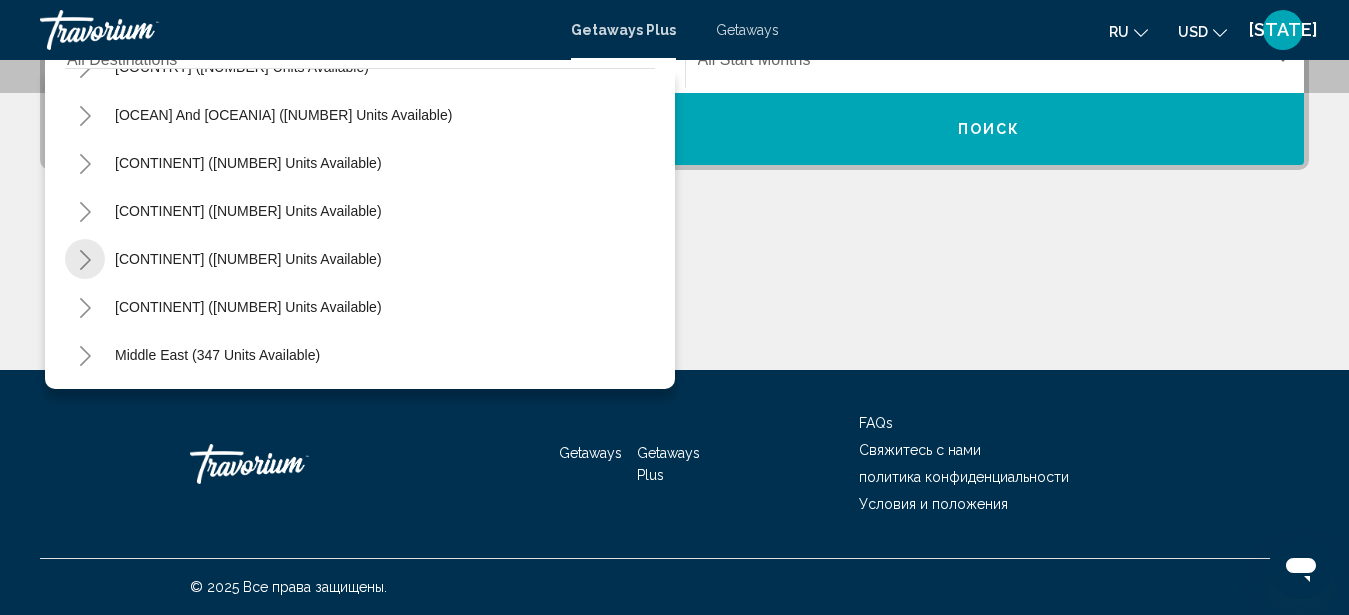 click 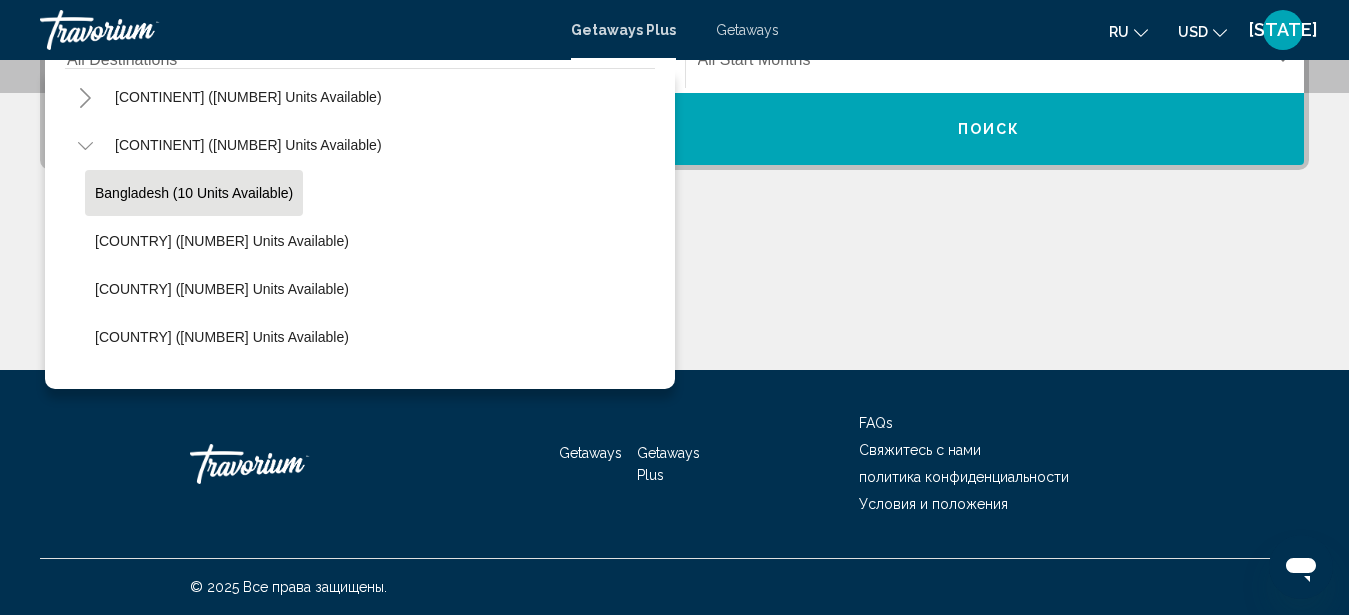scroll, scrollTop: 552, scrollLeft: 0, axis: vertical 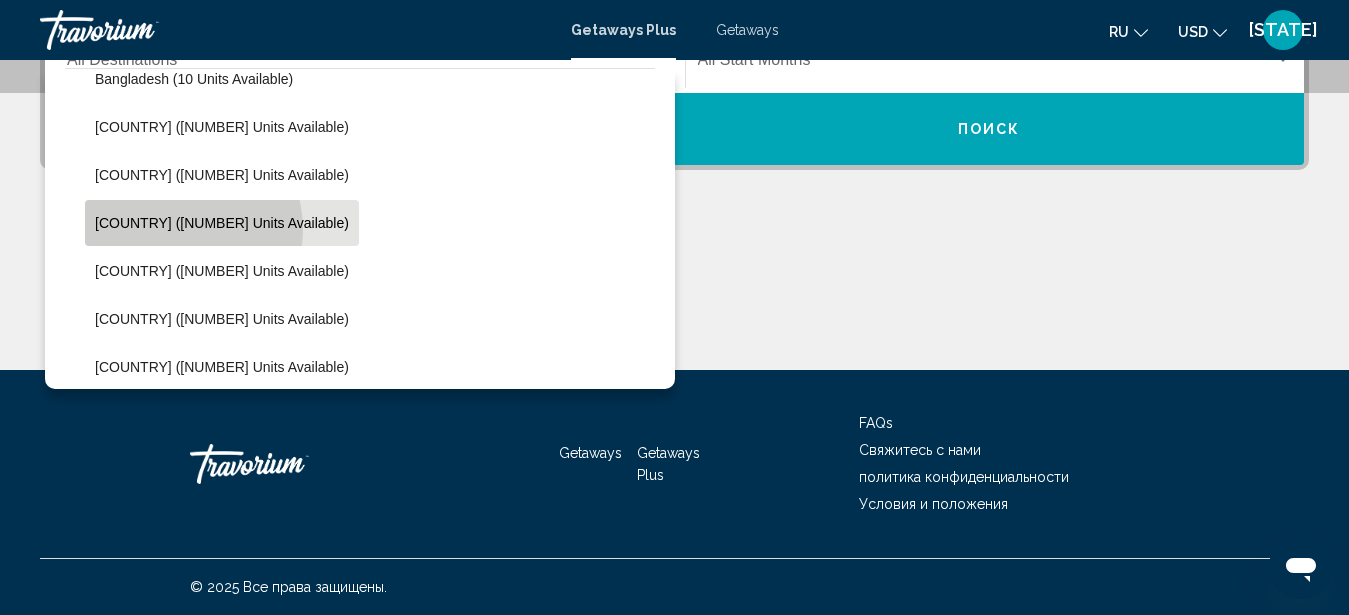 click on "[COUNTRY] ([NUMBER] units available)" 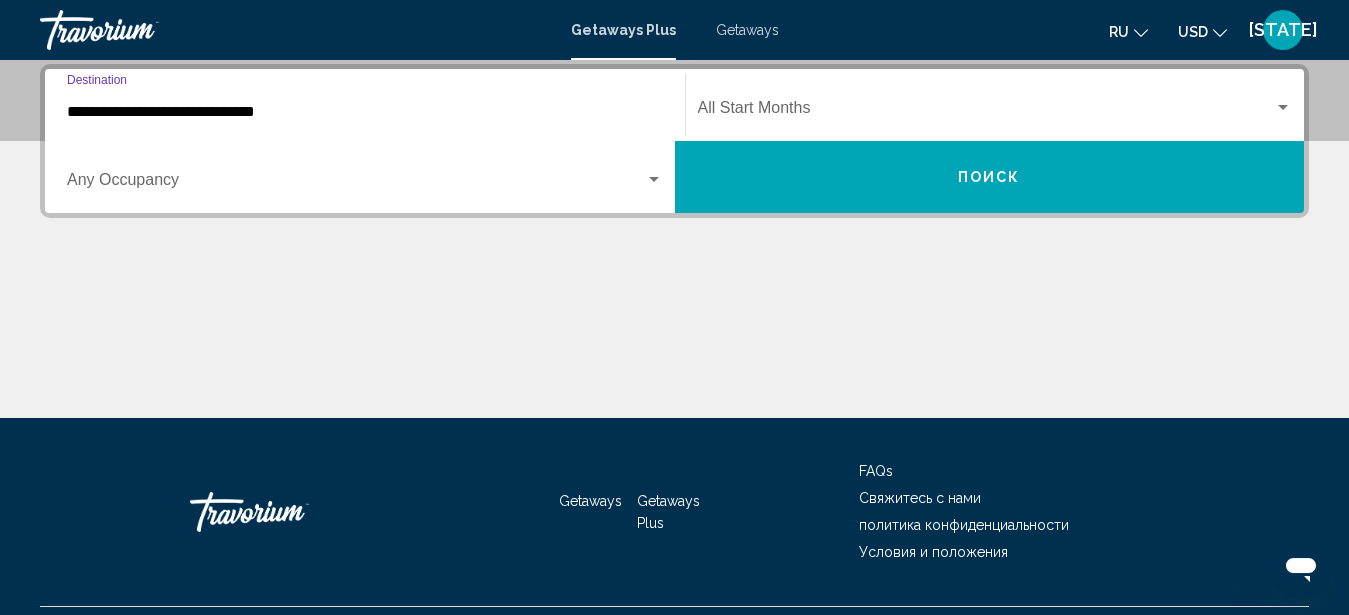 scroll, scrollTop: 458, scrollLeft: 0, axis: vertical 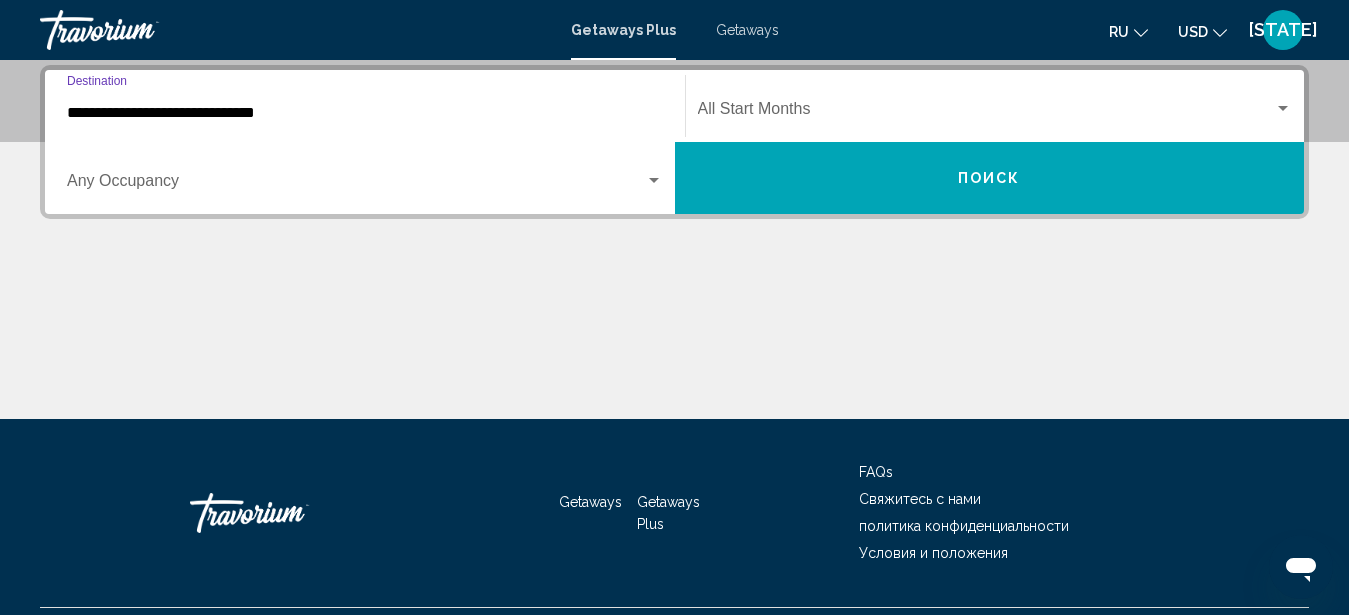 click at bounding box center (356, 185) 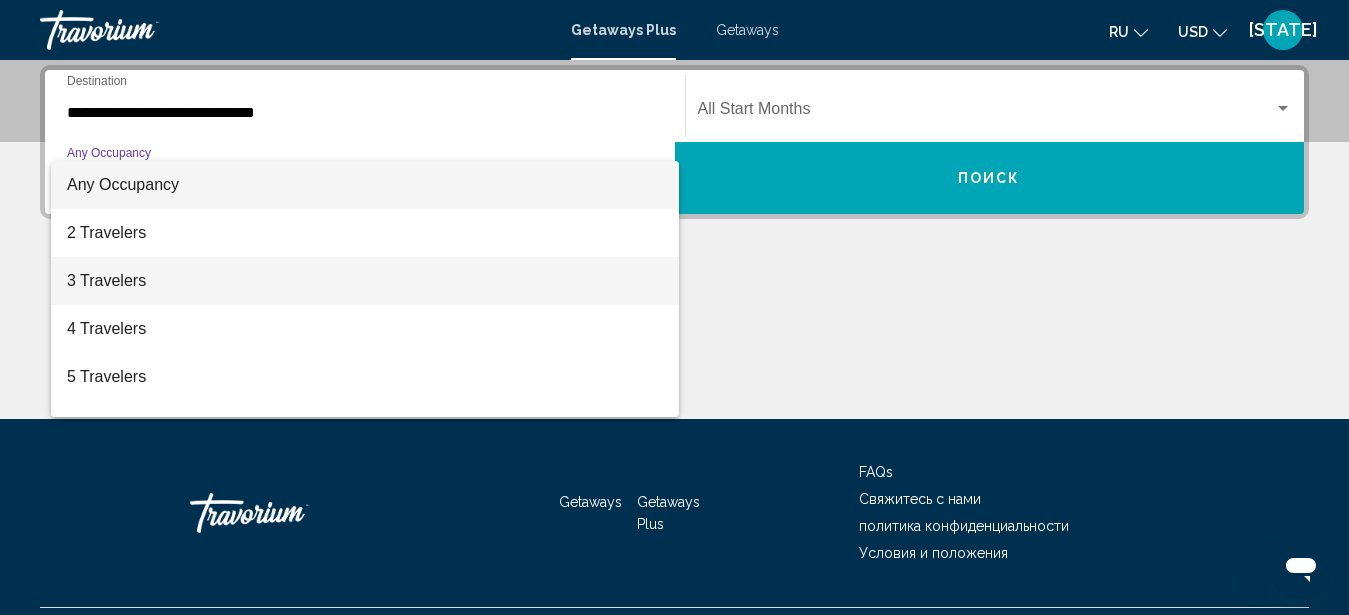 click on "3 Travelers" at bounding box center [365, 281] 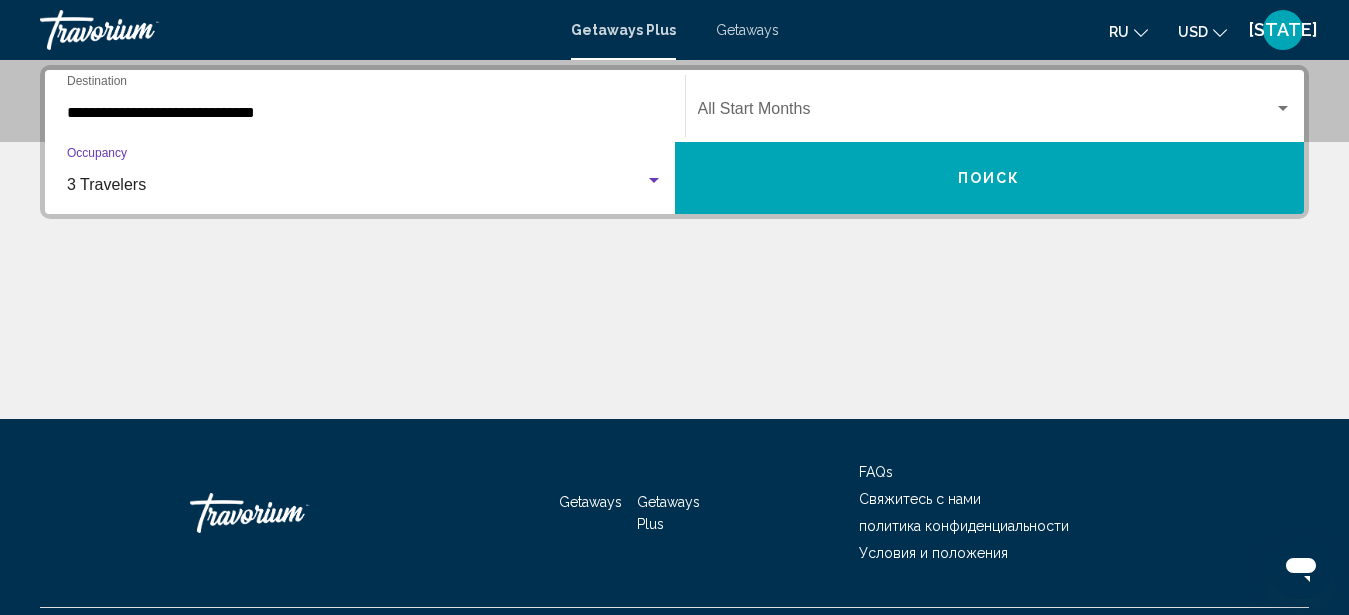 click at bounding box center (986, 113) 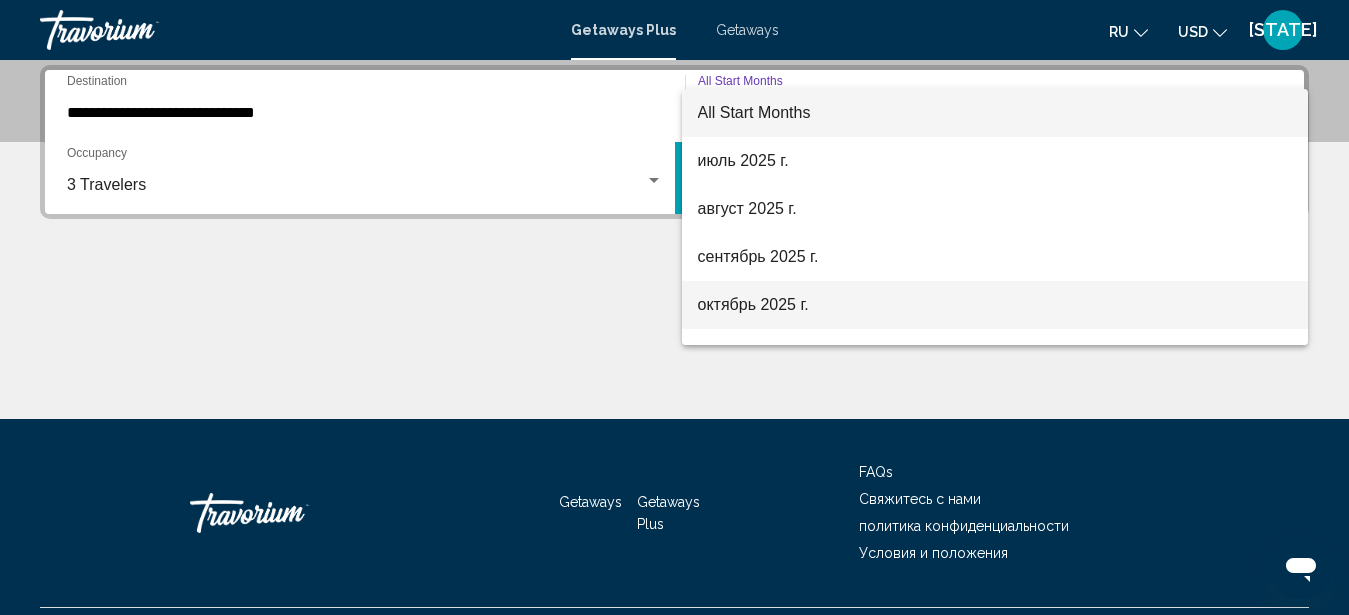 click on "октябрь 2025 г." at bounding box center (995, 305) 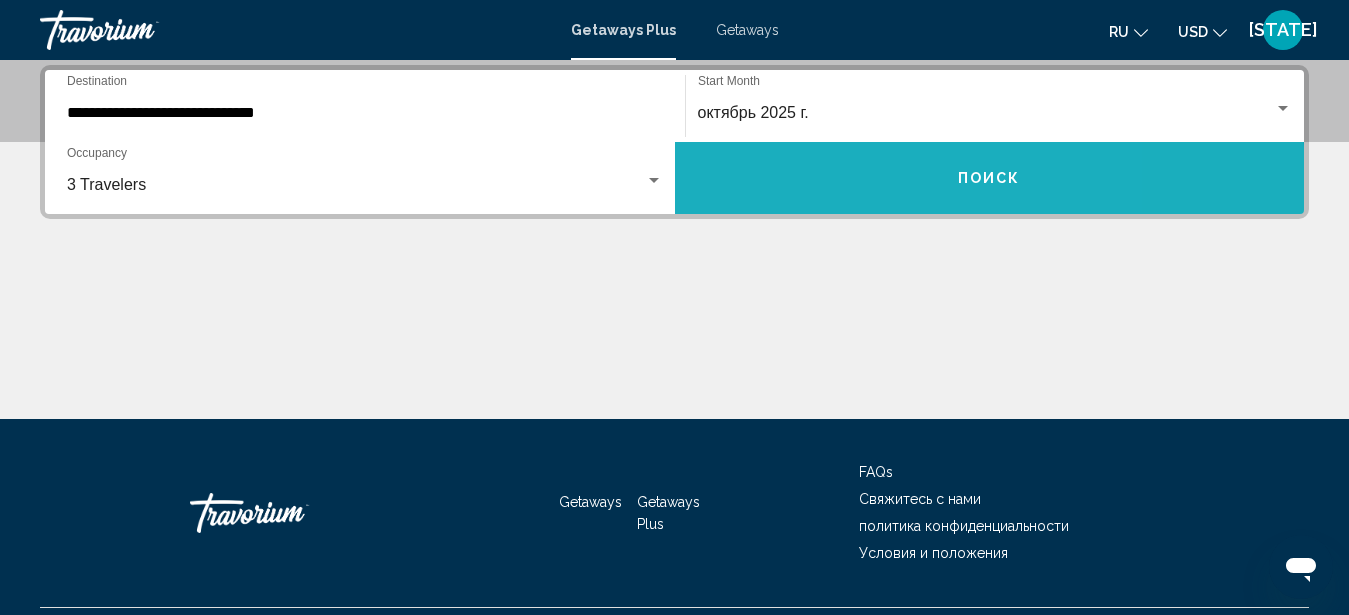 click on "Поиск" at bounding box center (990, 178) 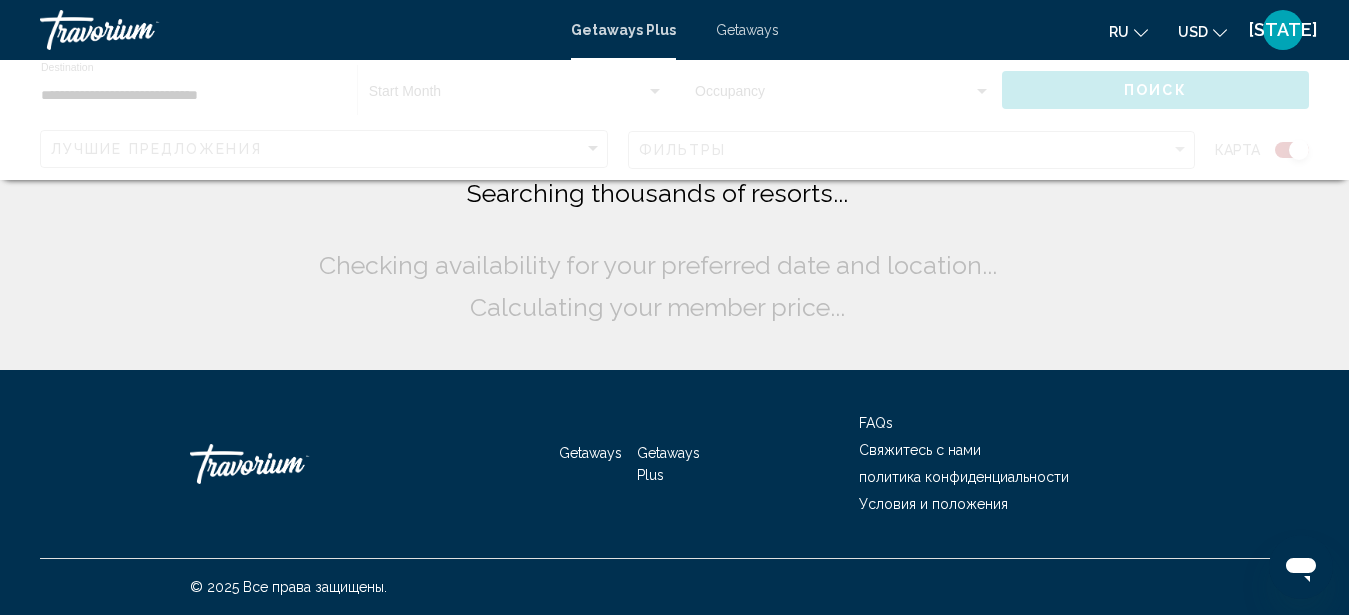scroll, scrollTop: 0, scrollLeft: 0, axis: both 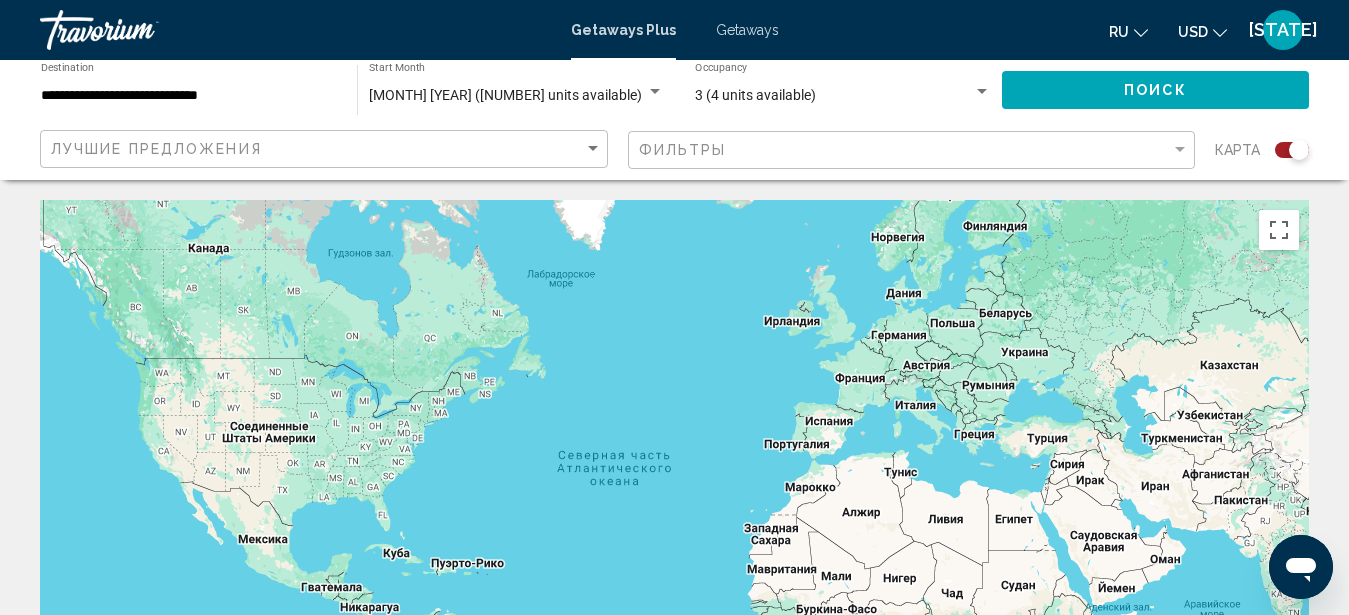 click on "[MONTH] [YEAR] ([NUMBER] units available) Start Month All Start Months" 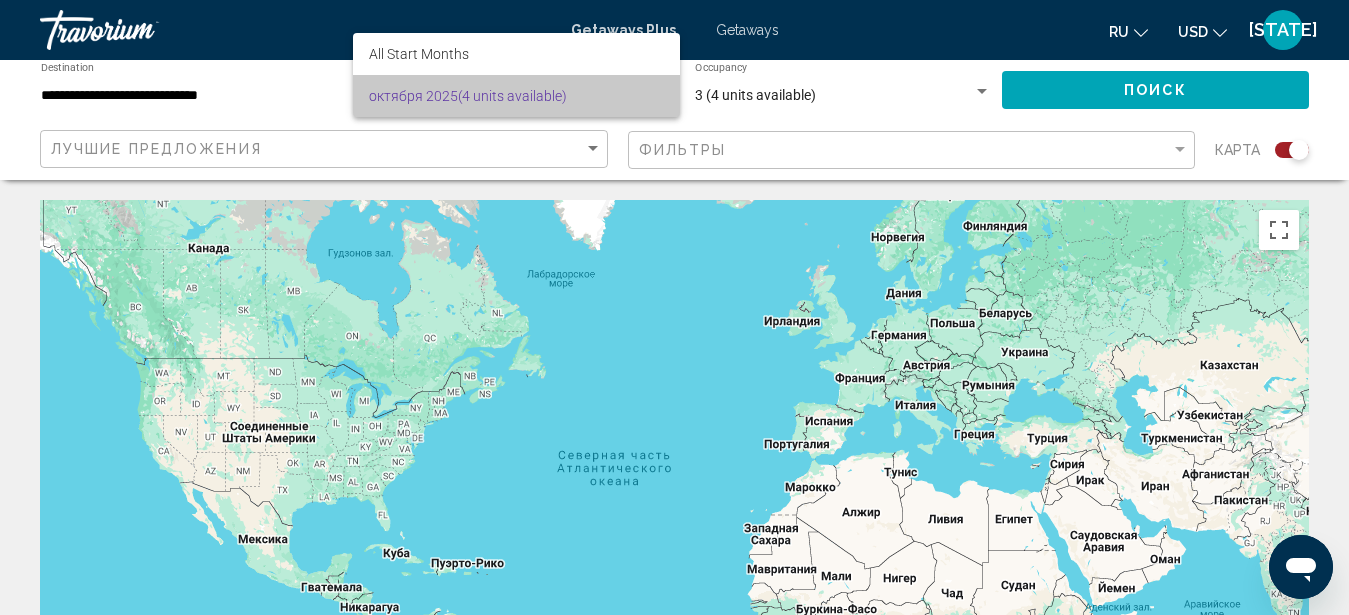 click on "[MONTH] [YEAR]  ([NUMBER] units available)" at bounding box center (516, 96) 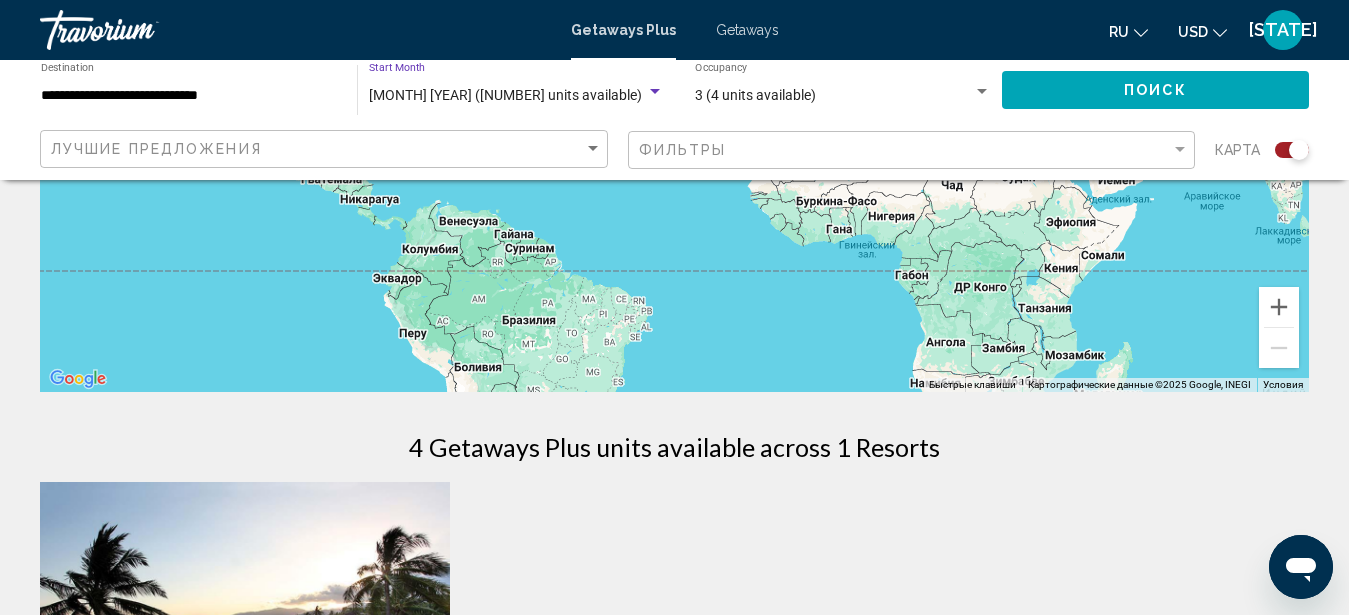 scroll, scrollTop: 0, scrollLeft: 0, axis: both 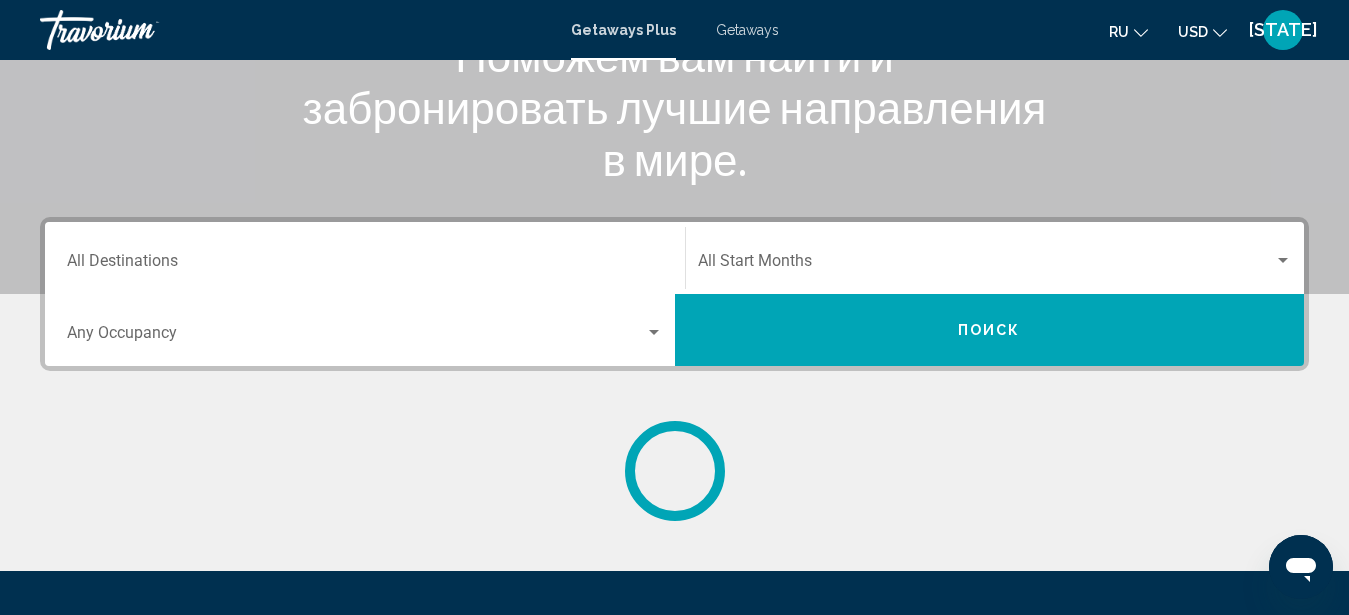click on "Destination All Destinations" at bounding box center [365, 265] 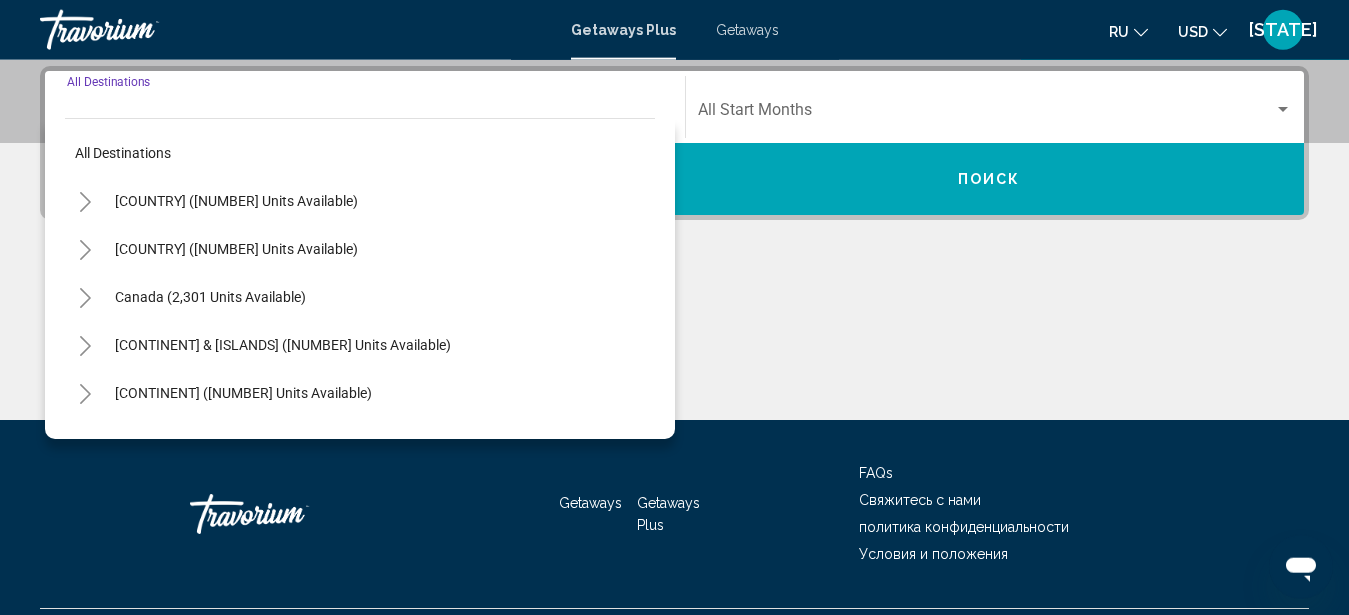 scroll, scrollTop: 458, scrollLeft: 0, axis: vertical 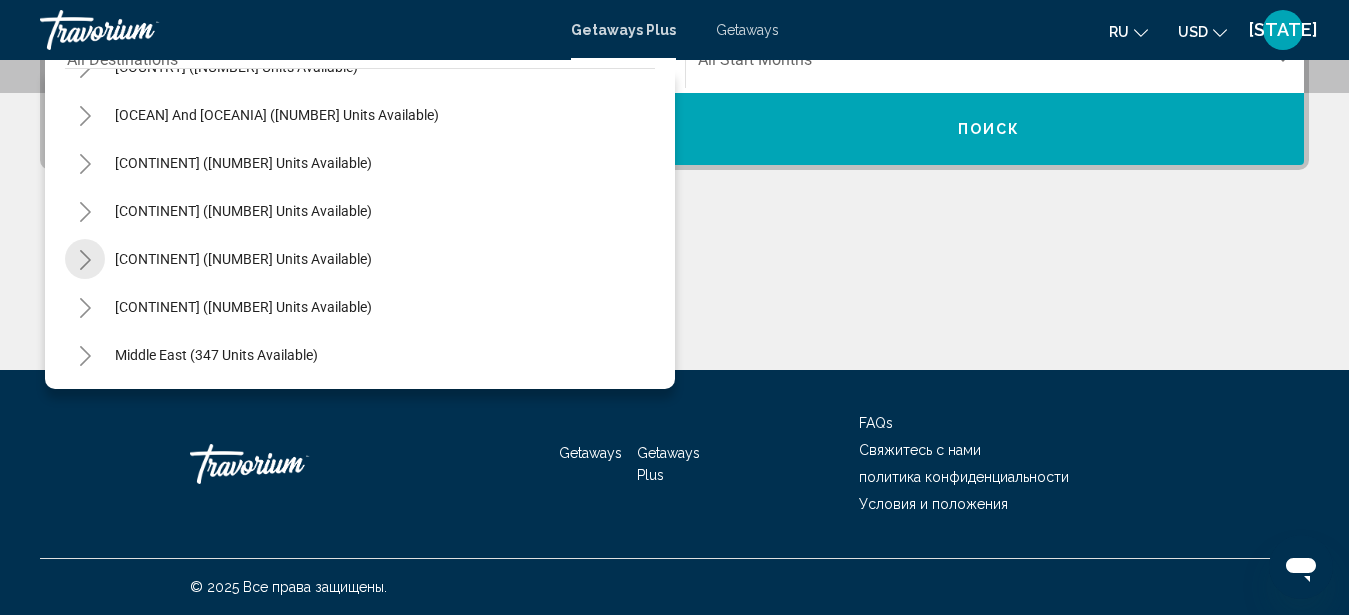 click 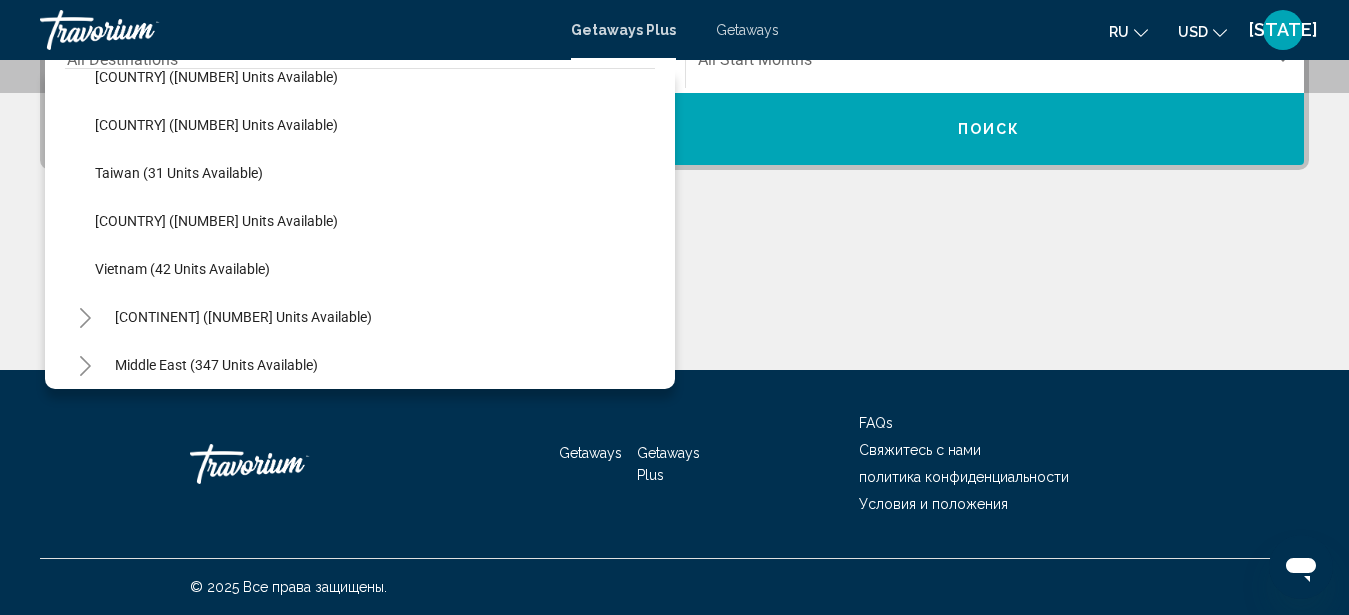 scroll, scrollTop: 804, scrollLeft: 0, axis: vertical 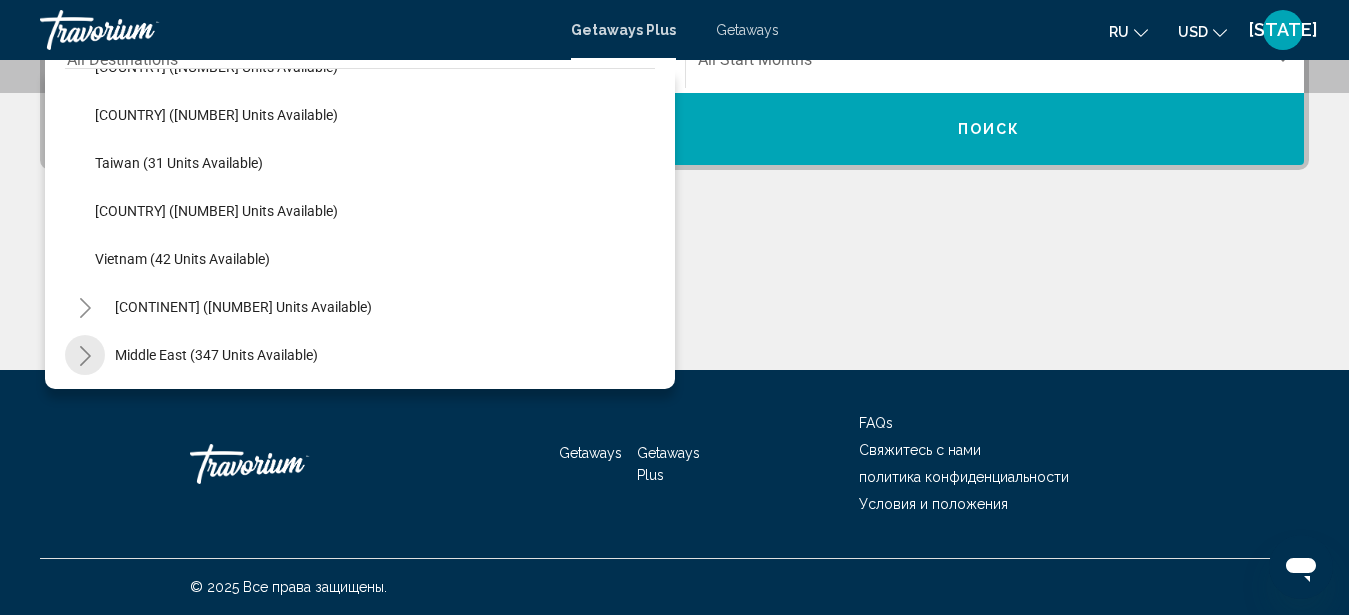 click 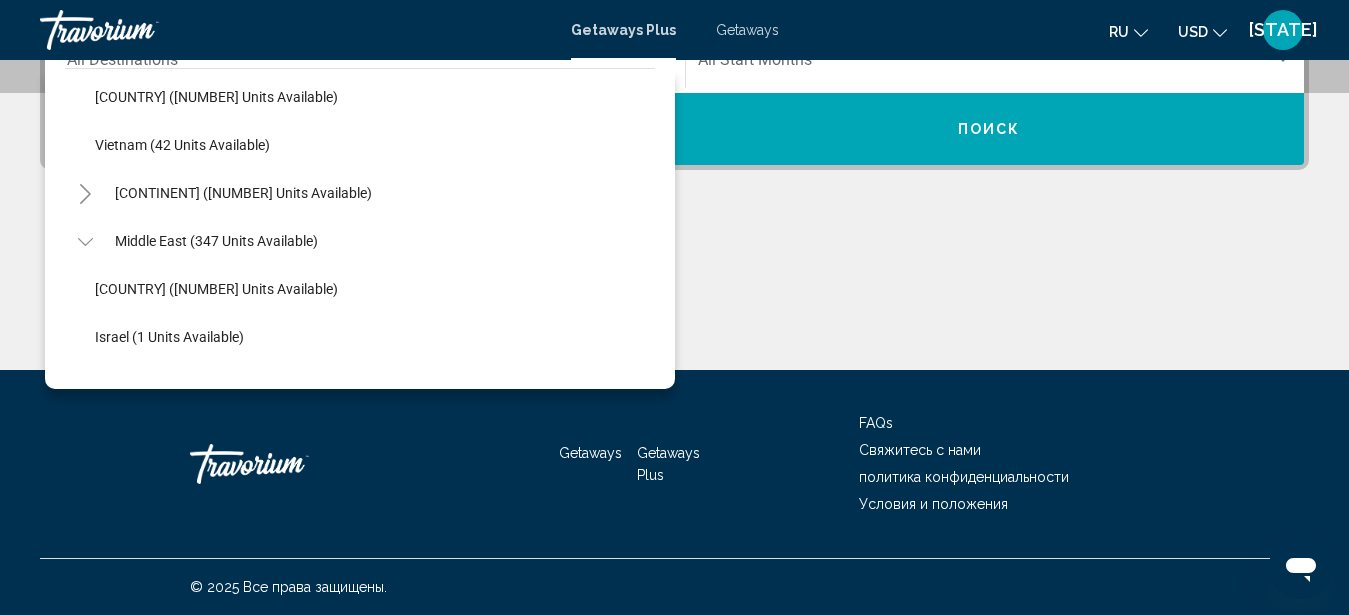 scroll, scrollTop: 948, scrollLeft: 0, axis: vertical 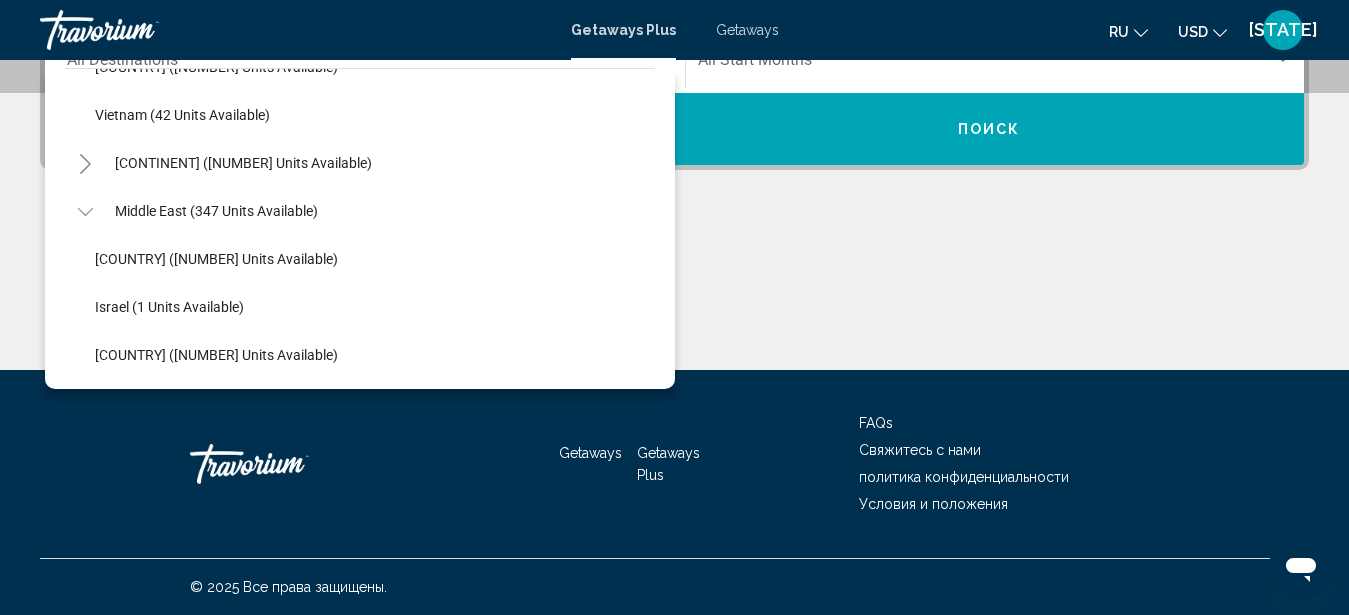 click 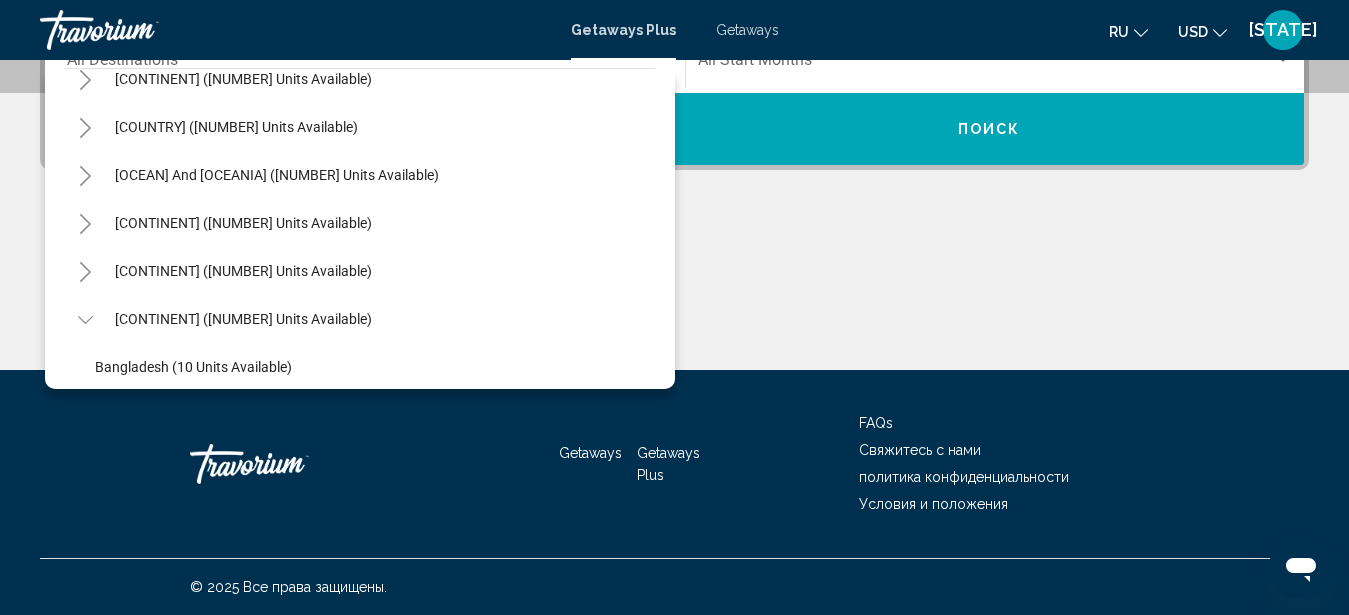 scroll, scrollTop: 150, scrollLeft: 0, axis: vertical 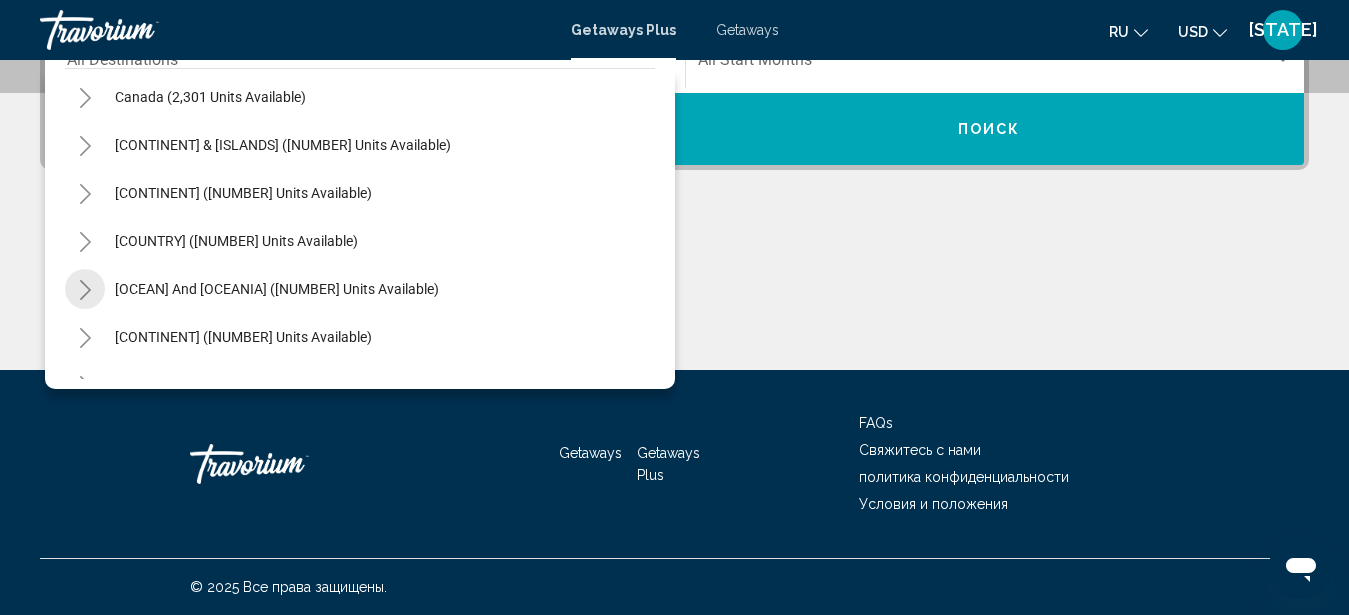 click 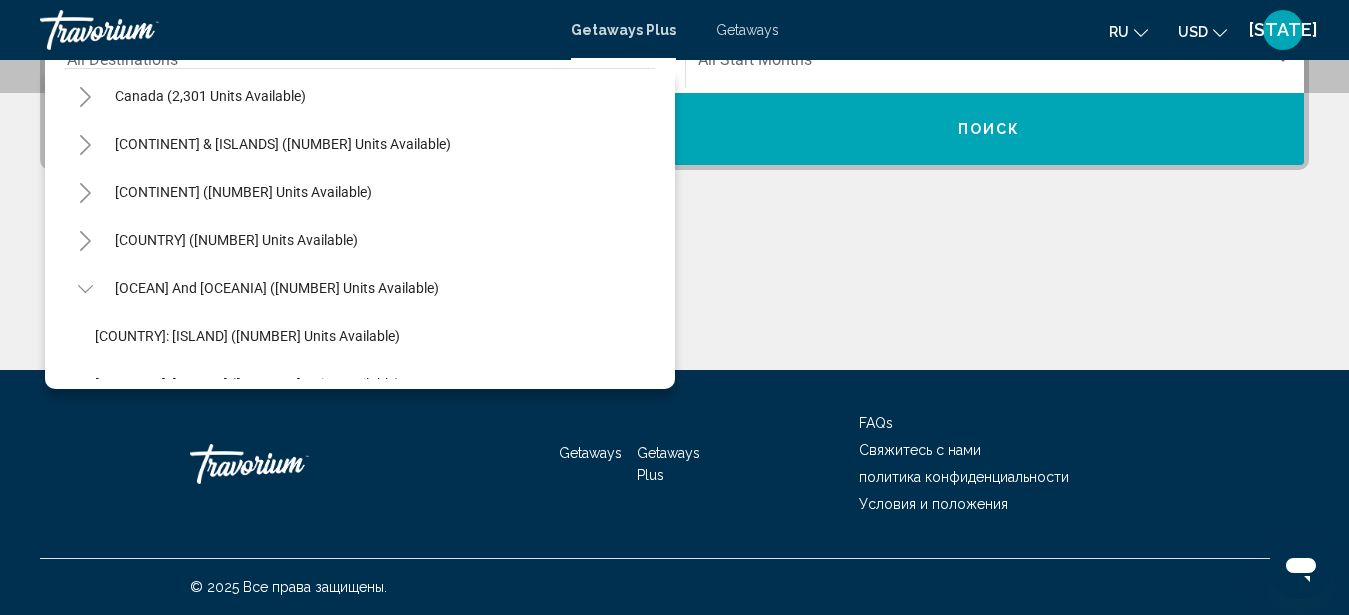 scroll, scrollTop: 150, scrollLeft: 0, axis: vertical 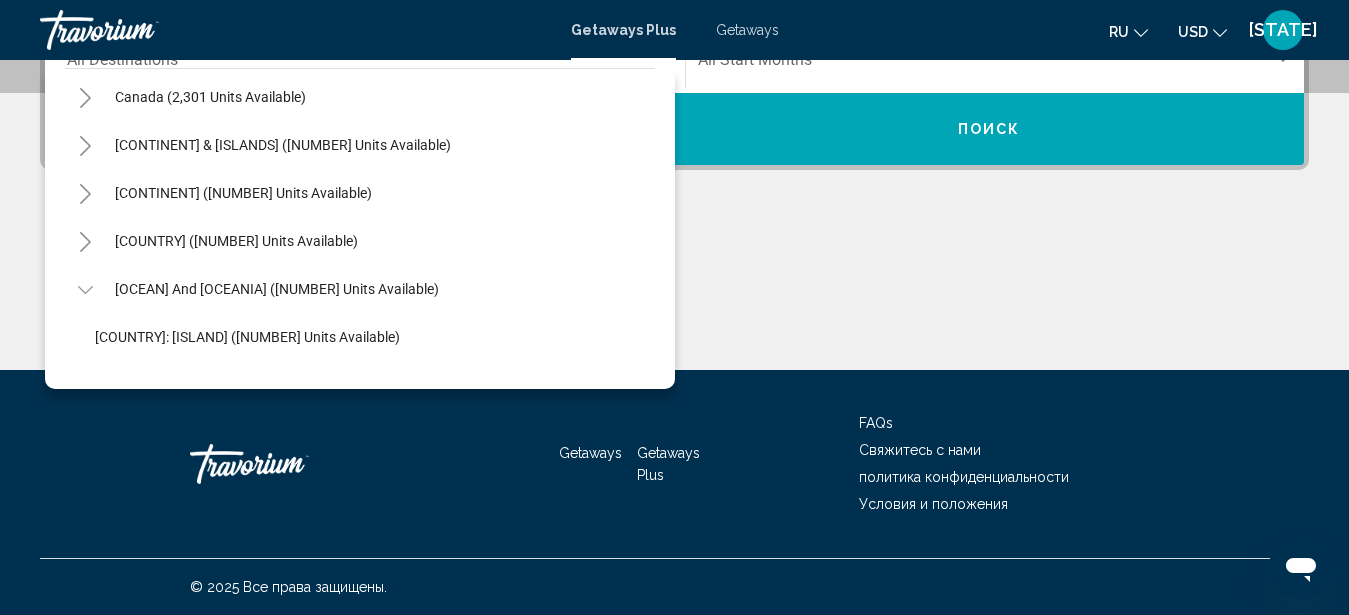 click 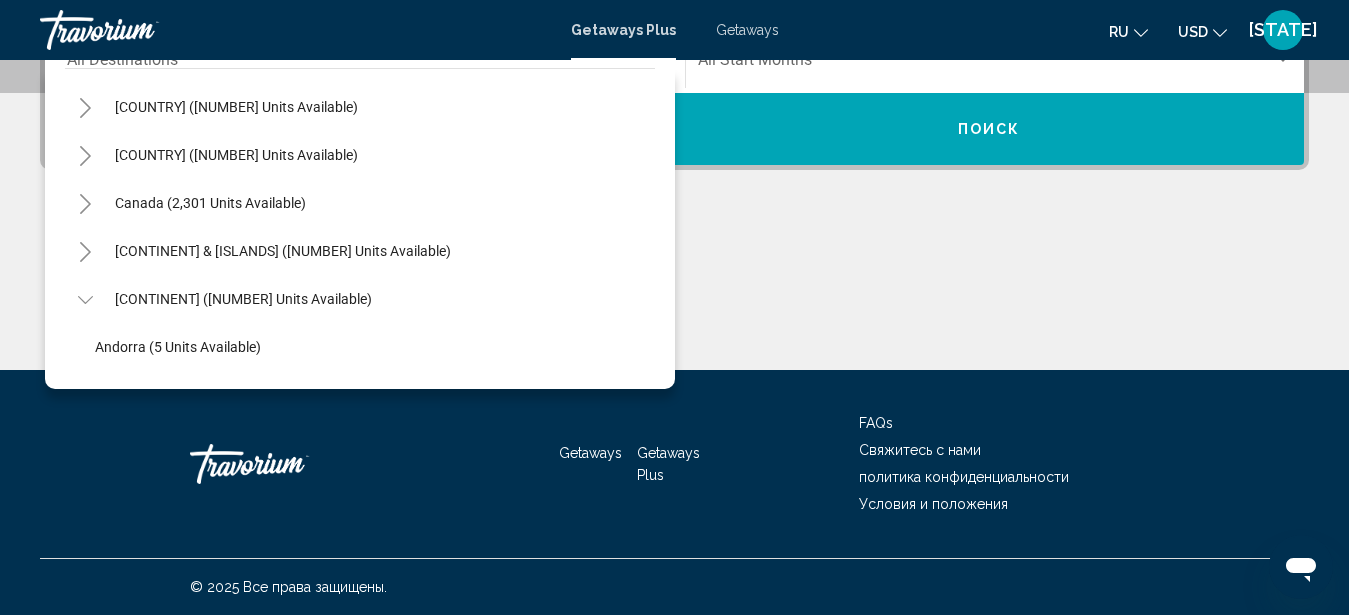 scroll, scrollTop: 36, scrollLeft: 0, axis: vertical 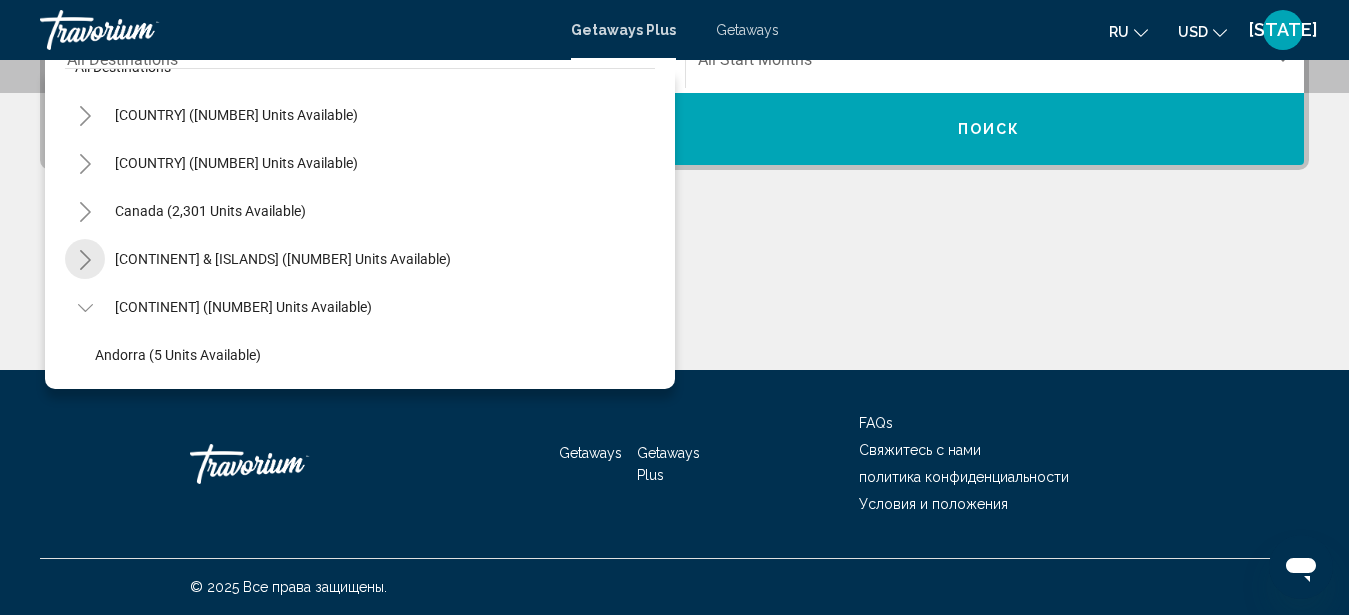click 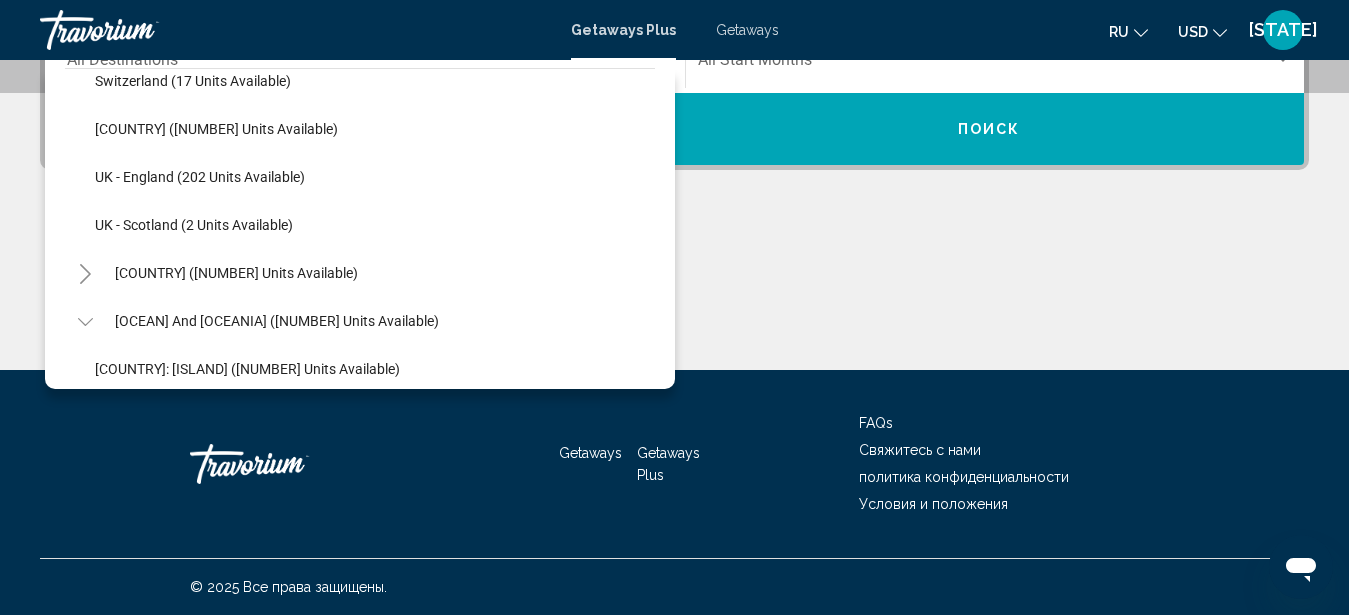 scroll, scrollTop: 1290, scrollLeft: 0, axis: vertical 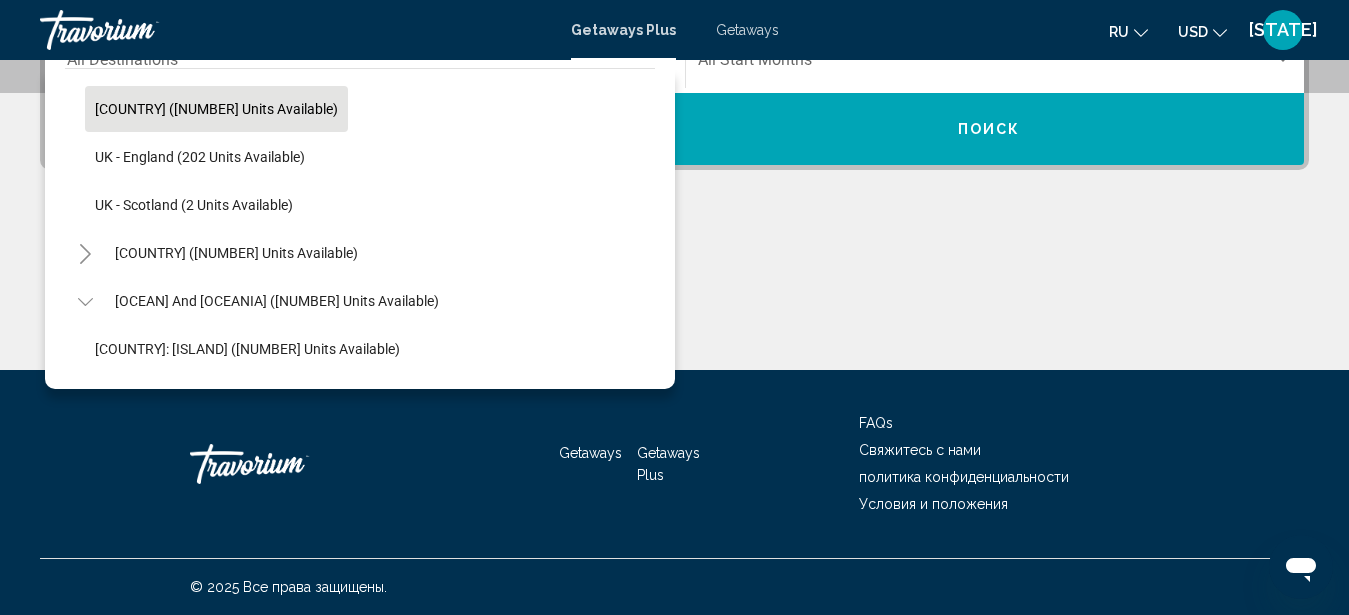 click on "[COUNTRY] ([NUMBER] units available)" 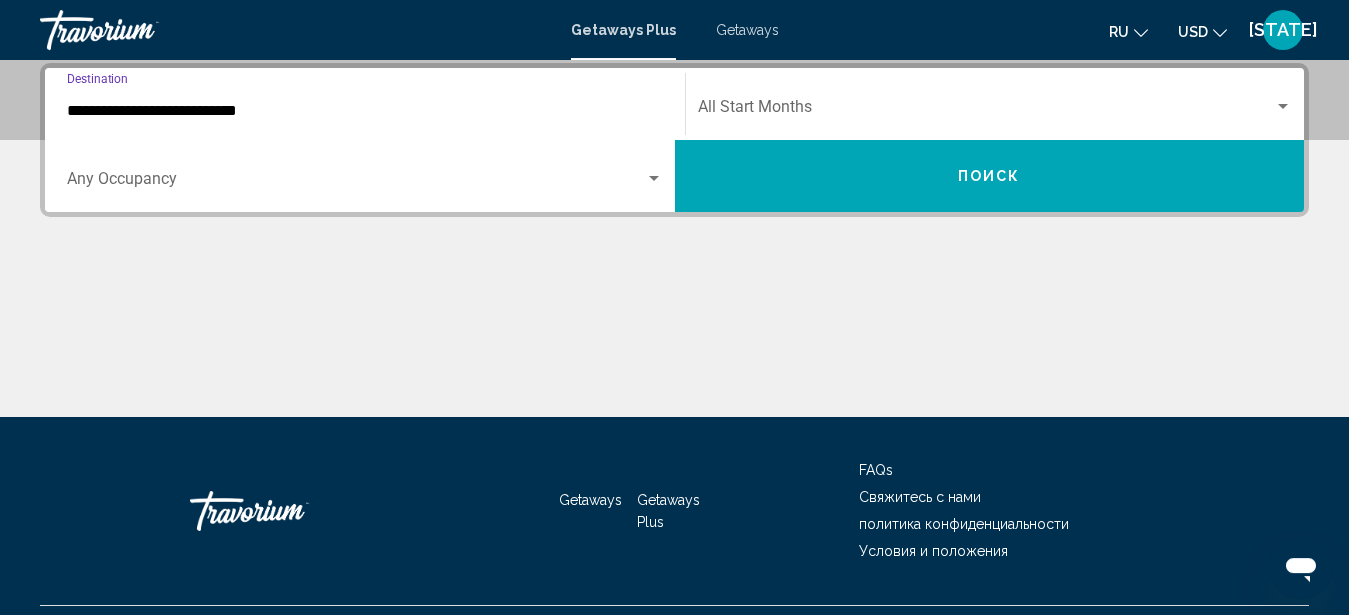 scroll, scrollTop: 458, scrollLeft: 0, axis: vertical 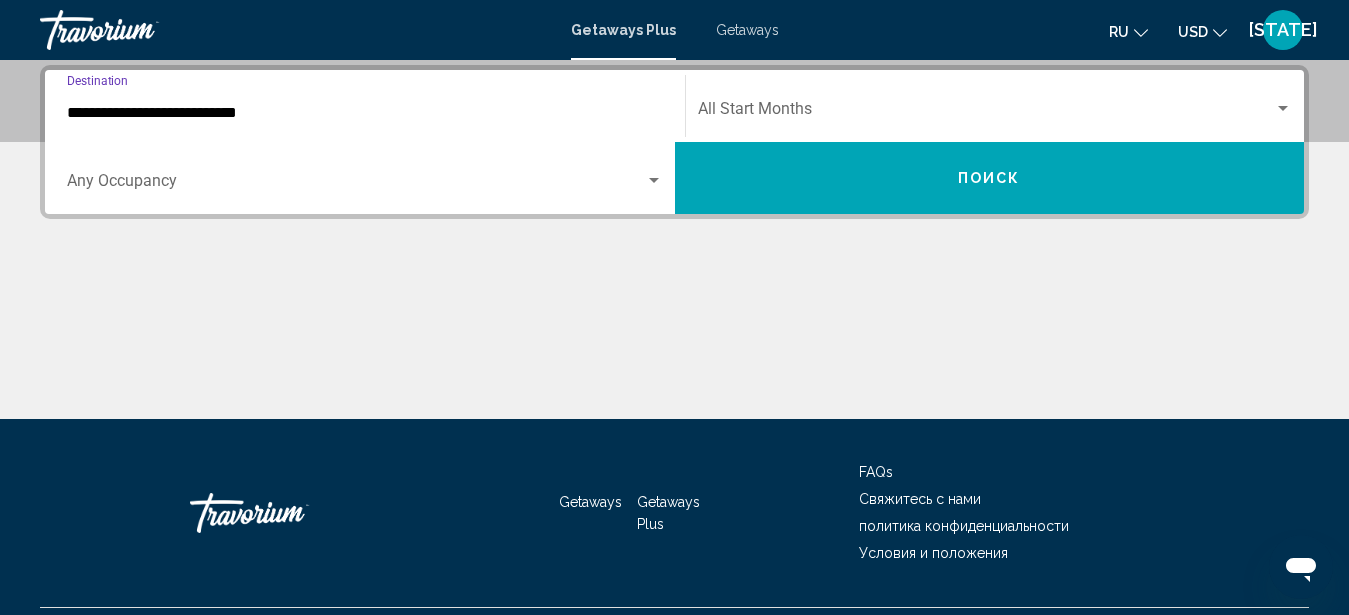 click at bounding box center (654, 180) 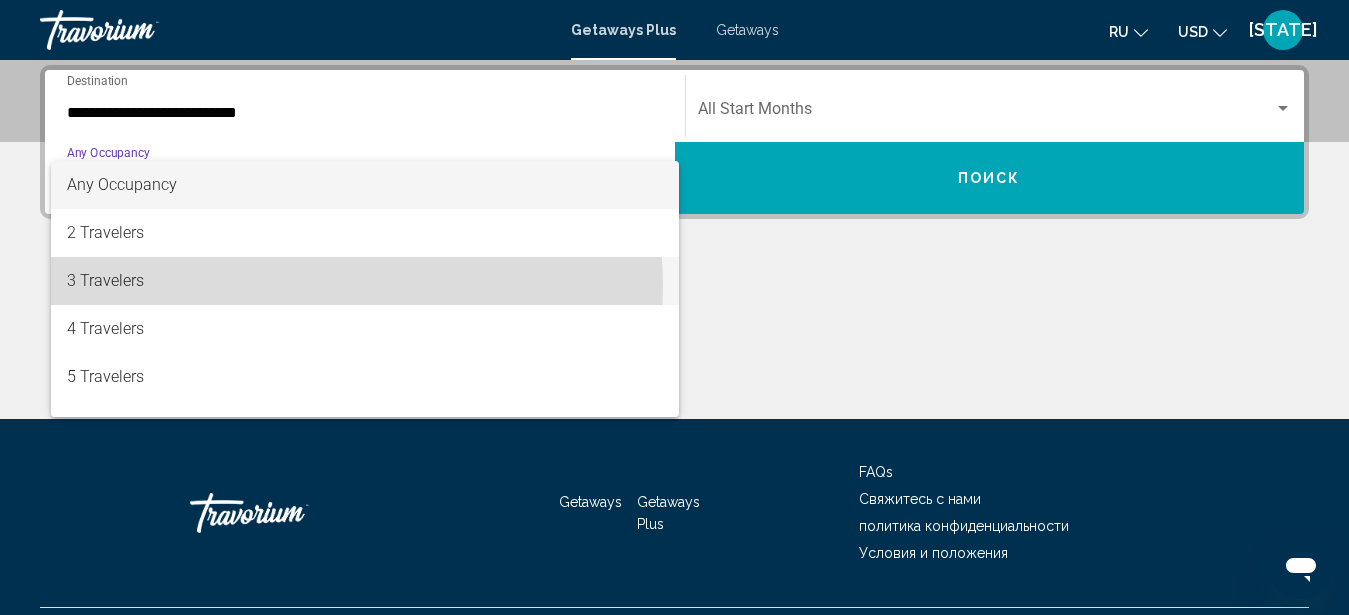 click on "3 Travelers" at bounding box center (365, 281) 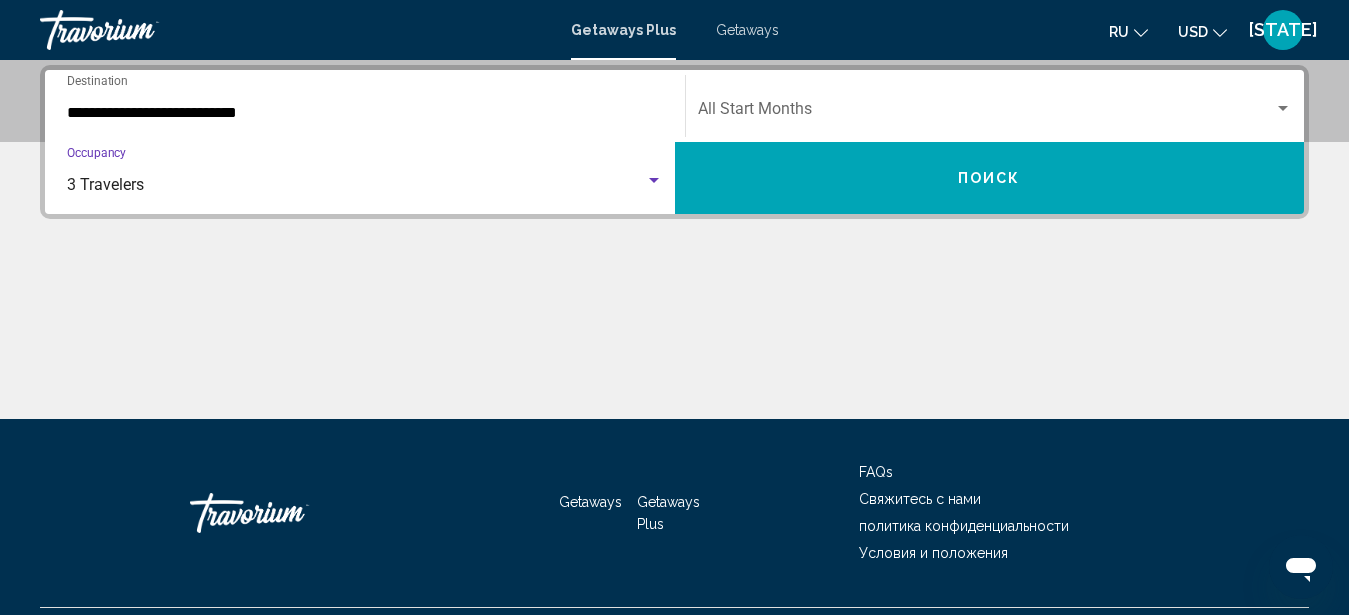 click at bounding box center [986, 113] 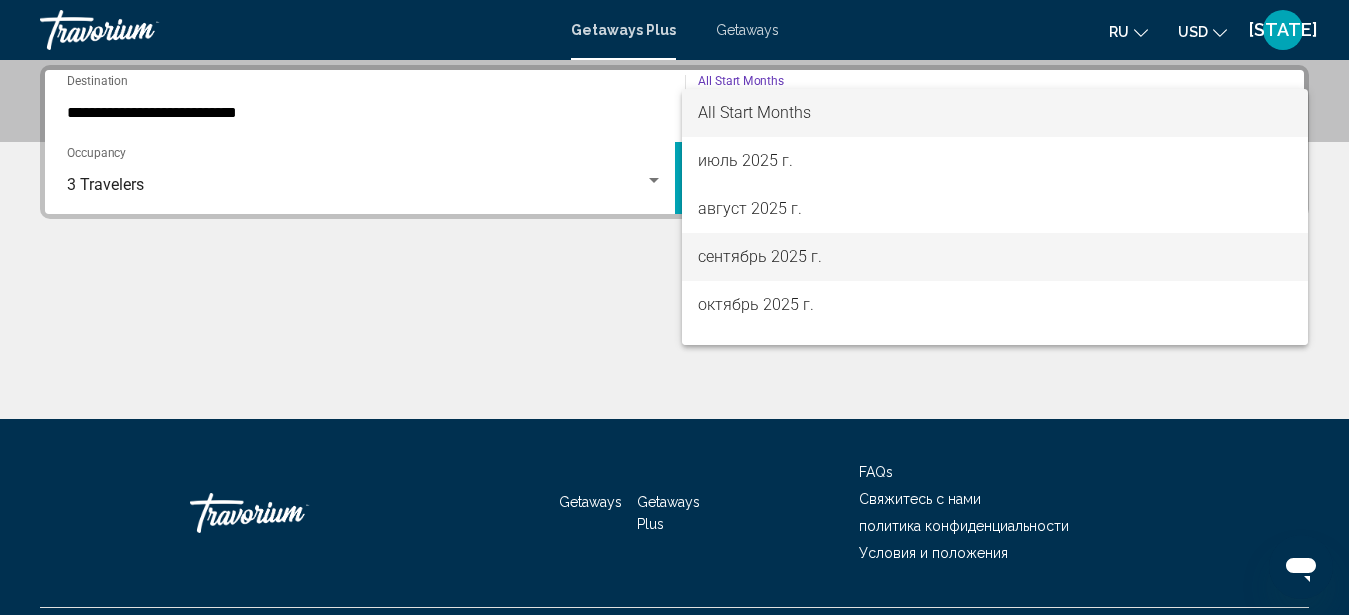 click on "сентябрь 2025 г." at bounding box center (995, 257) 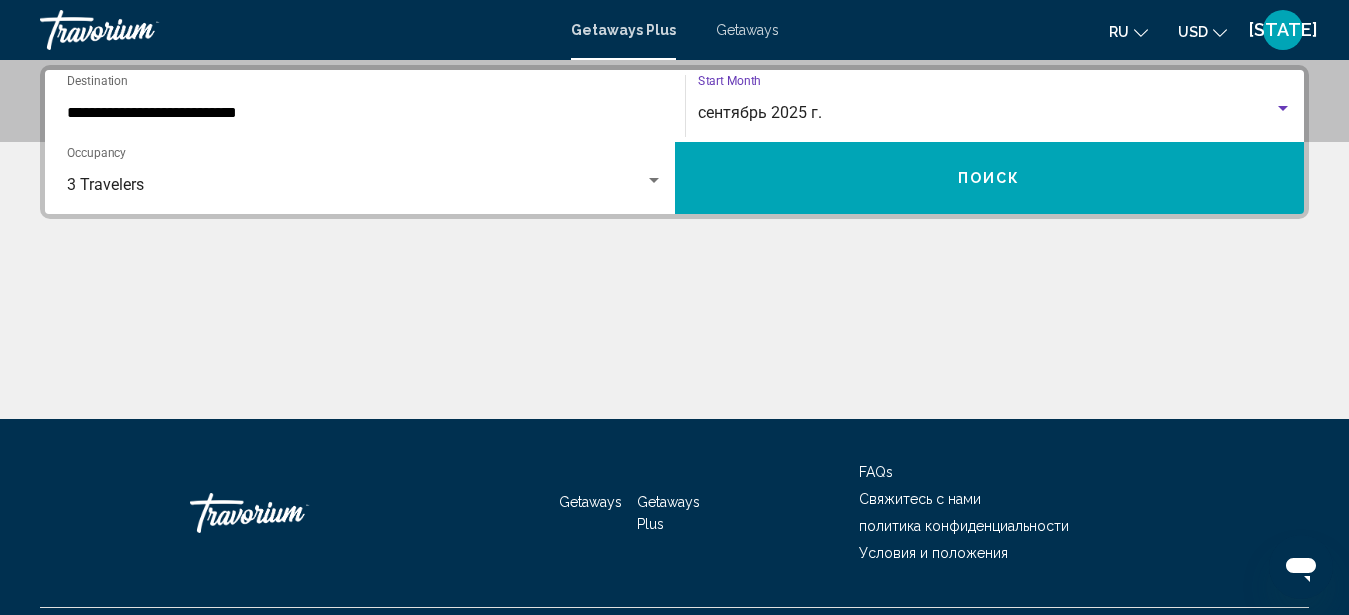 click on "Поиск" at bounding box center (990, 178) 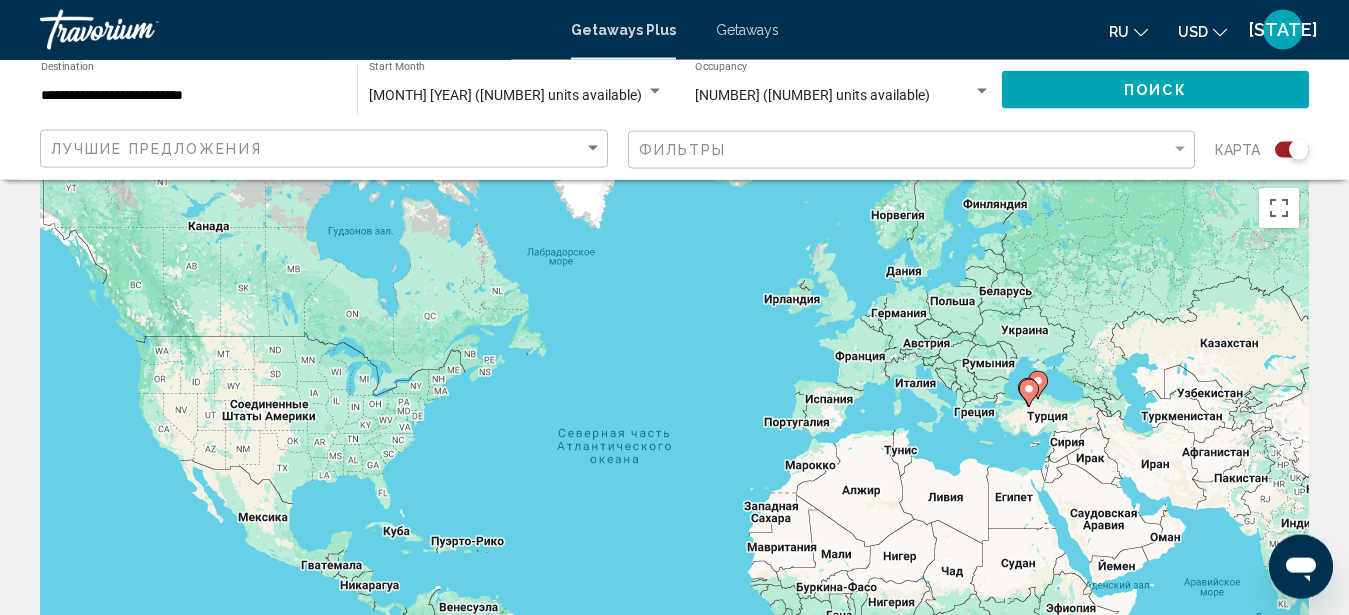 scroll, scrollTop: 0, scrollLeft: 0, axis: both 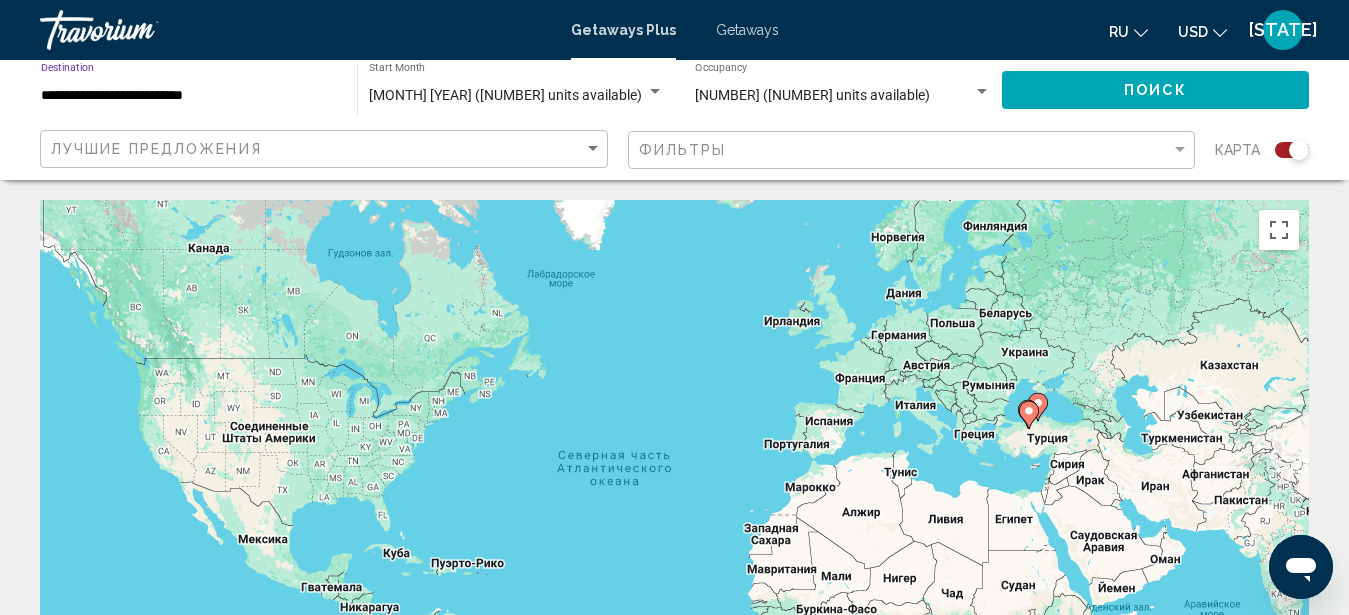 click on "**********" at bounding box center [189, 96] 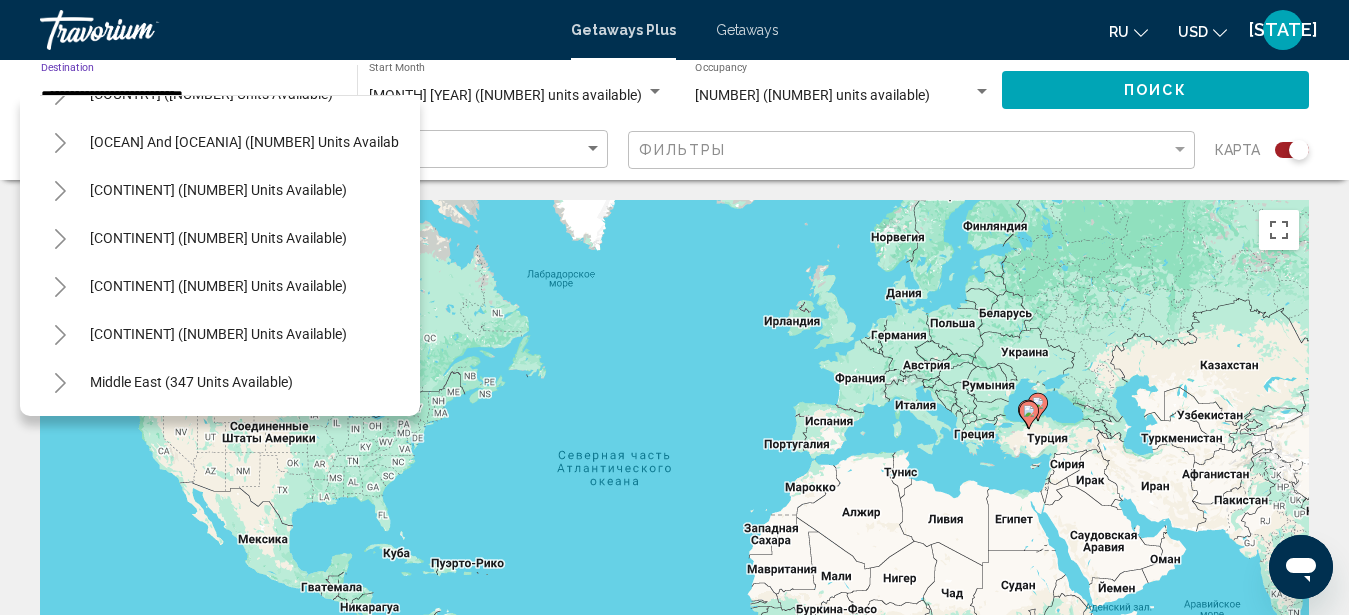 scroll, scrollTop: 1157, scrollLeft: 0, axis: vertical 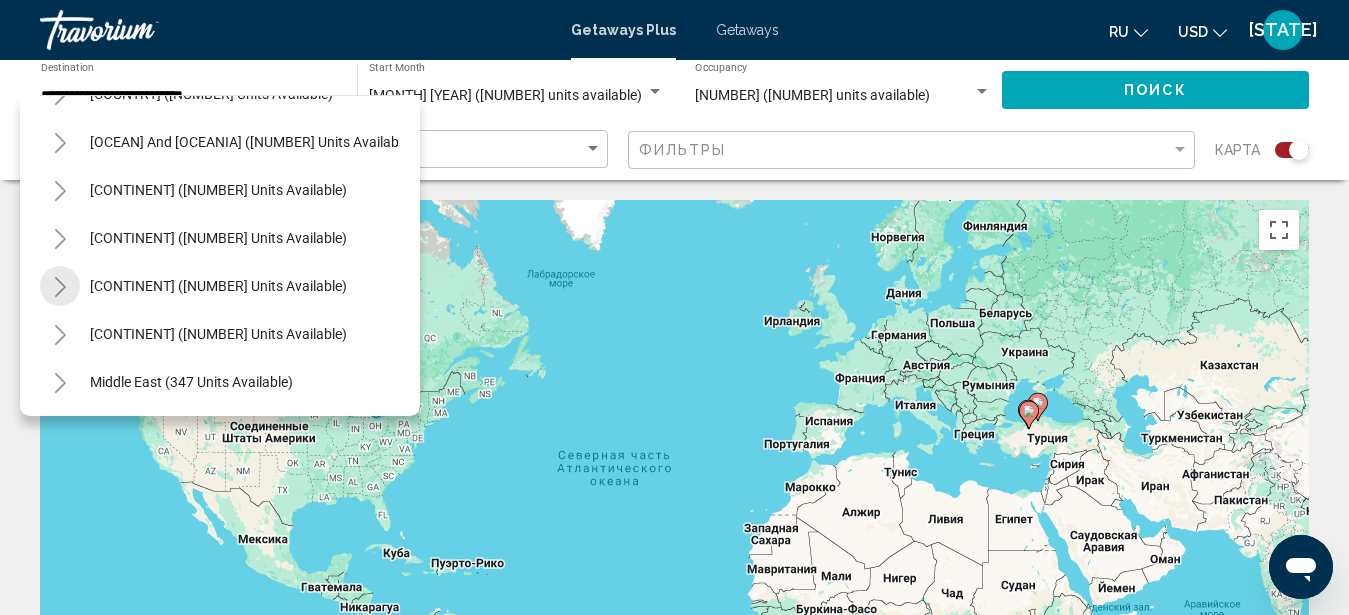 click 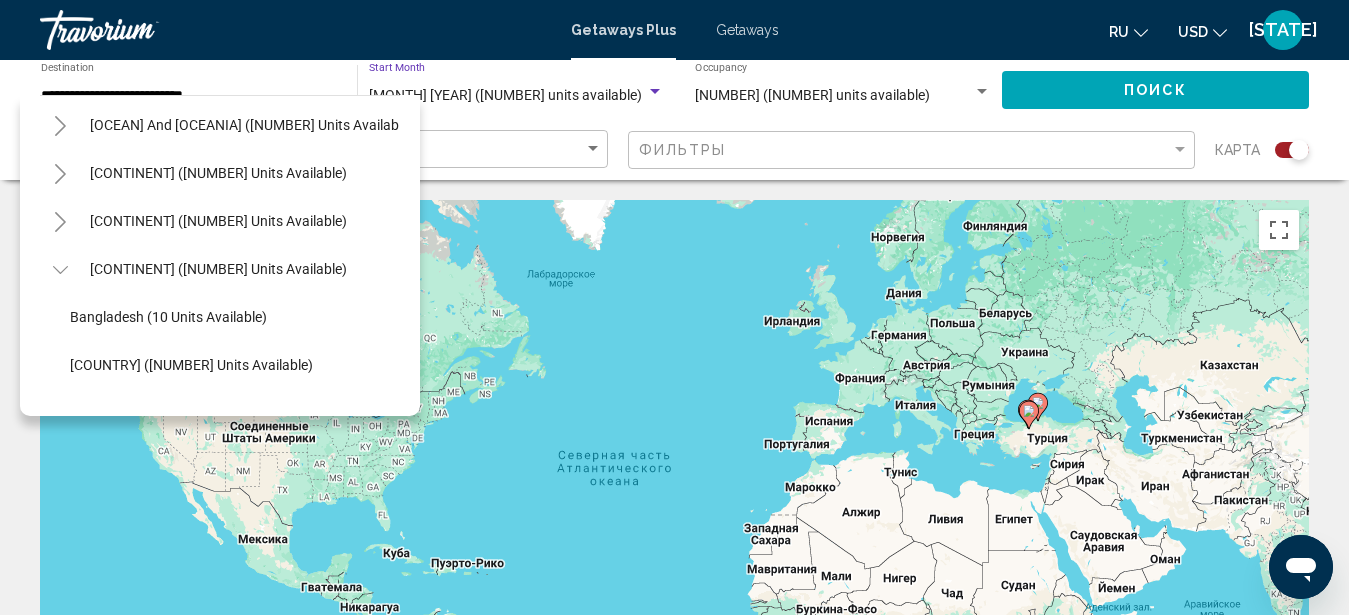 click on "[MONTH] [YEAR] ([NUMBER] units available)" at bounding box center (505, 95) 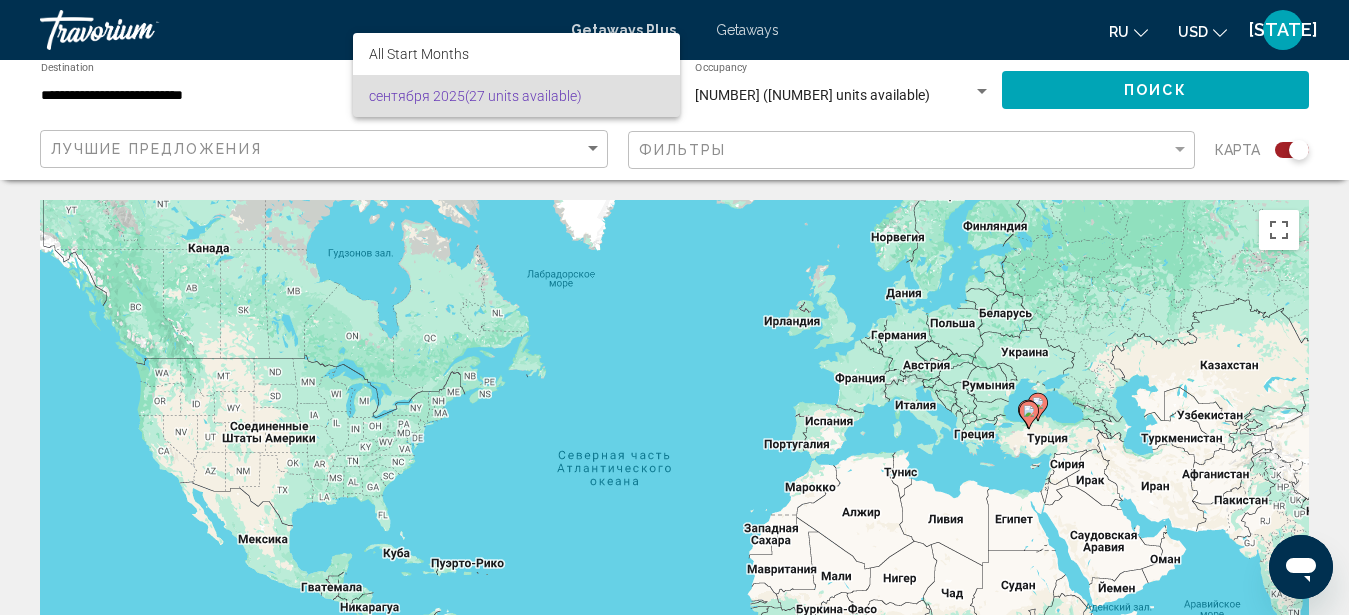click on "[MONTH] [YEAR]  ([NUMBER] units available)" at bounding box center (516, 96) 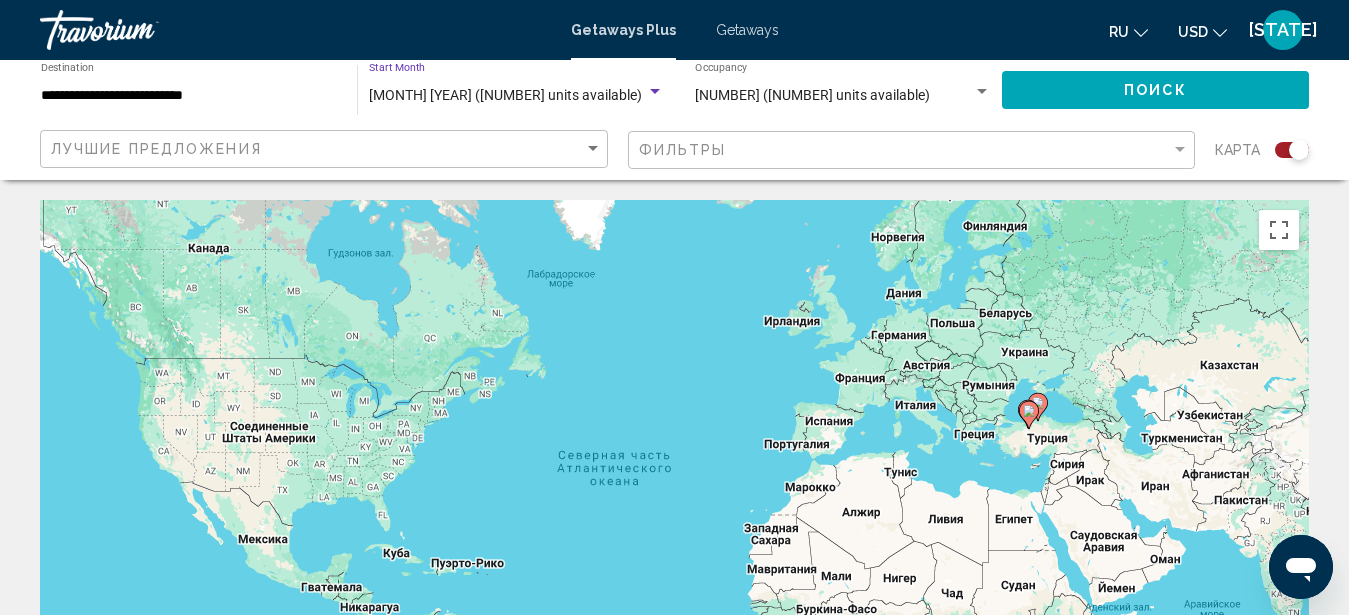 click at bounding box center [655, 92] 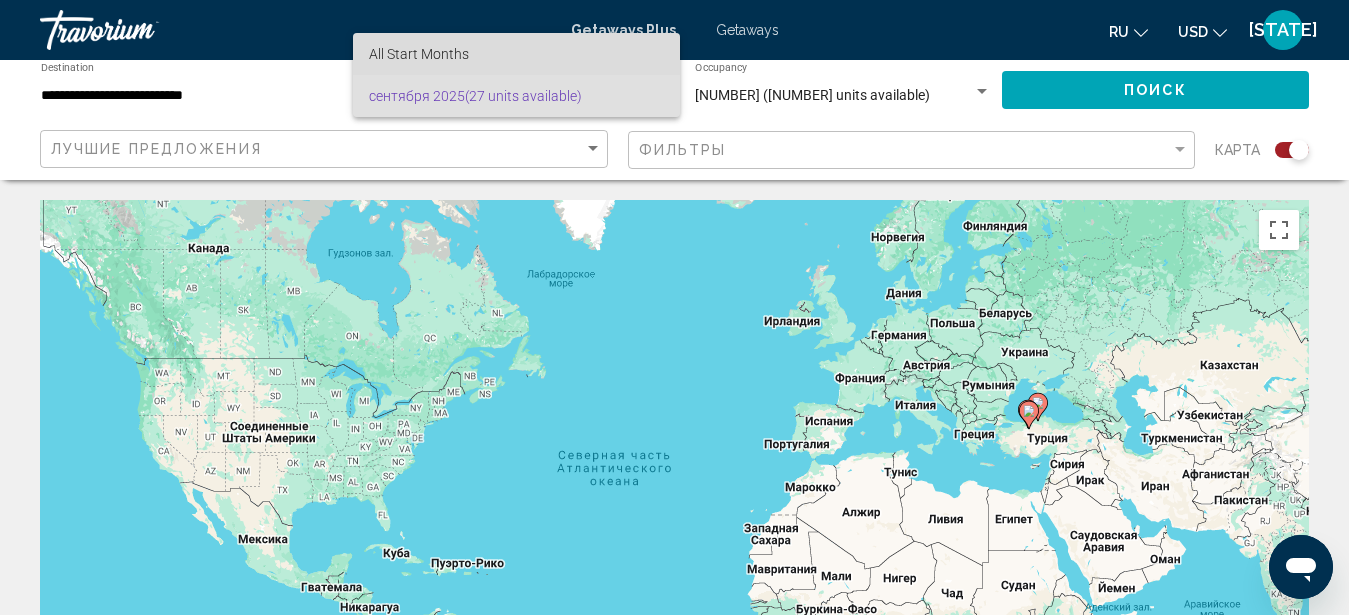 click on "All Start Months" at bounding box center (516, 54) 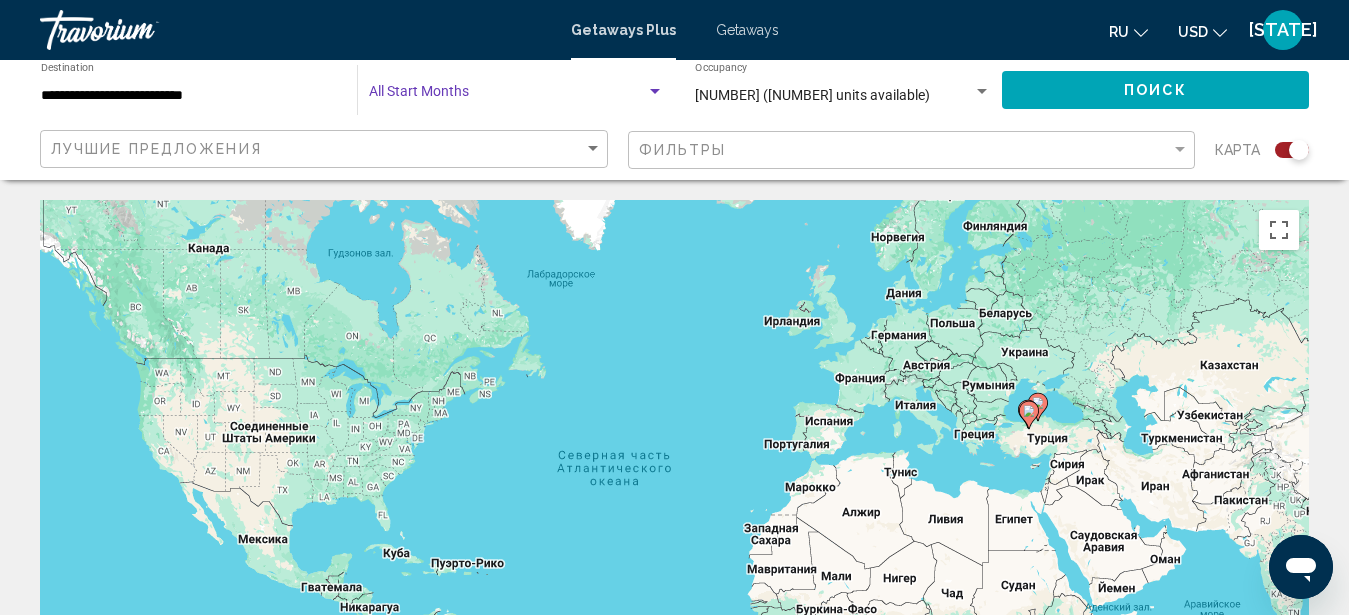 click on "Поиск" 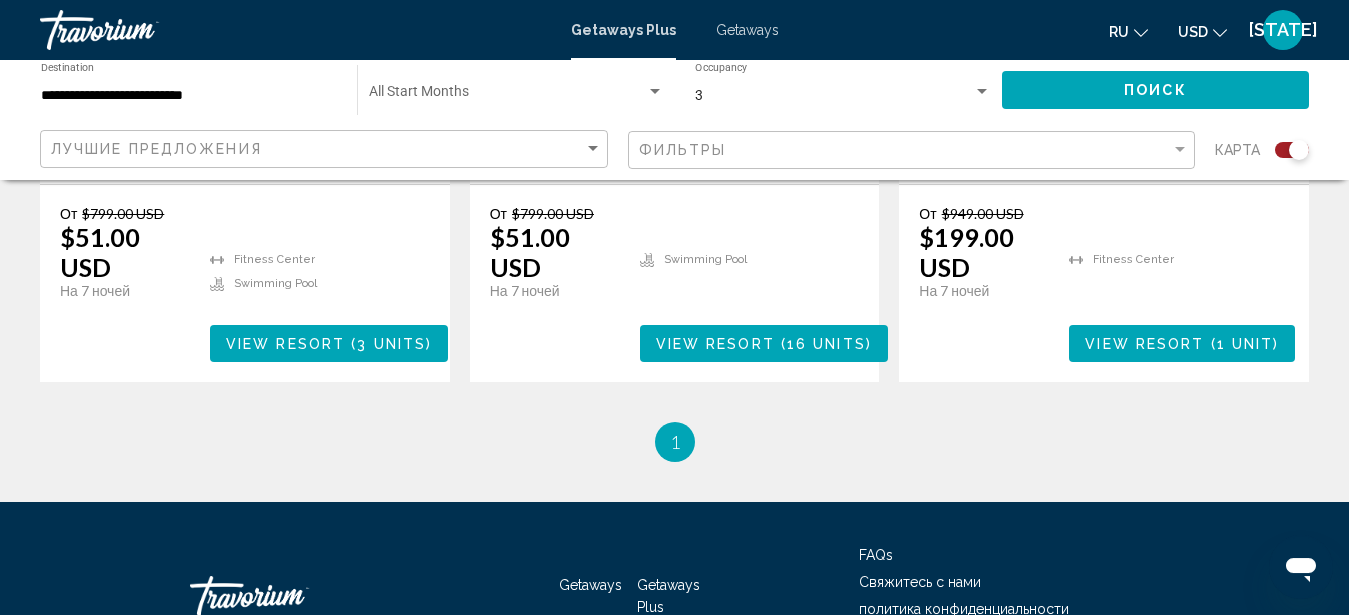 scroll, scrollTop: 1836, scrollLeft: 0, axis: vertical 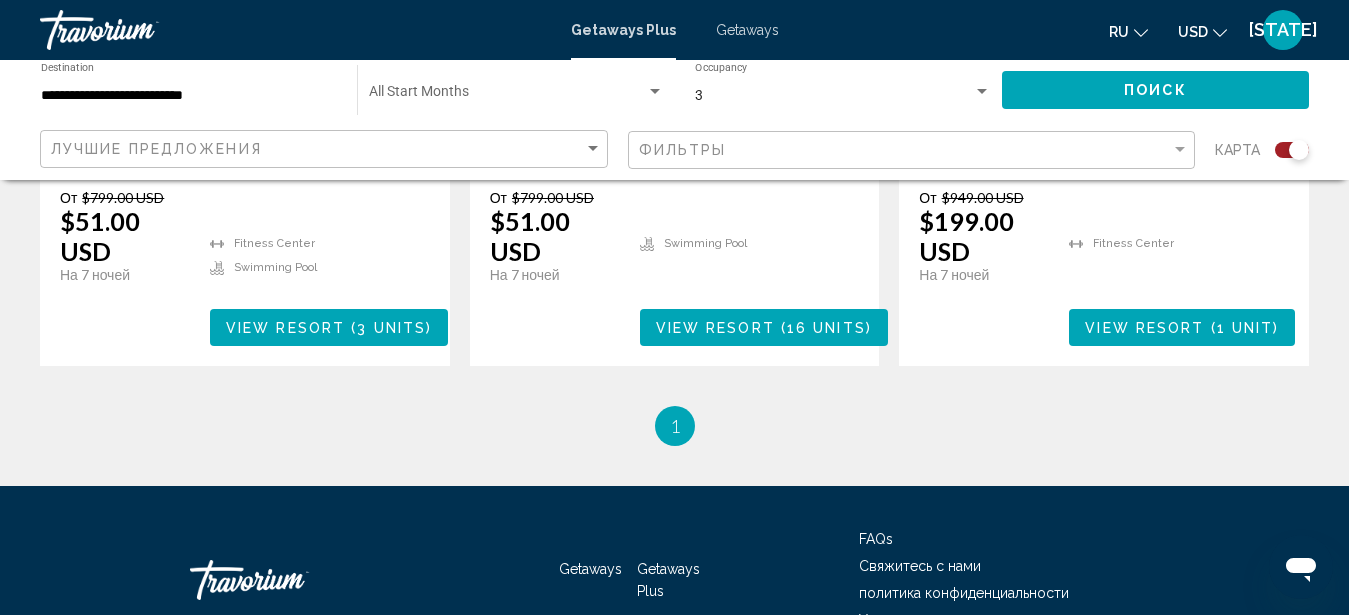 click on "**********" at bounding box center [189, 96] 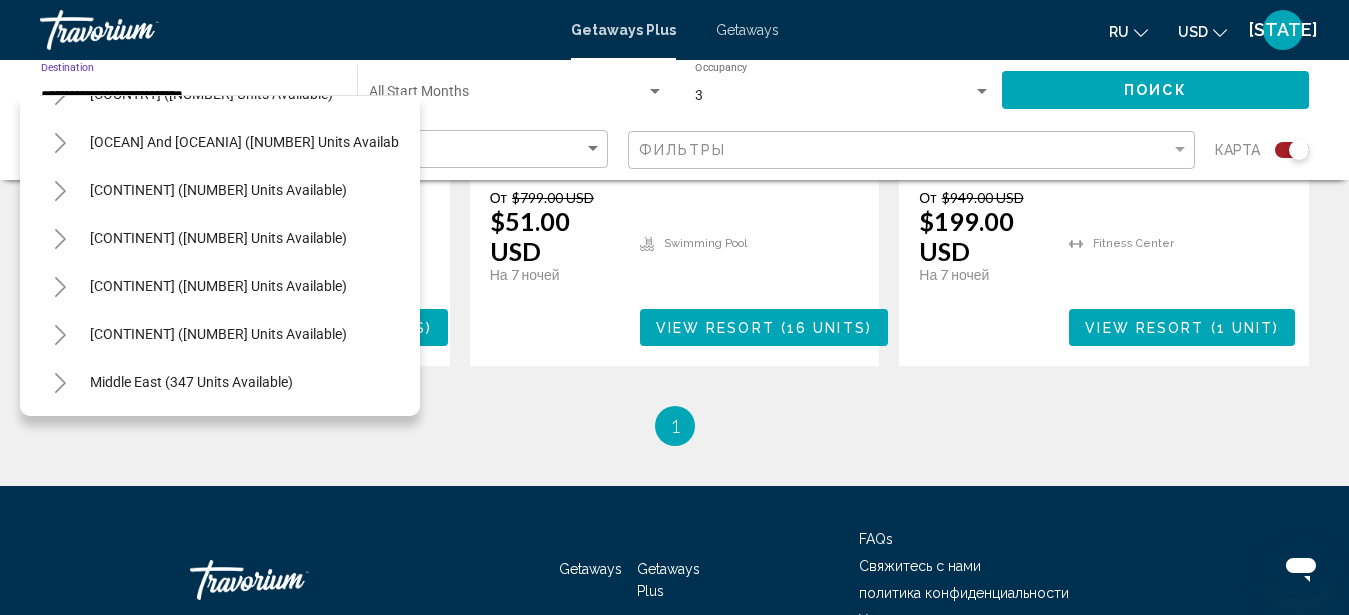 scroll, scrollTop: 1157, scrollLeft: 0, axis: vertical 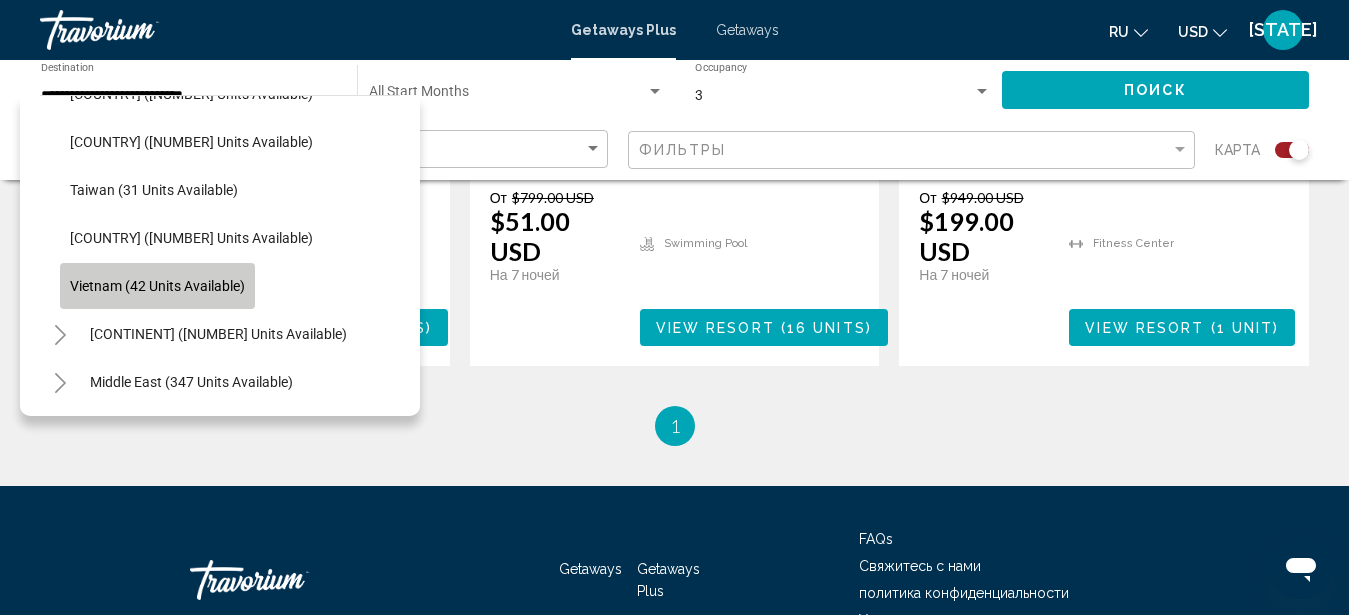click on "Vietnam (42 units available)" 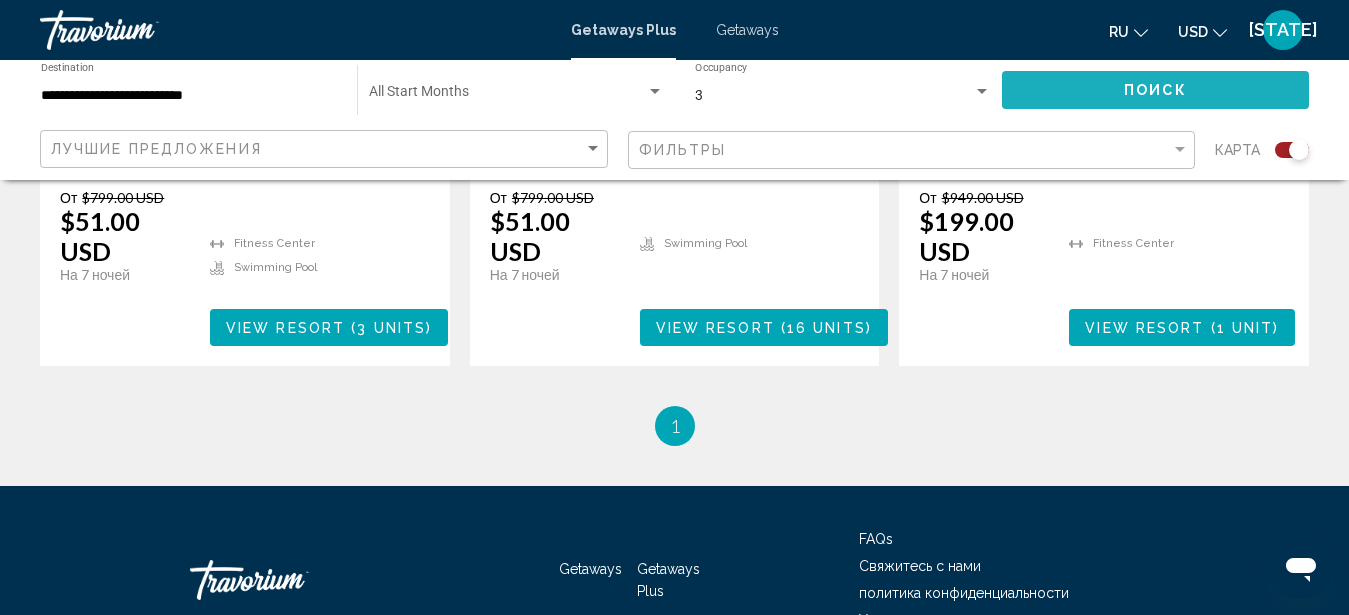 click on "Поиск" 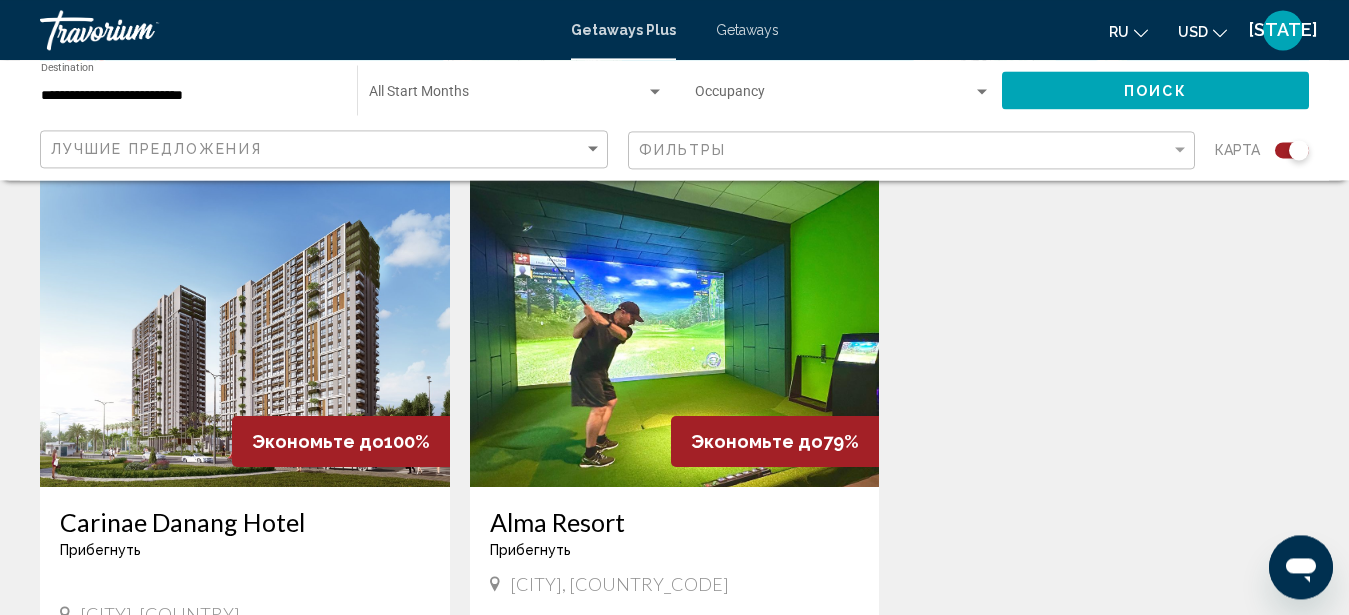 scroll, scrollTop: 1020, scrollLeft: 0, axis: vertical 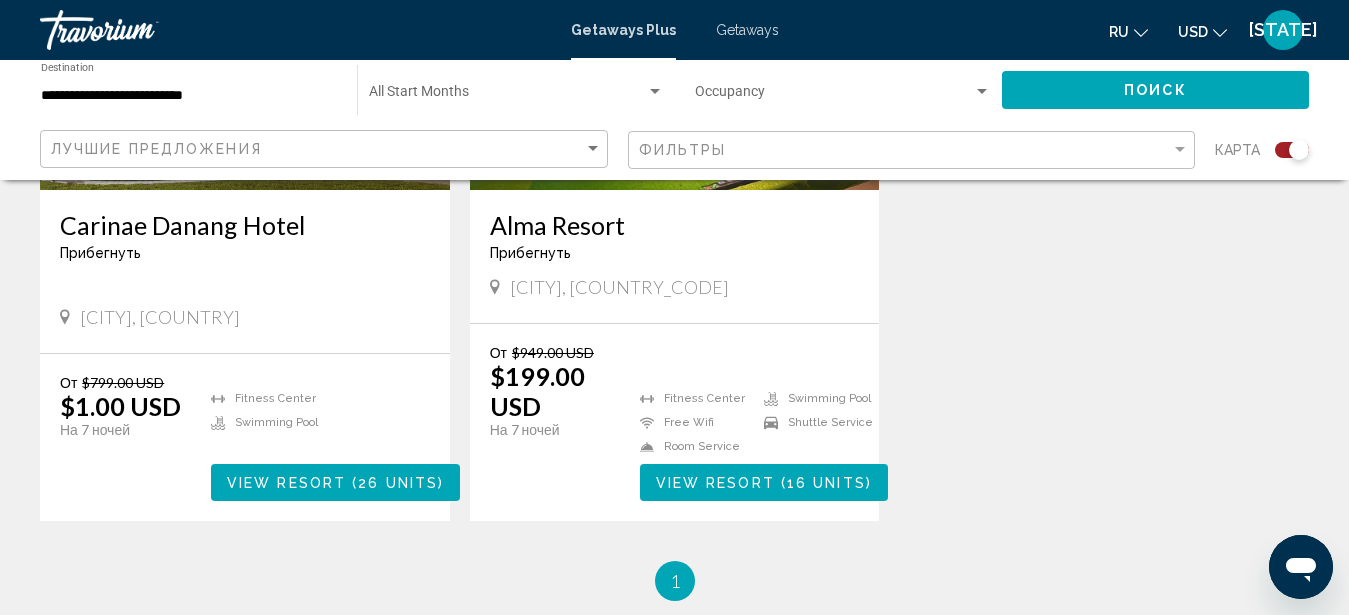 click on "Alma Resort" at bounding box center [675, 225] 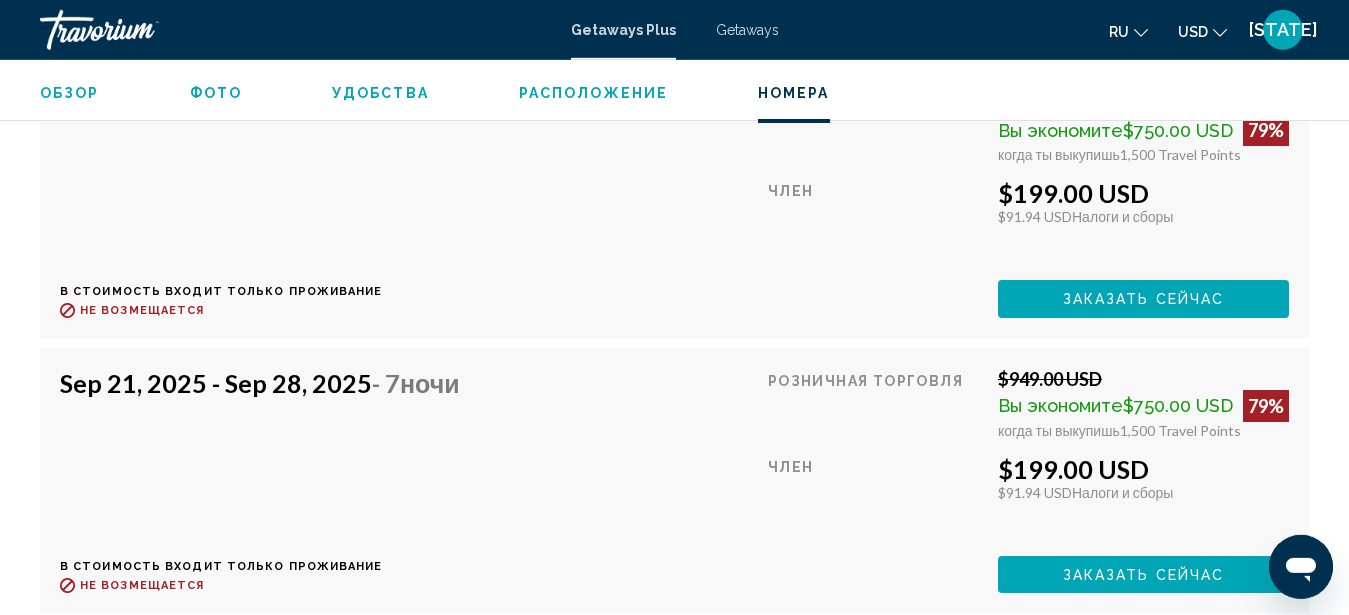 scroll, scrollTop: 4457, scrollLeft: 0, axis: vertical 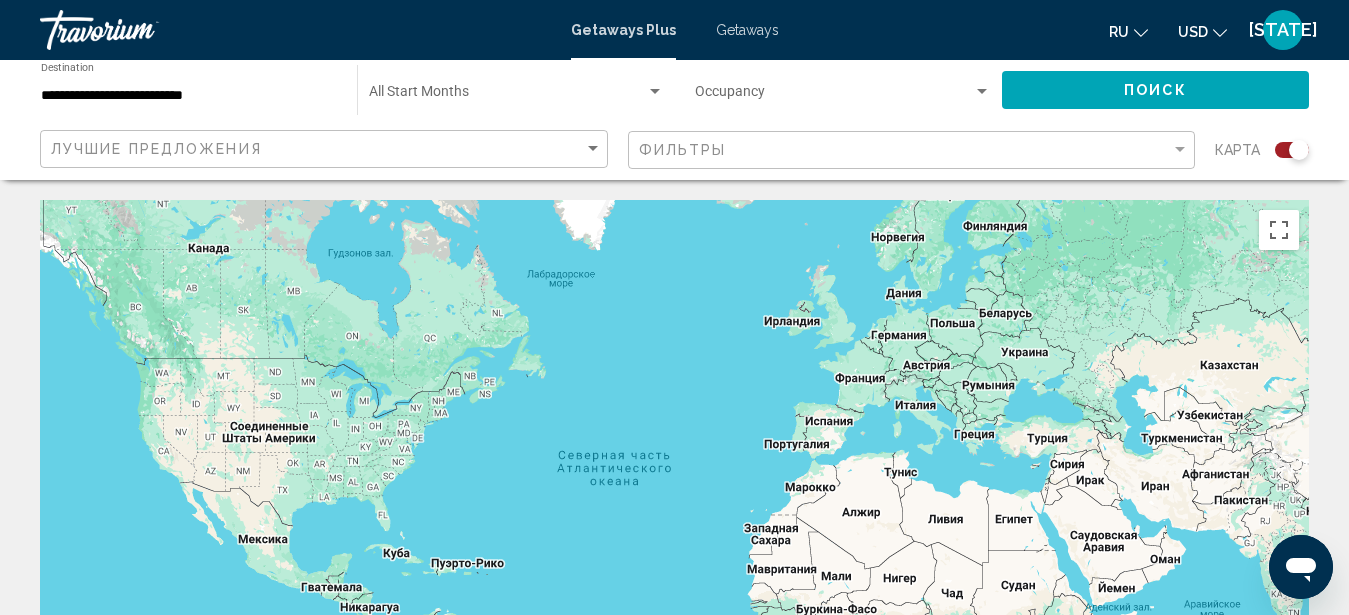 click on "**********" at bounding box center (189, 96) 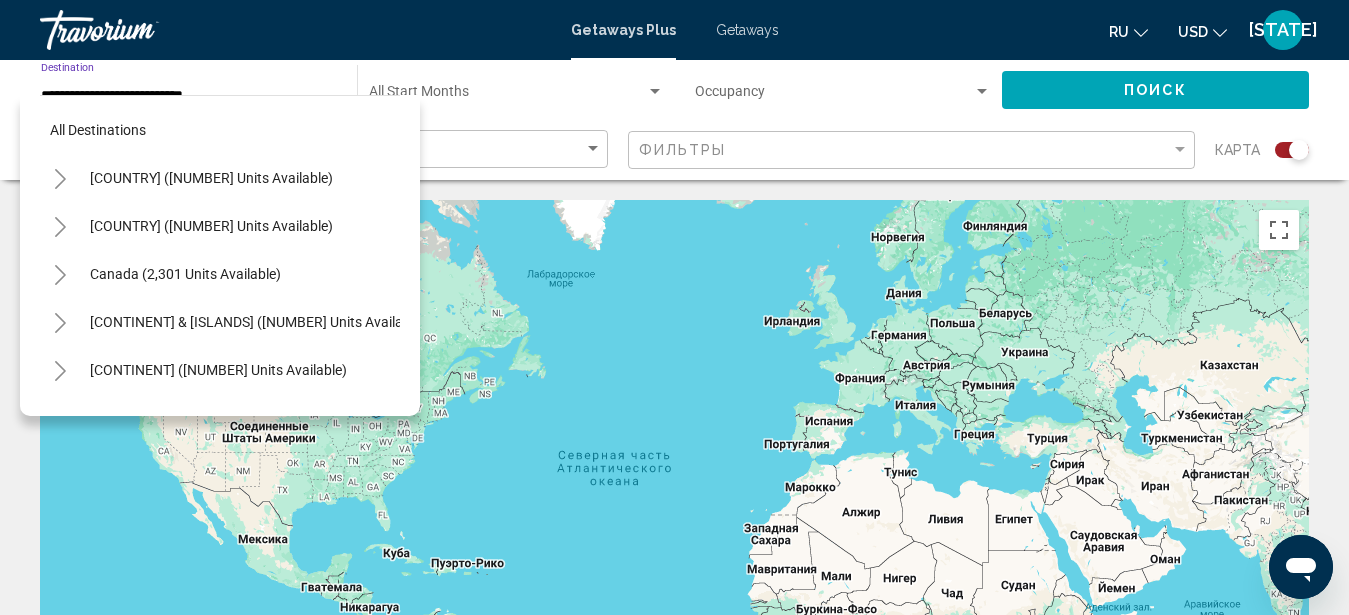 scroll, scrollTop: 821, scrollLeft: 0, axis: vertical 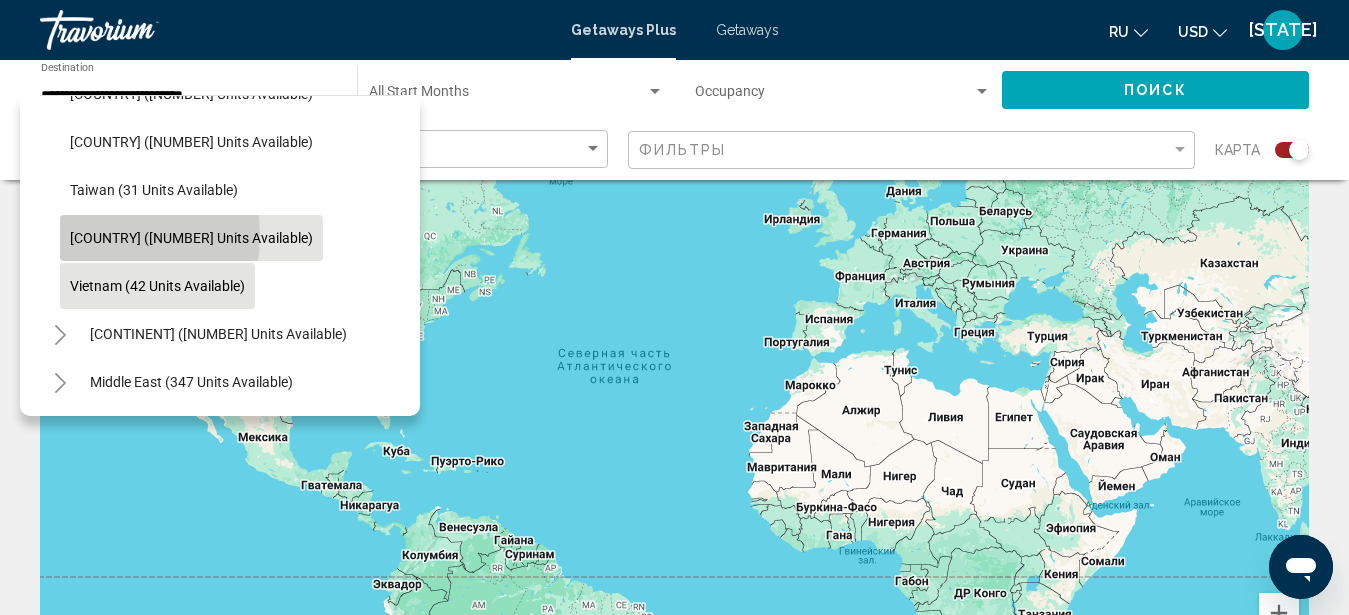 click on "[COUNTRY] ([NUMBER] units available)" 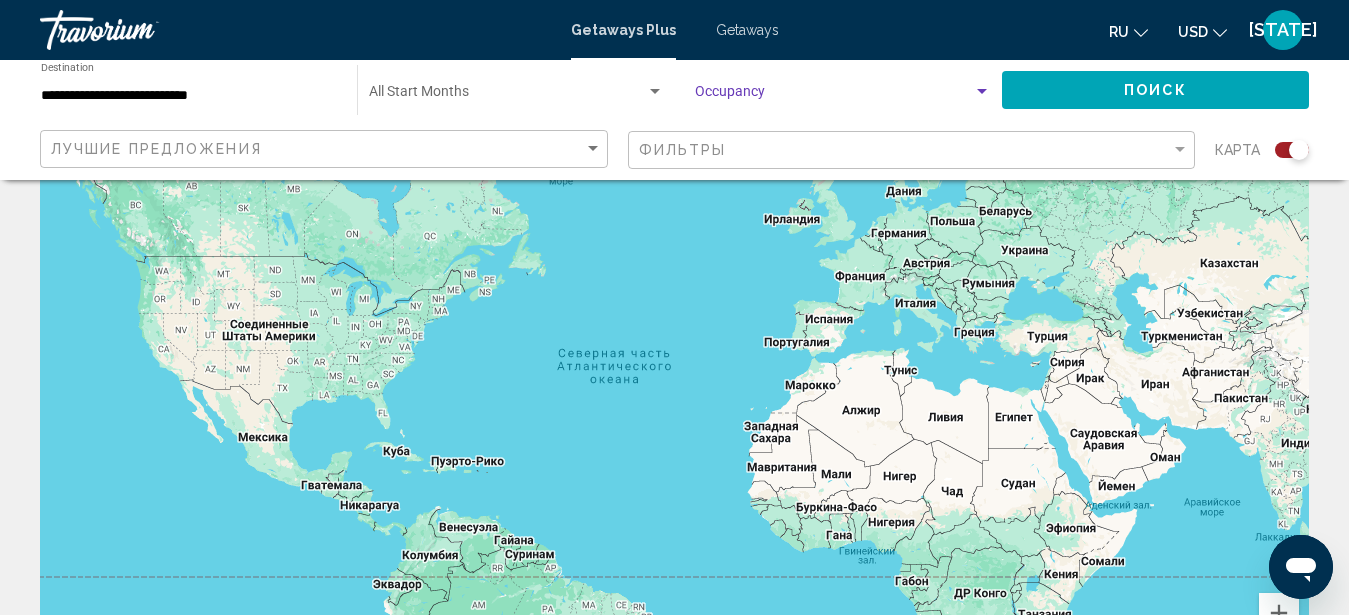 click at bounding box center [982, 92] 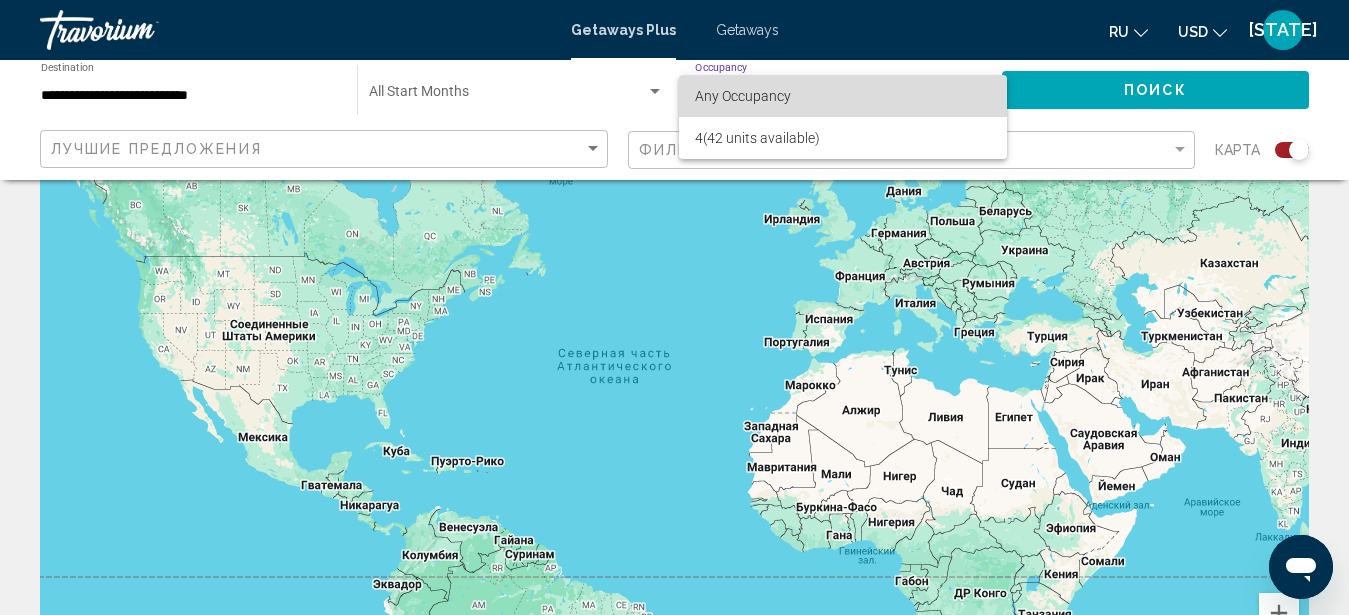 click on "Any Occupancy" at bounding box center [843, 96] 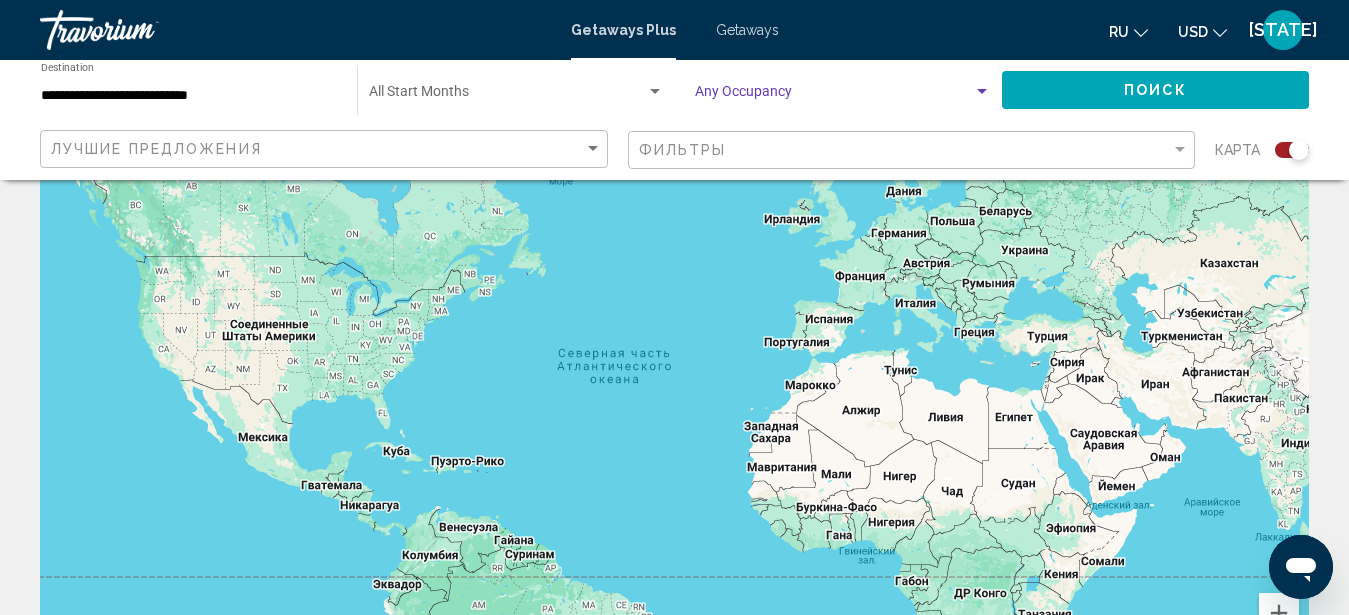 click at bounding box center (507, 96) 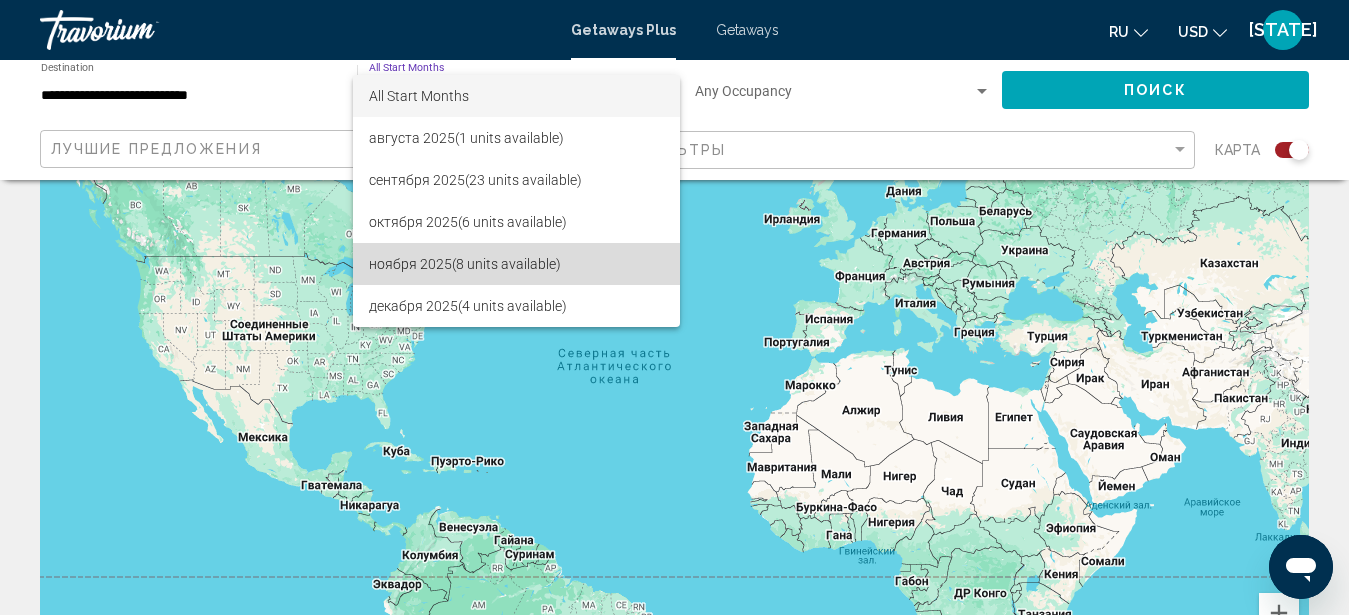 click on "[MONTH] [YEAR]  ([NUMBER] units available)" at bounding box center (516, 264) 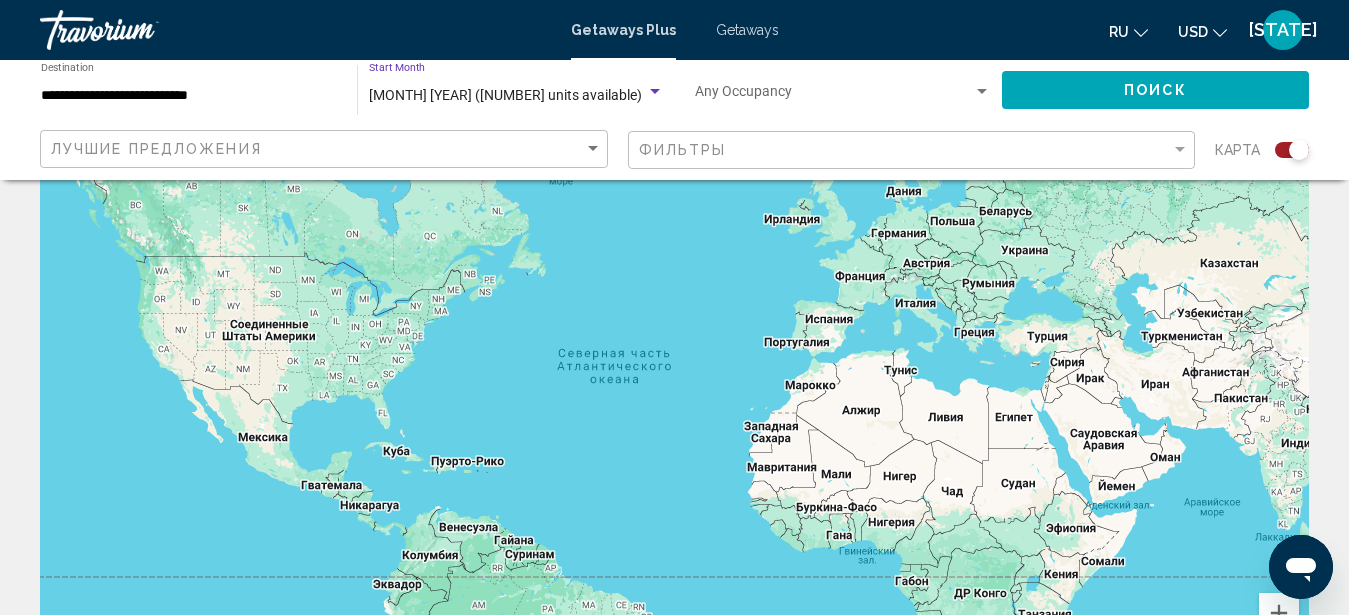 click at bounding box center (834, 96) 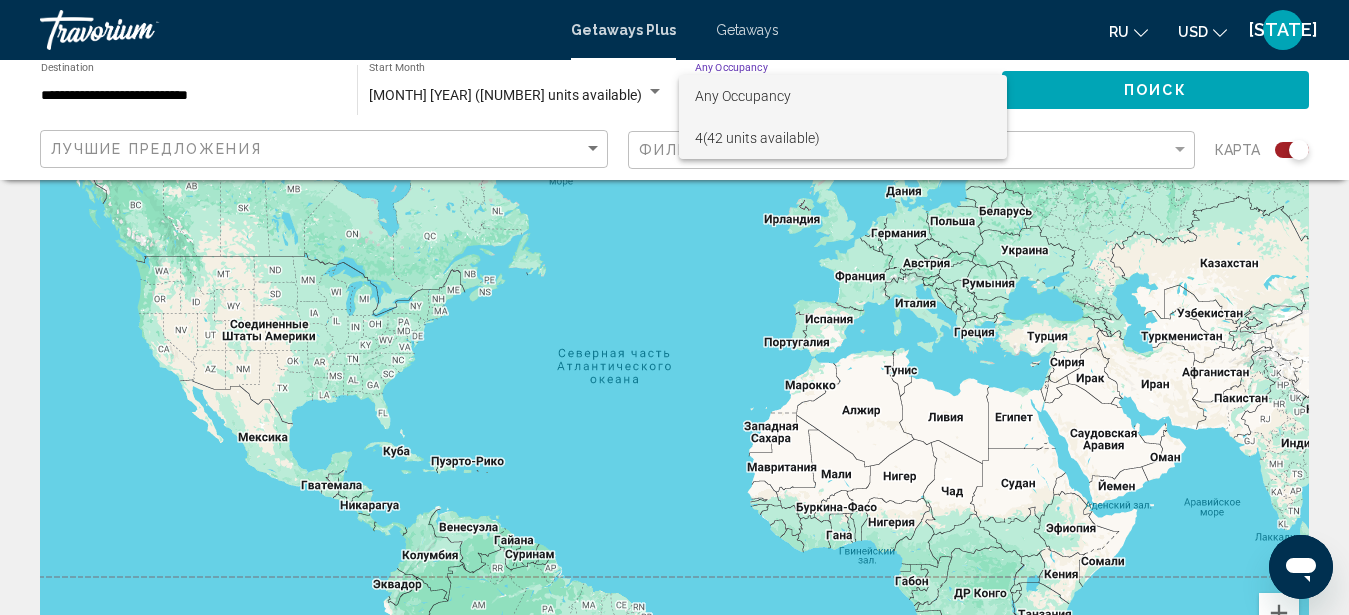 click on "[NUMBER]  ([NUMBER] units available)" at bounding box center (843, 138) 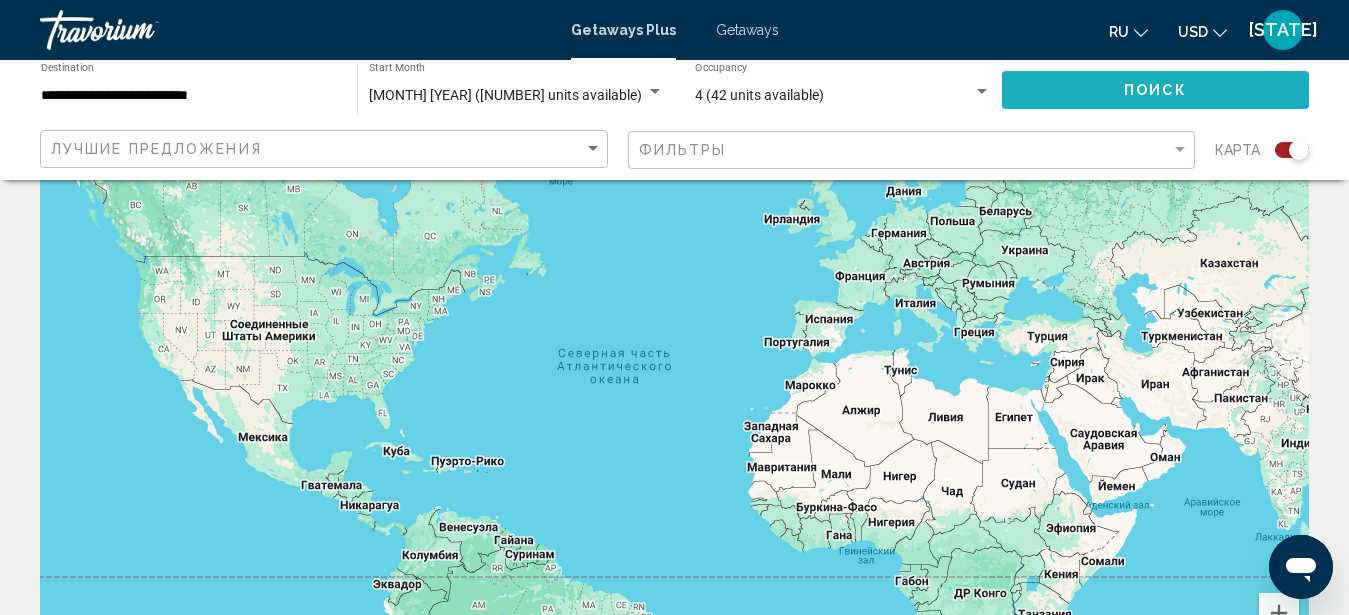 click on "Поиск" 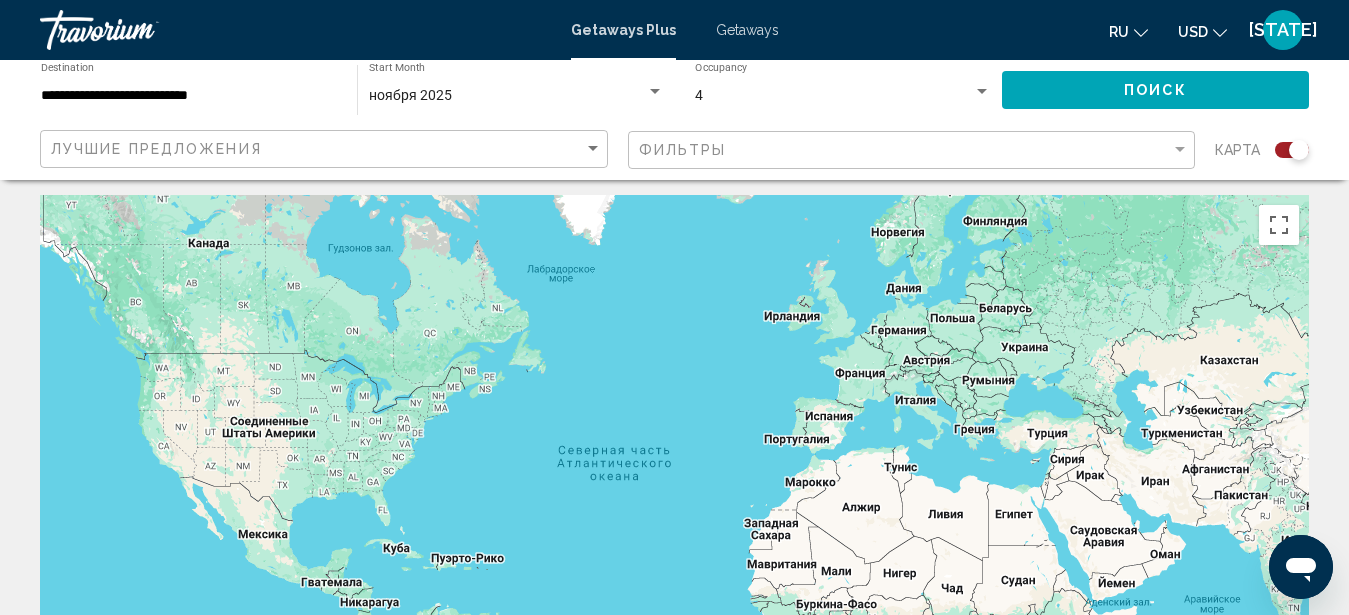 scroll, scrollTop: 0, scrollLeft: 0, axis: both 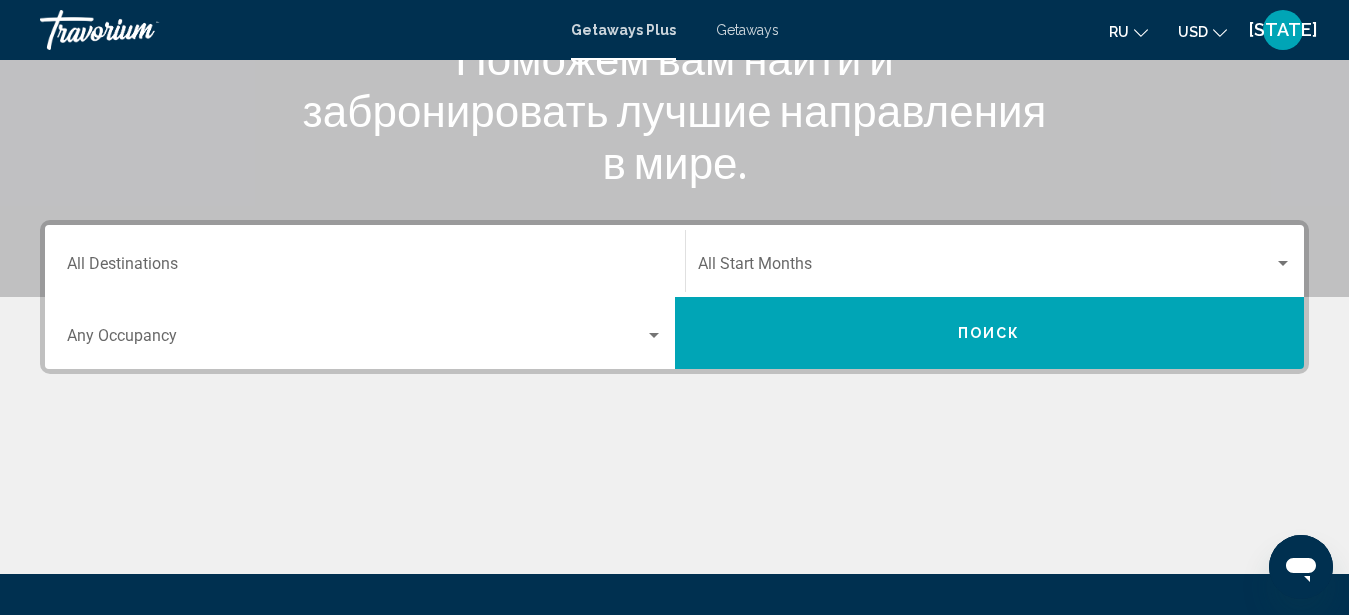 click on "Destination All Destinations" at bounding box center [365, 268] 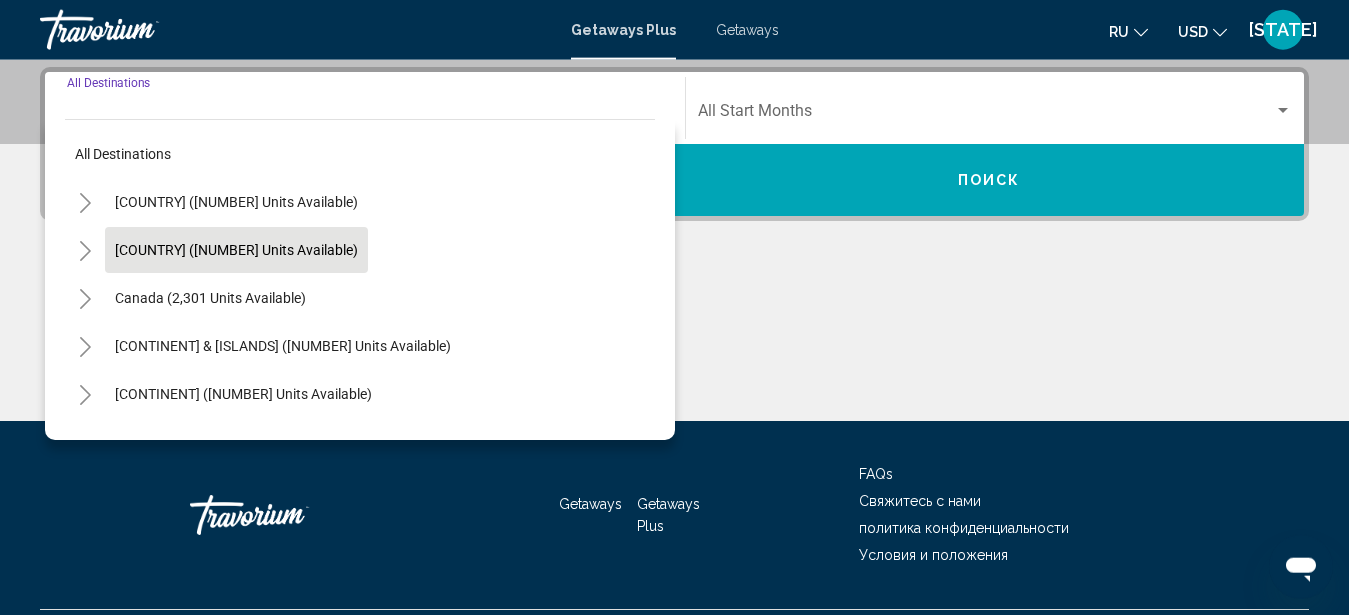 scroll, scrollTop: 458, scrollLeft: 0, axis: vertical 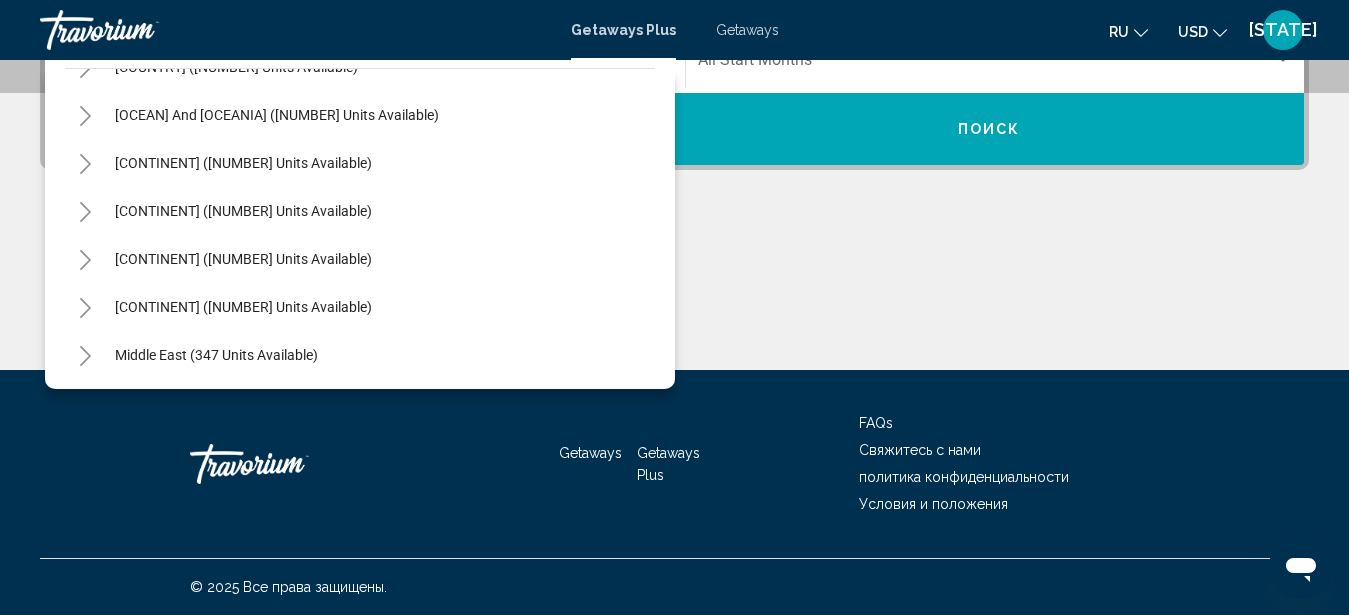 click 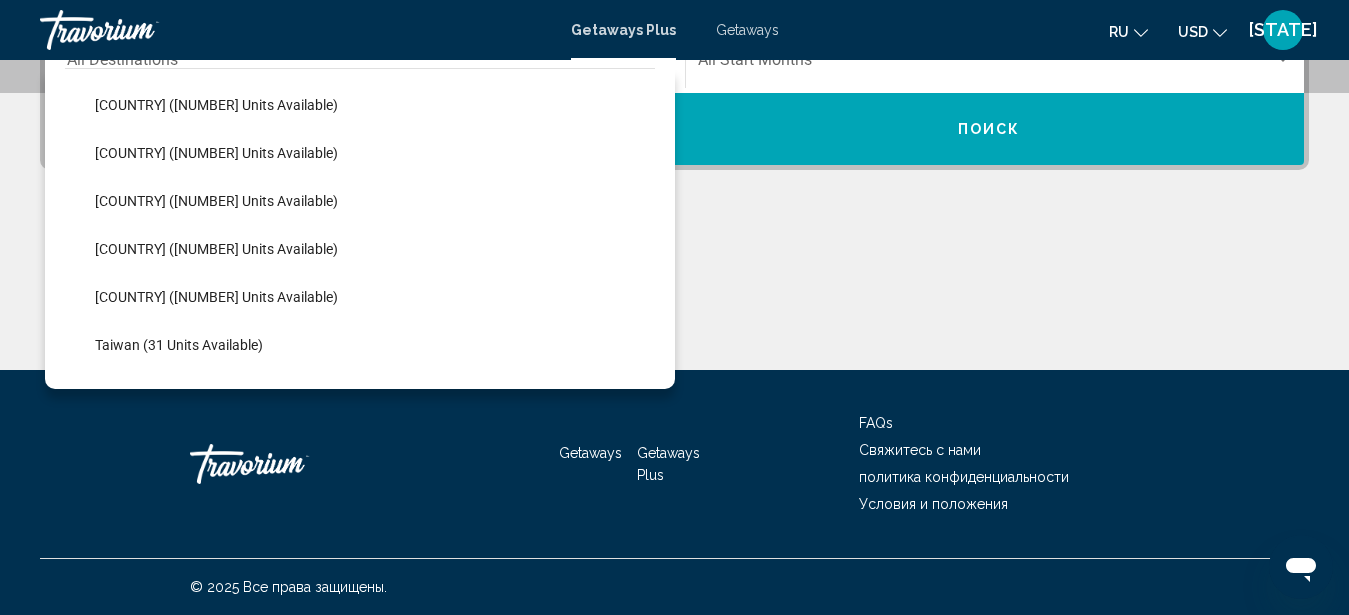 scroll, scrollTop: 780, scrollLeft: 0, axis: vertical 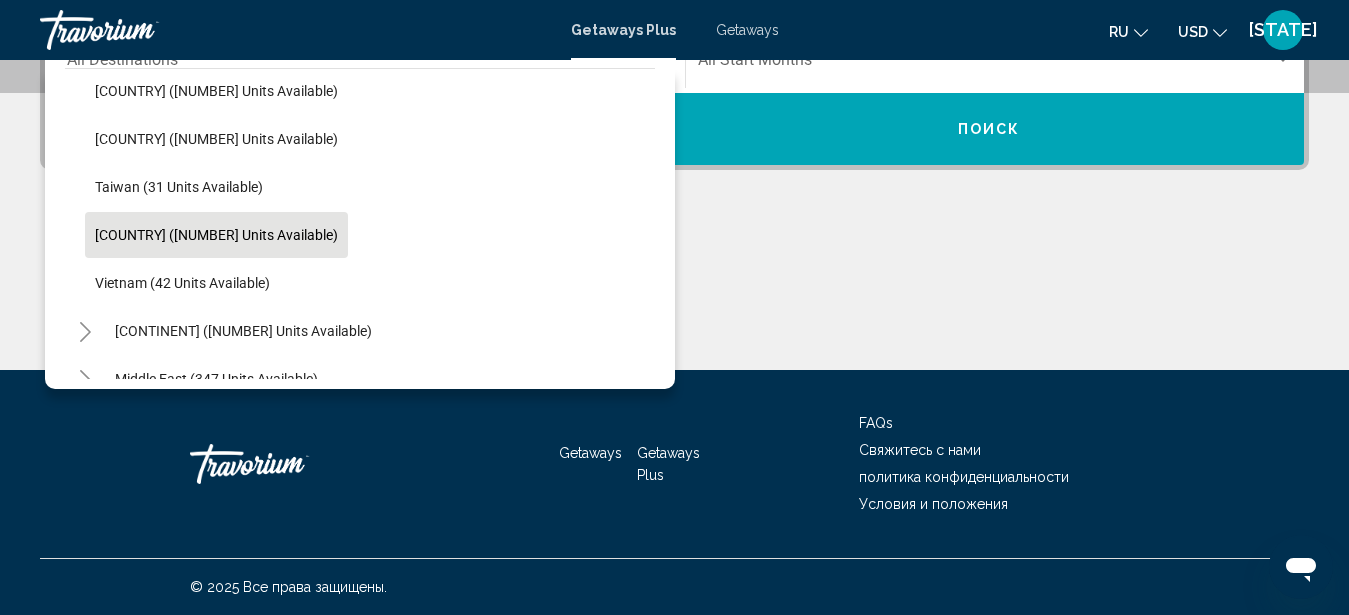 click on "[COUNTRY] ([NUMBER] units available)" 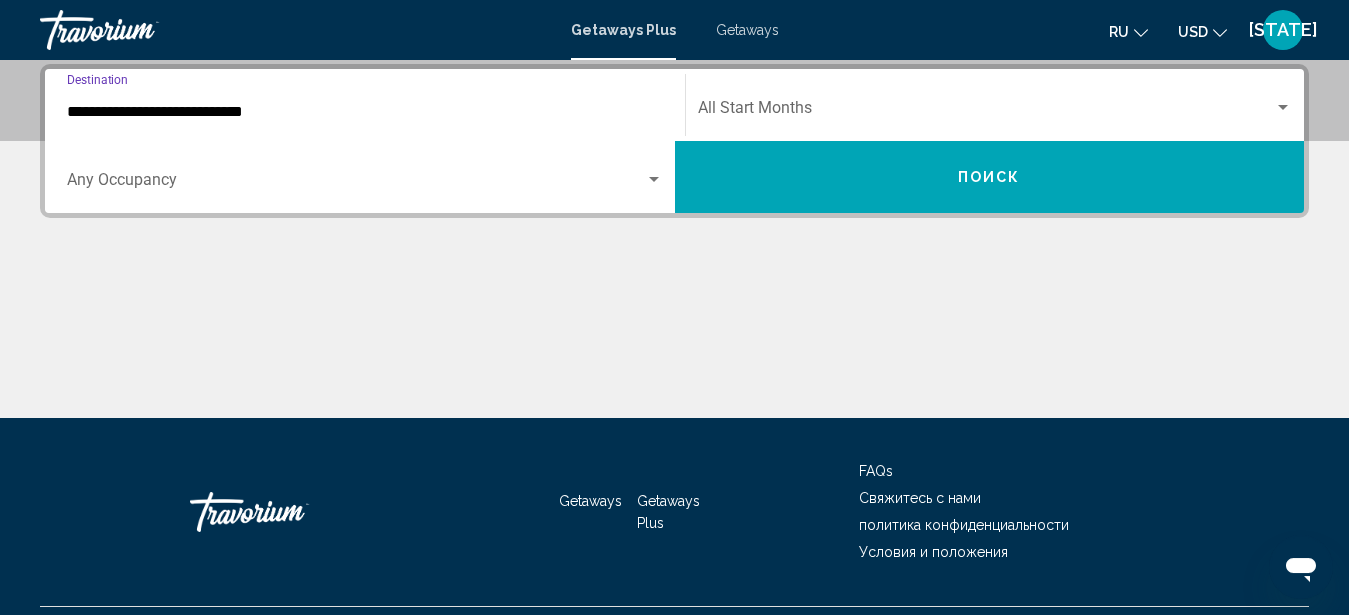 scroll, scrollTop: 458, scrollLeft: 0, axis: vertical 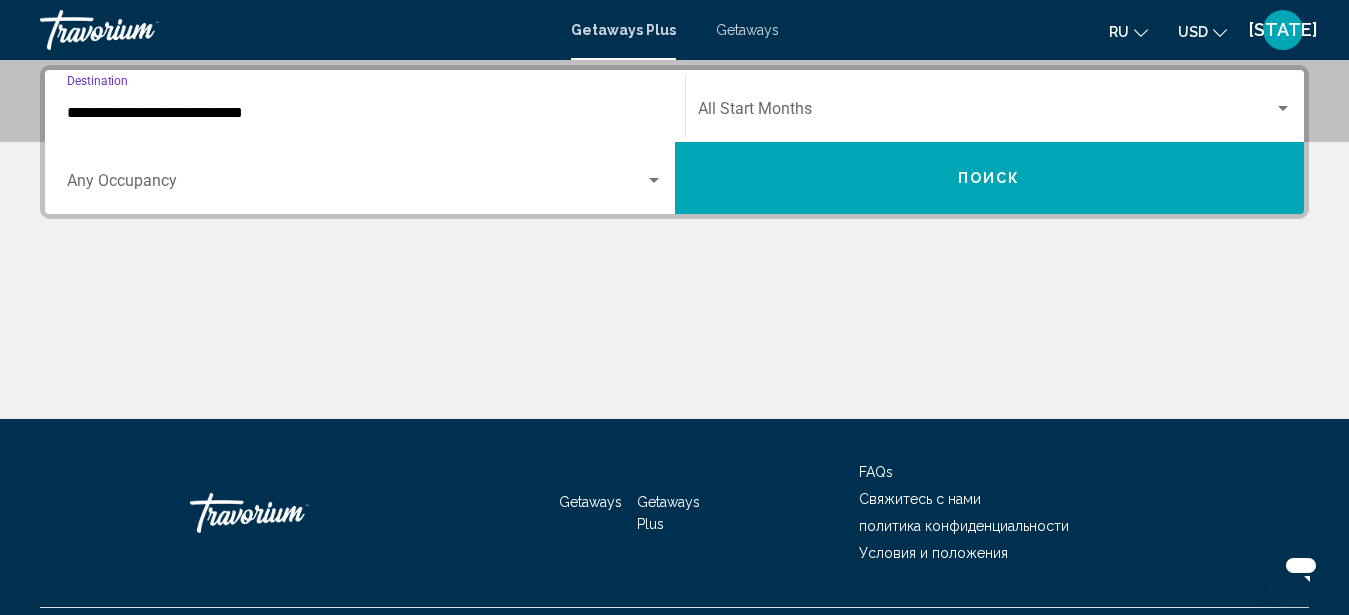 click at bounding box center (986, 113) 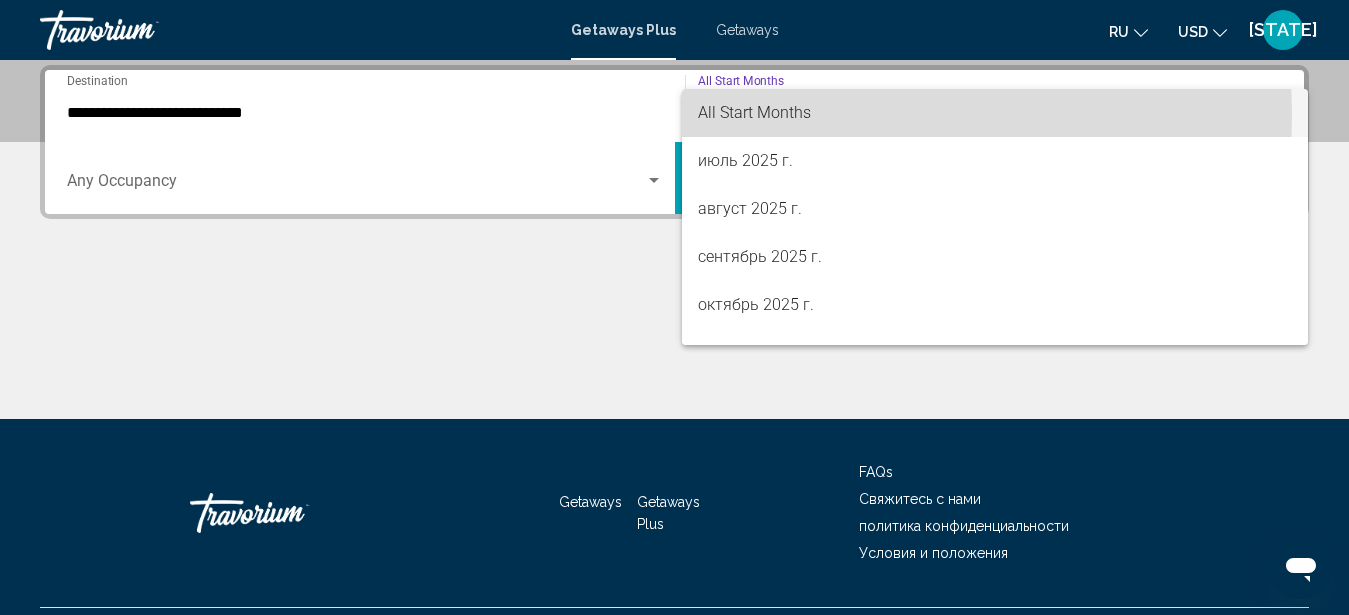 click on "All Start Months" at bounding box center [995, 113] 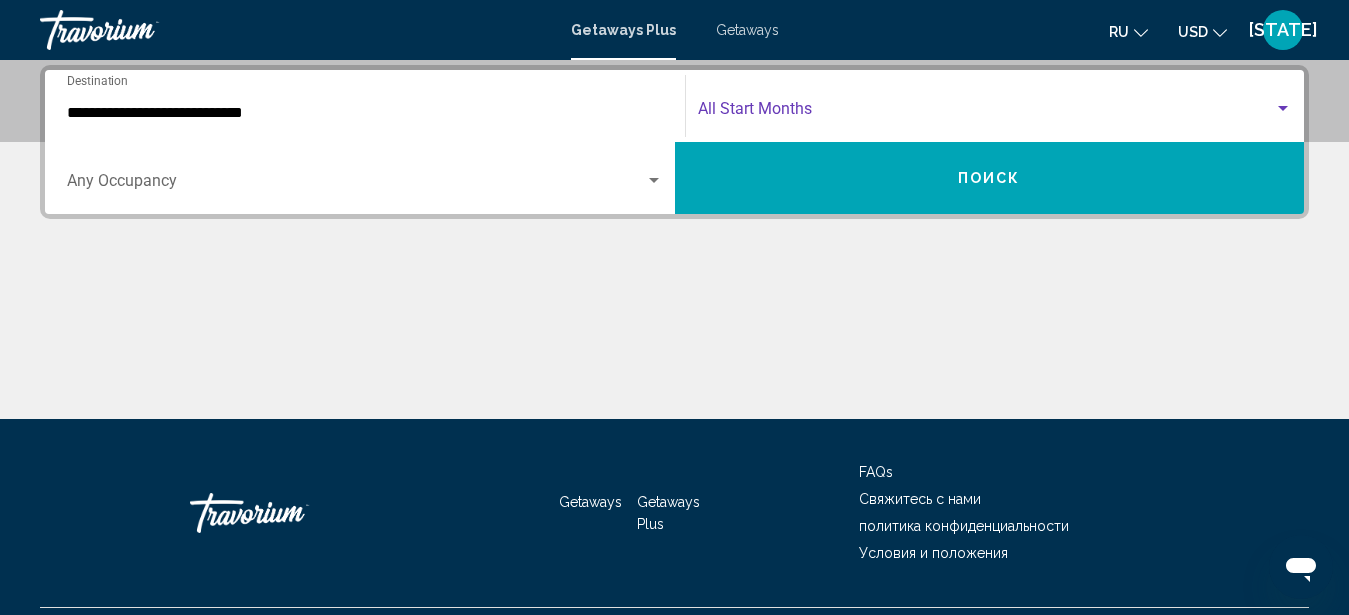 click at bounding box center [356, 185] 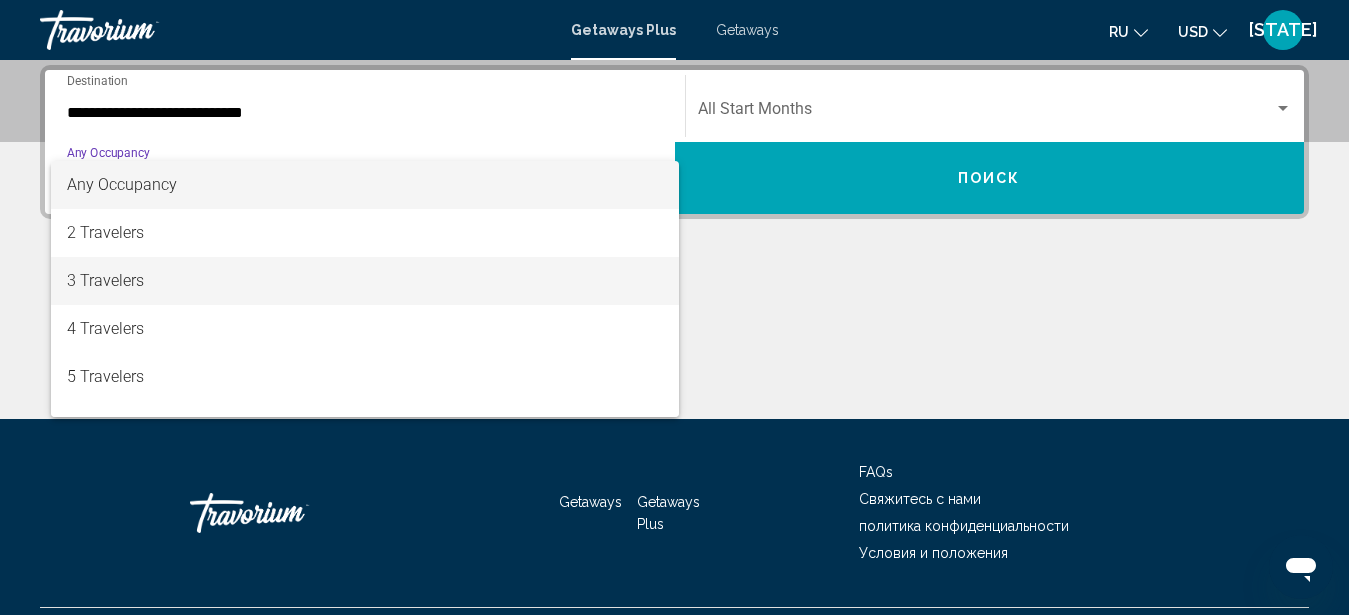 click on "3 Travelers" at bounding box center [365, 281] 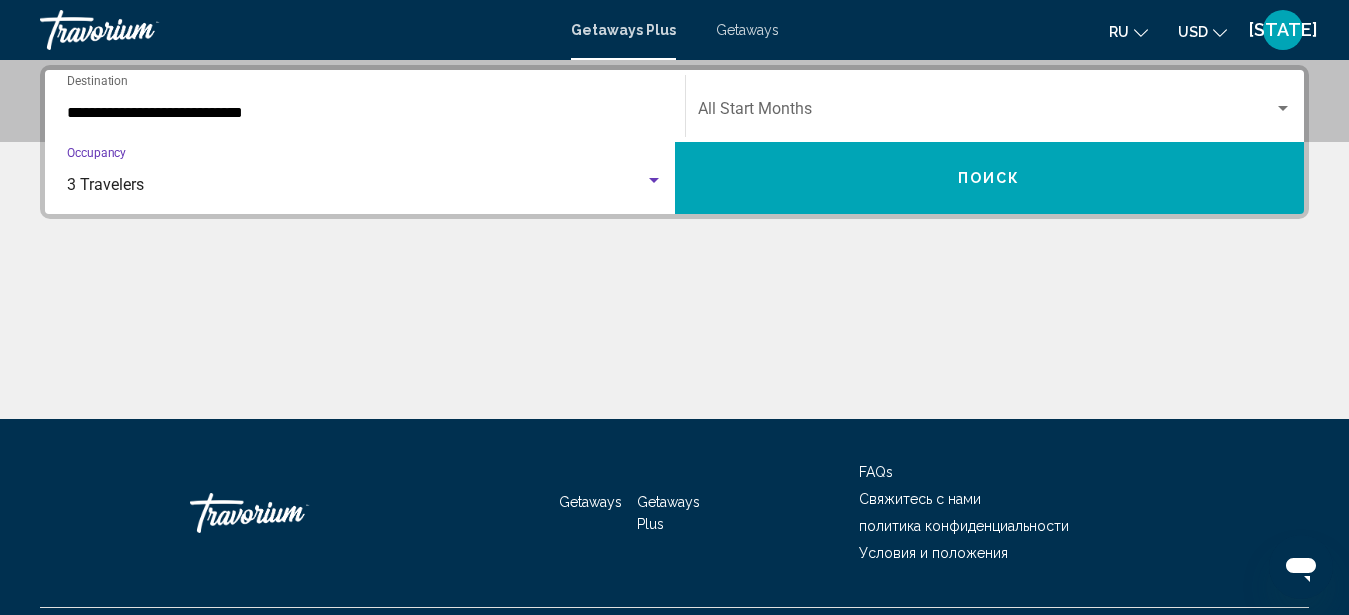 click on "Поиск" at bounding box center [990, 178] 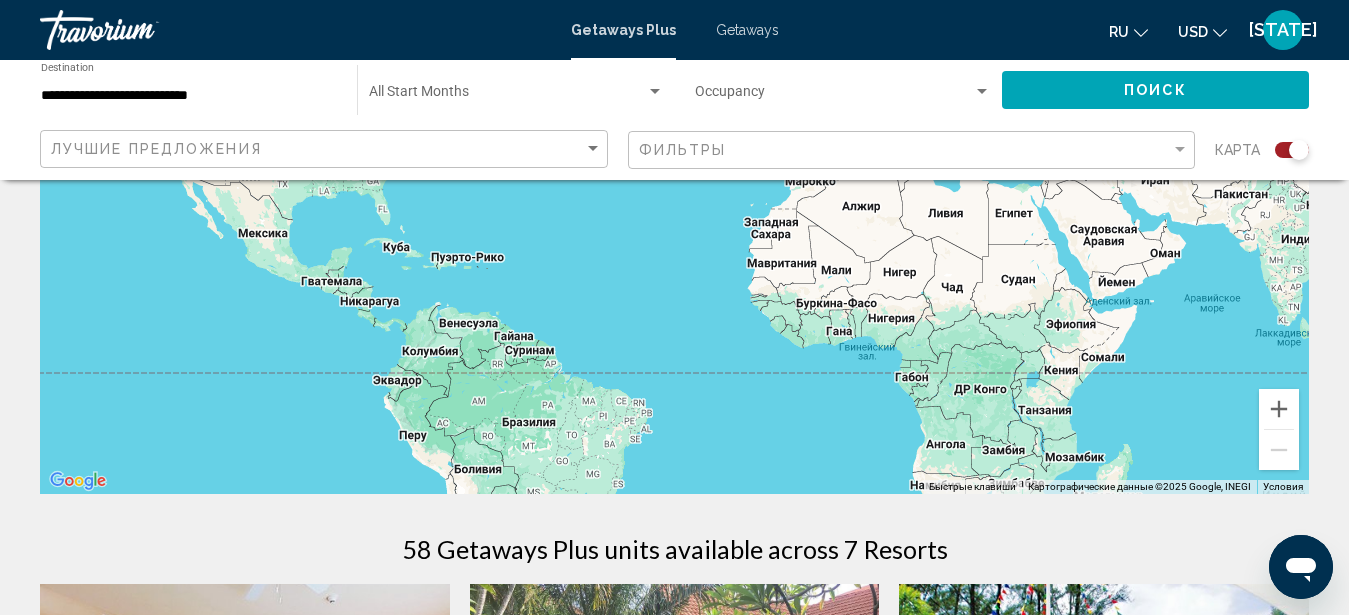 scroll, scrollTop: 0, scrollLeft: 0, axis: both 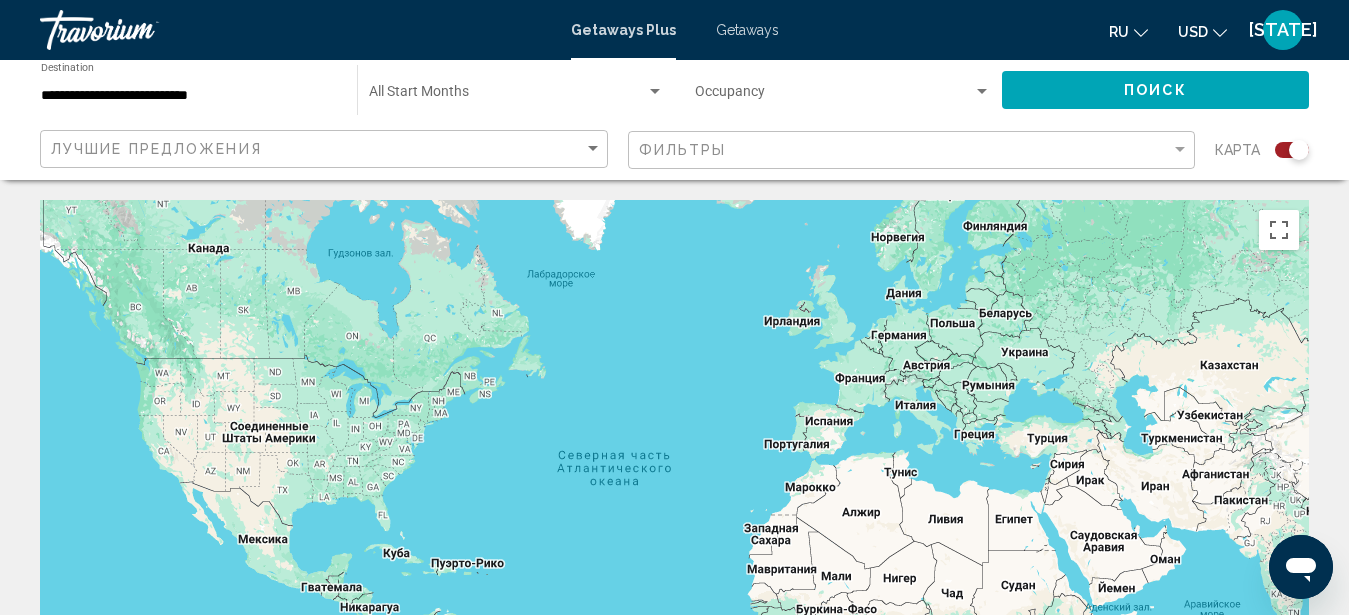 click on "Getaways" at bounding box center [747, 30] 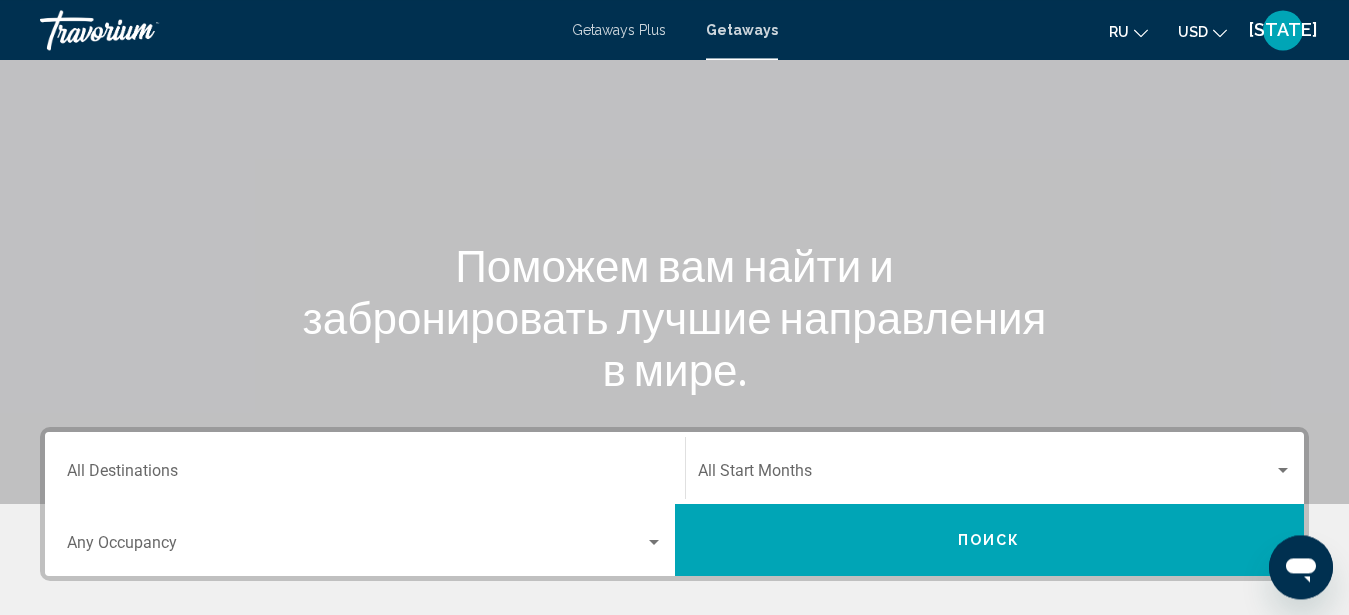 scroll, scrollTop: 408, scrollLeft: 0, axis: vertical 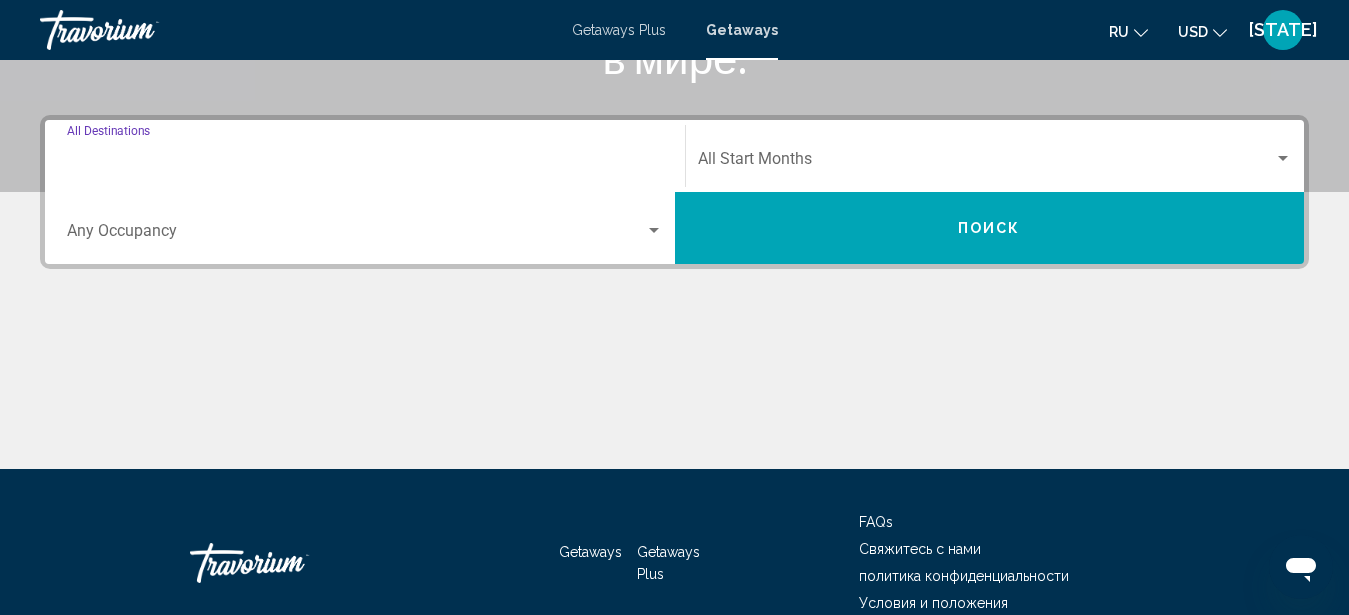 click on "Destination All Destinations" at bounding box center [365, 163] 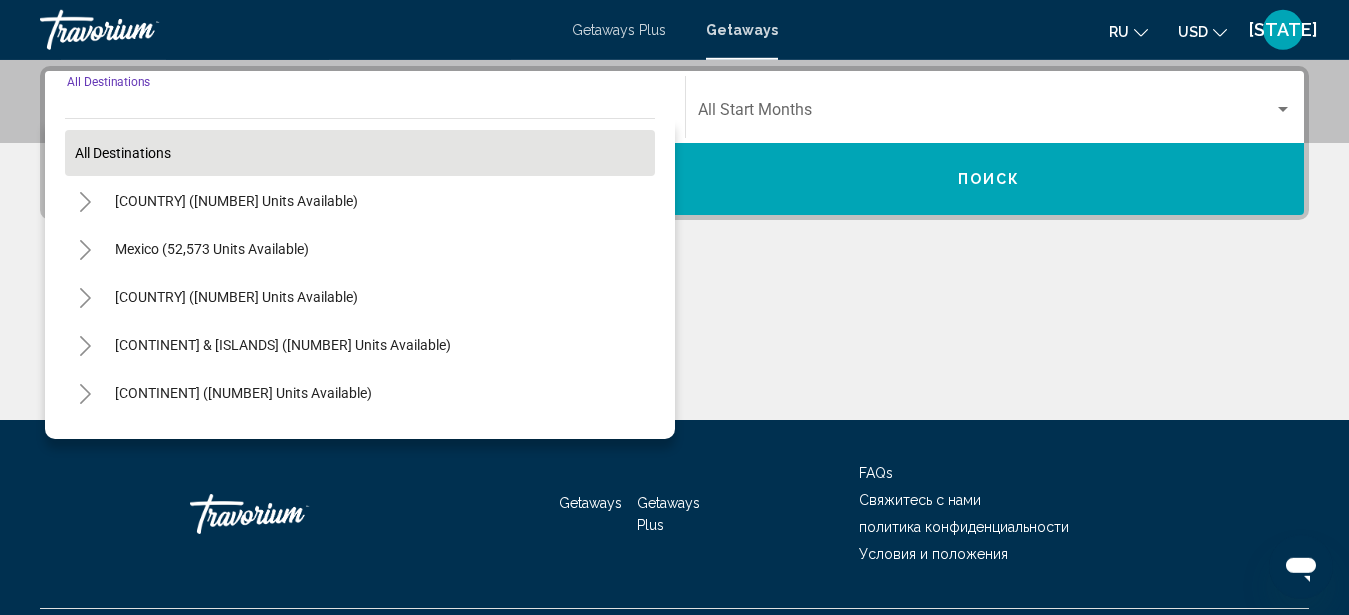 scroll, scrollTop: 458, scrollLeft: 0, axis: vertical 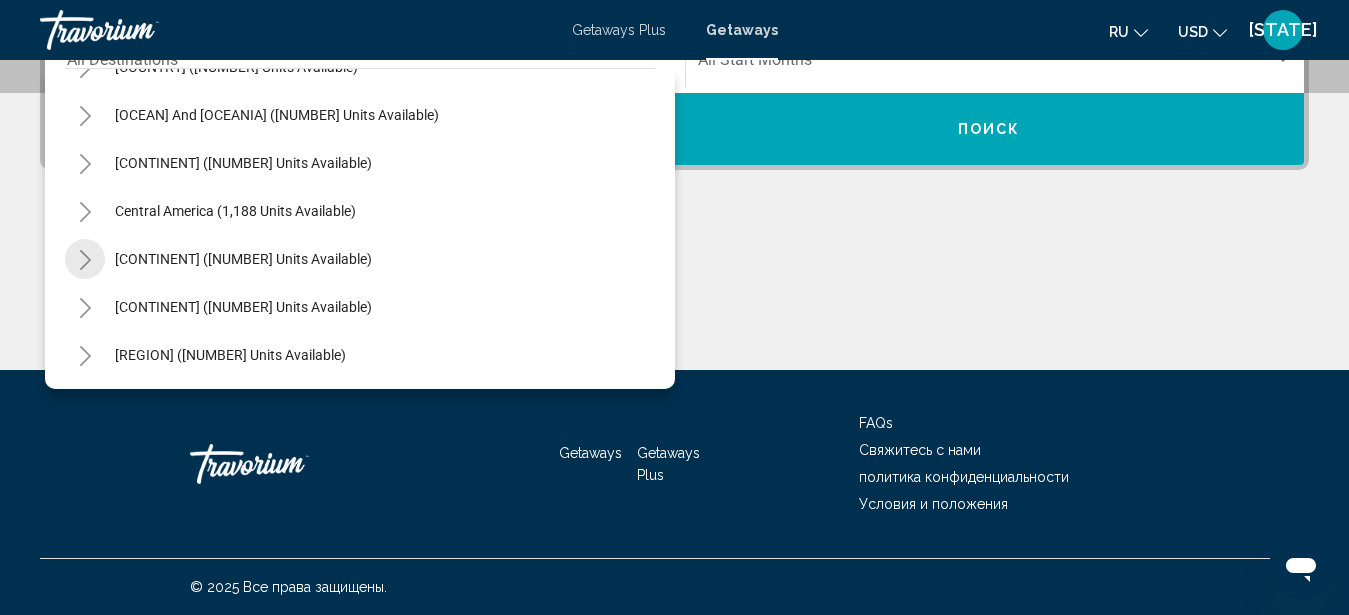 click 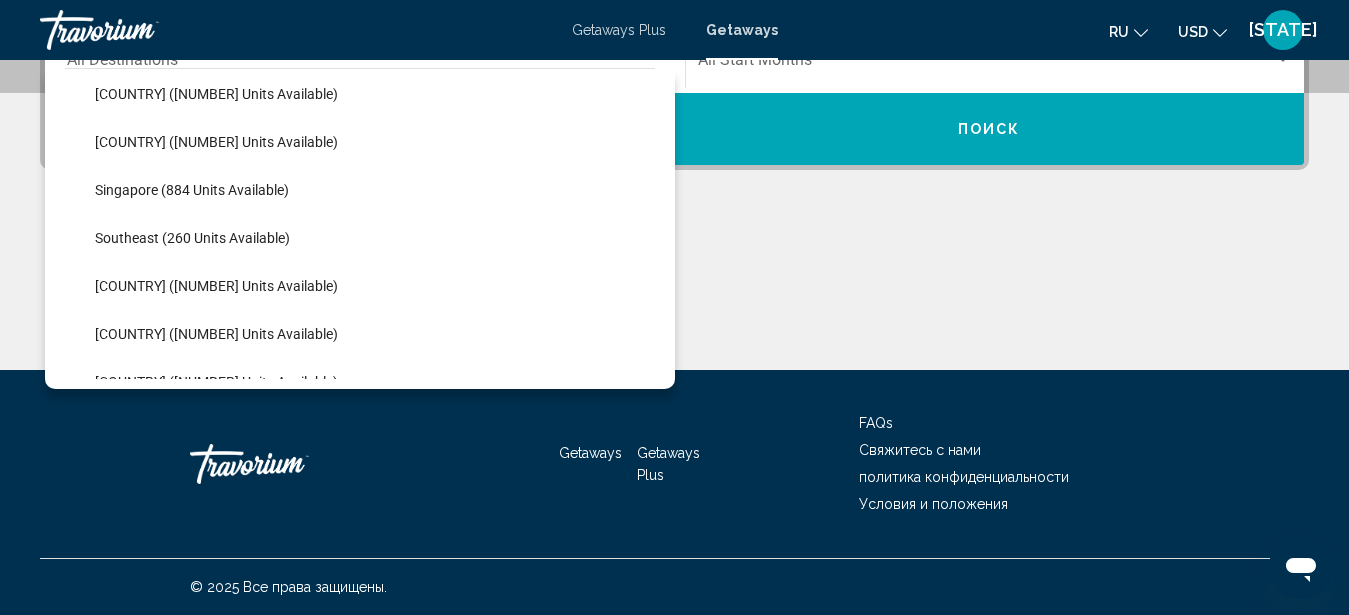 scroll, scrollTop: 894, scrollLeft: 0, axis: vertical 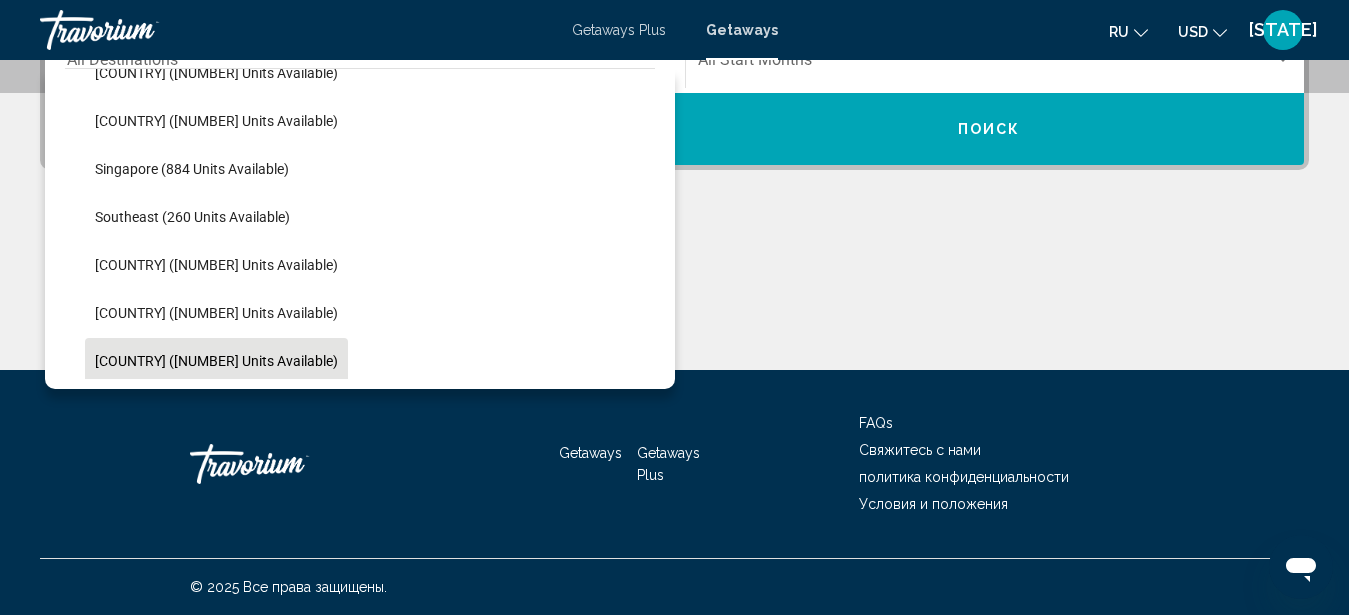 click on "[COUNTRY] ([NUMBER] units available)" 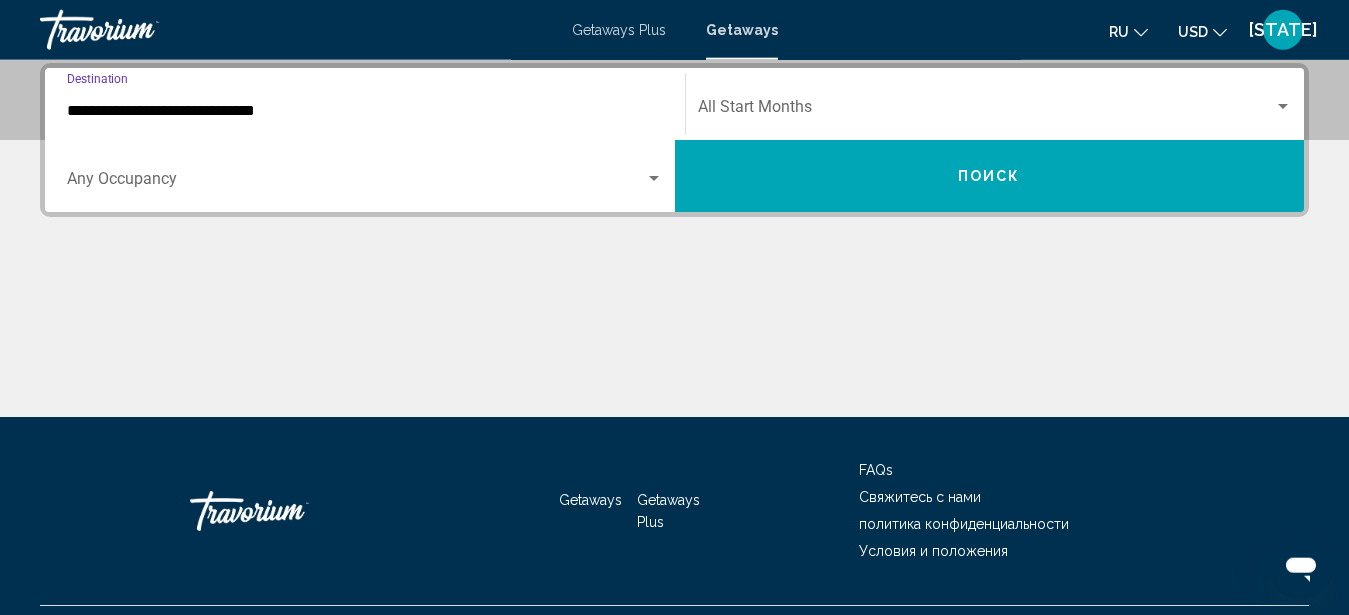 scroll, scrollTop: 458, scrollLeft: 0, axis: vertical 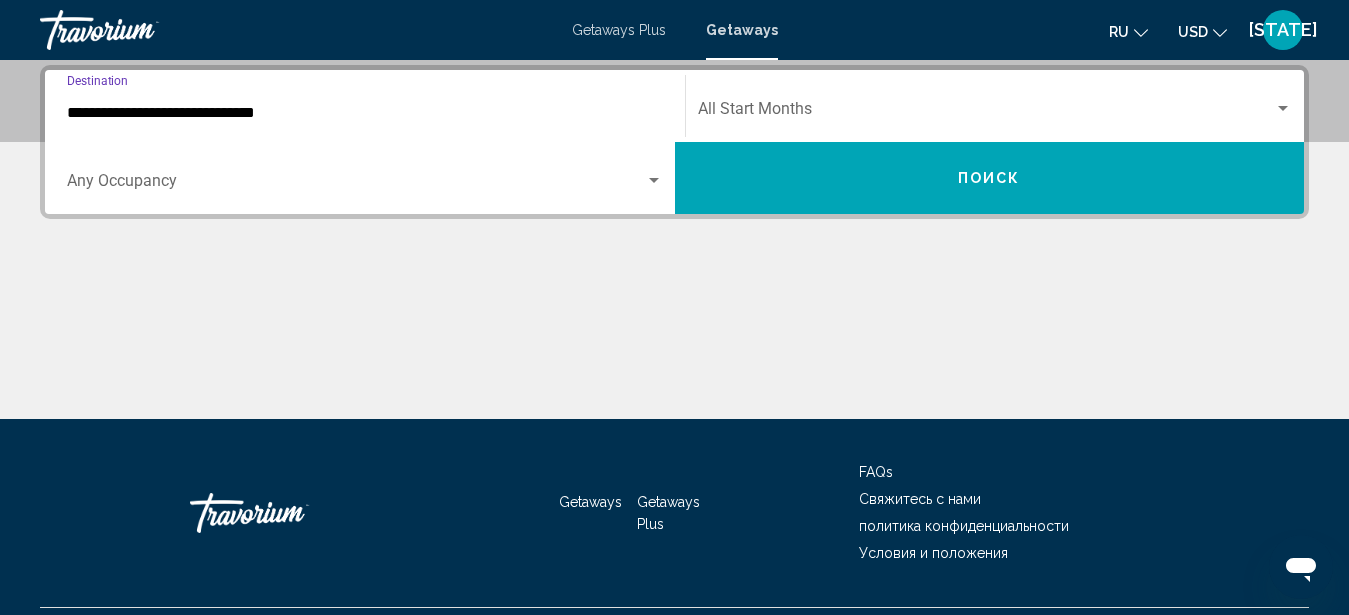 click on "Occupancy Any Occupancy" at bounding box center [365, 178] 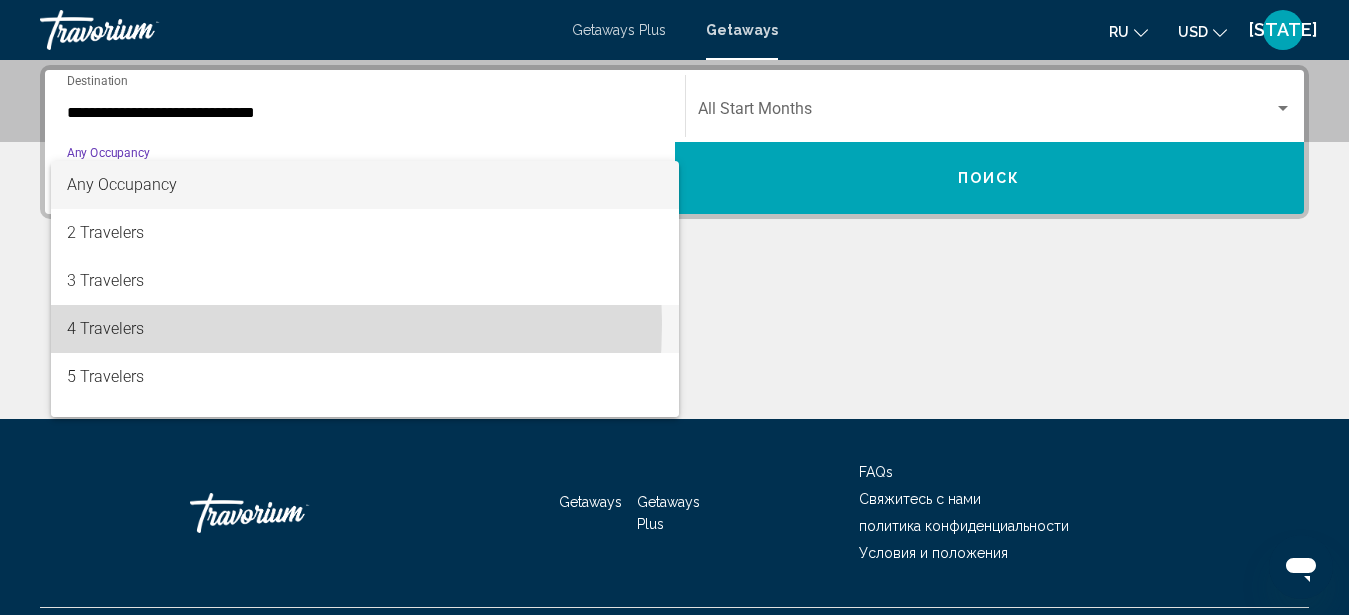 click on "4 Travelers" at bounding box center [365, 329] 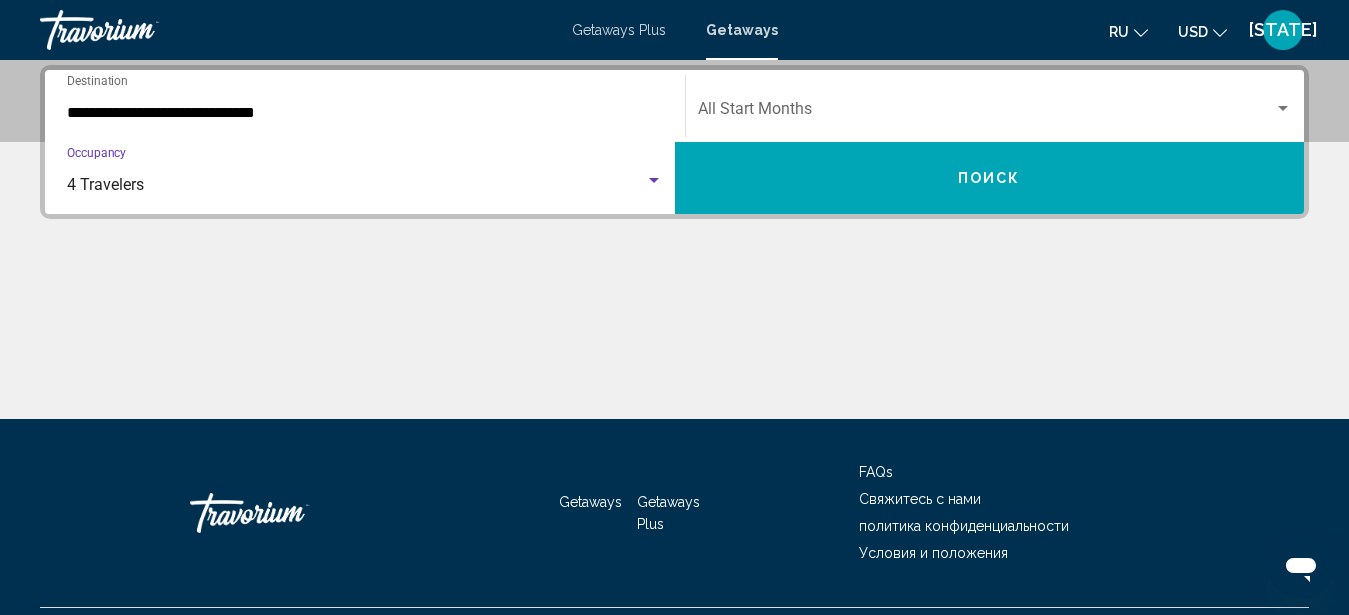 click at bounding box center (654, 180) 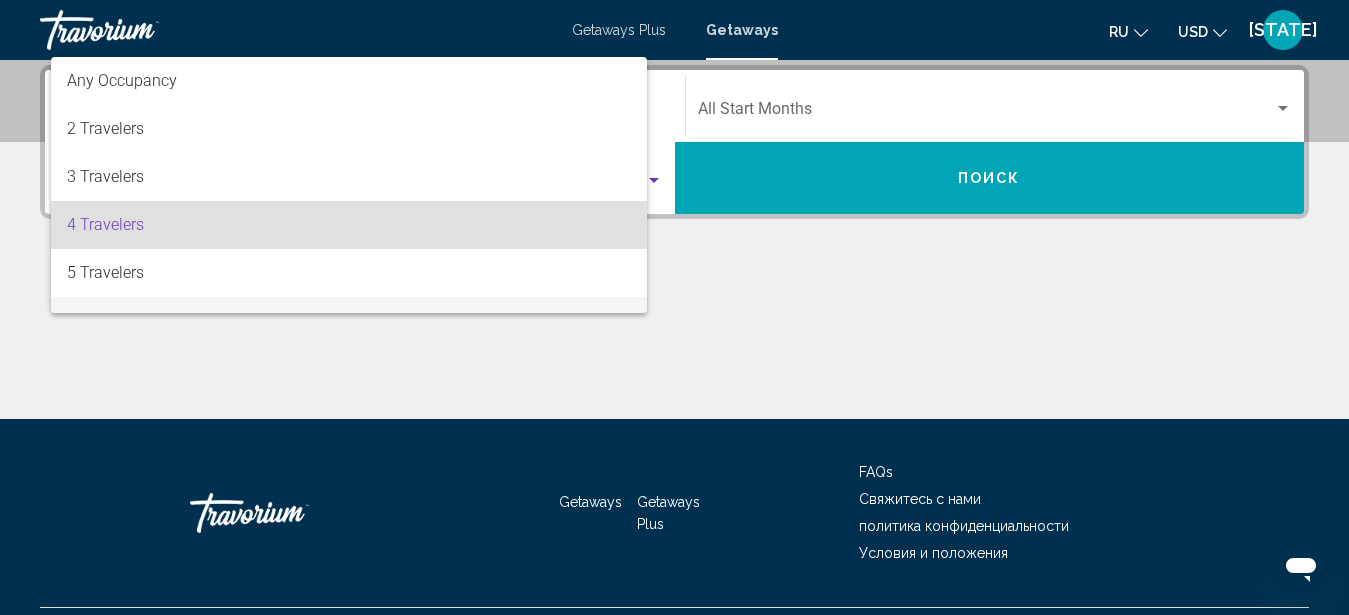 scroll, scrollTop: 40, scrollLeft: 0, axis: vertical 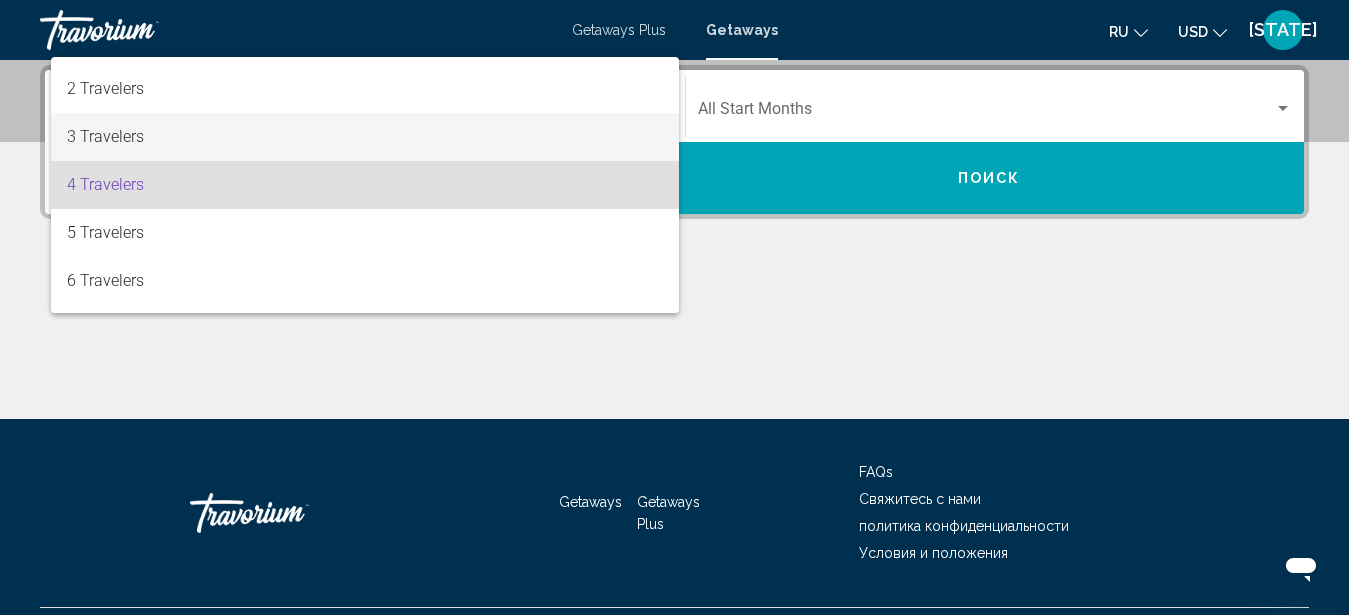 click on "3 Travelers" at bounding box center [365, 137] 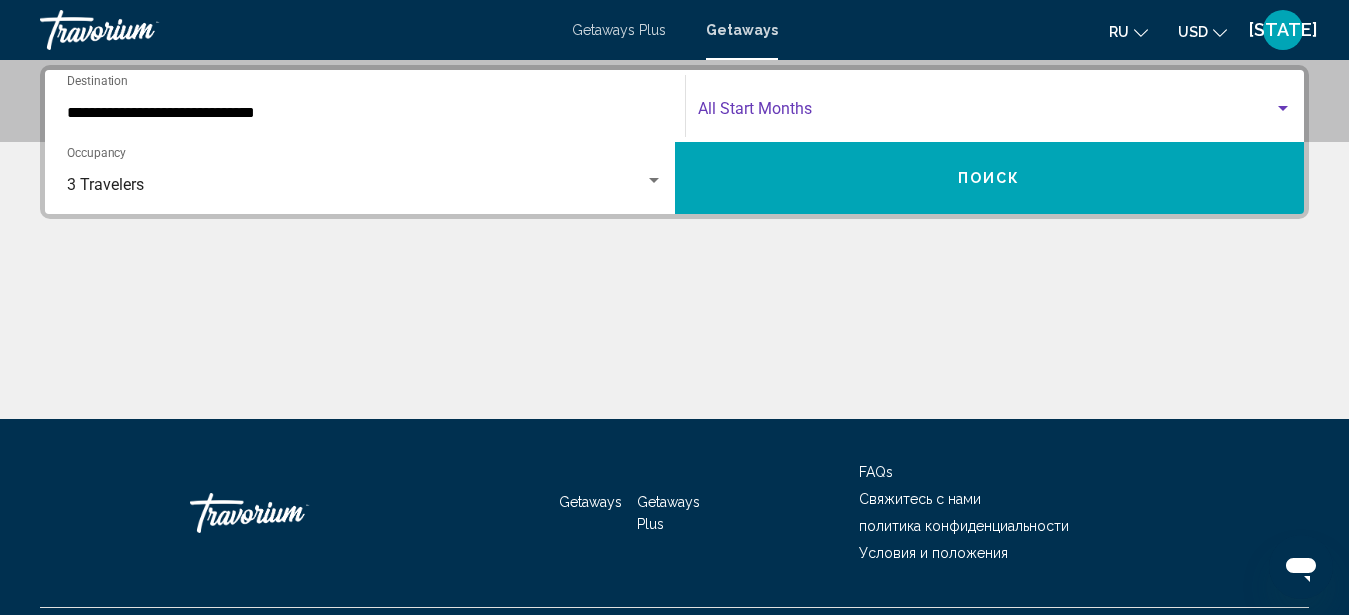 click at bounding box center (986, 113) 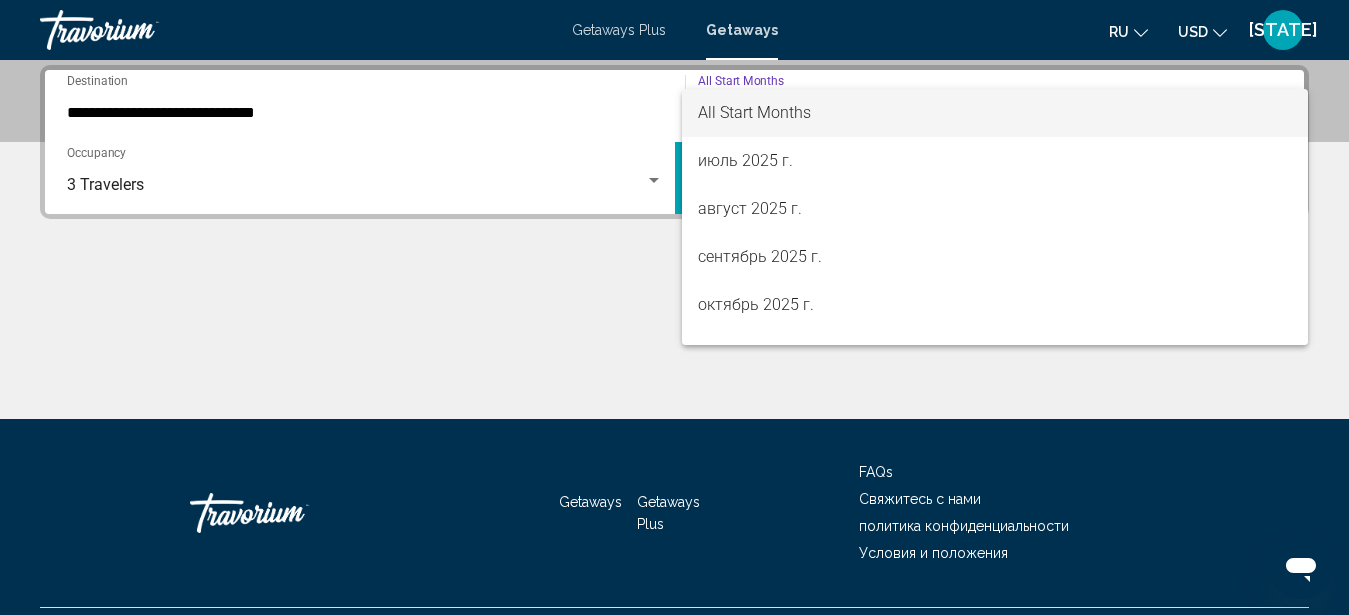 click on "All Start Months" at bounding box center [995, 113] 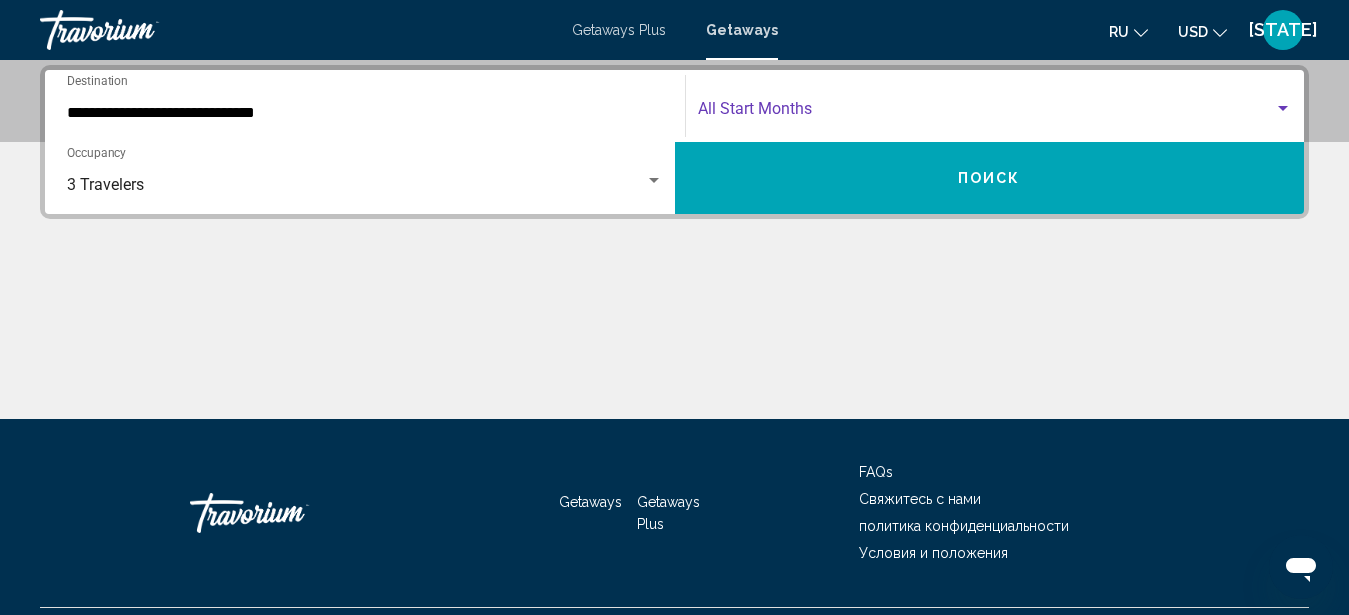 click on "Поиск" at bounding box center (990, 178) 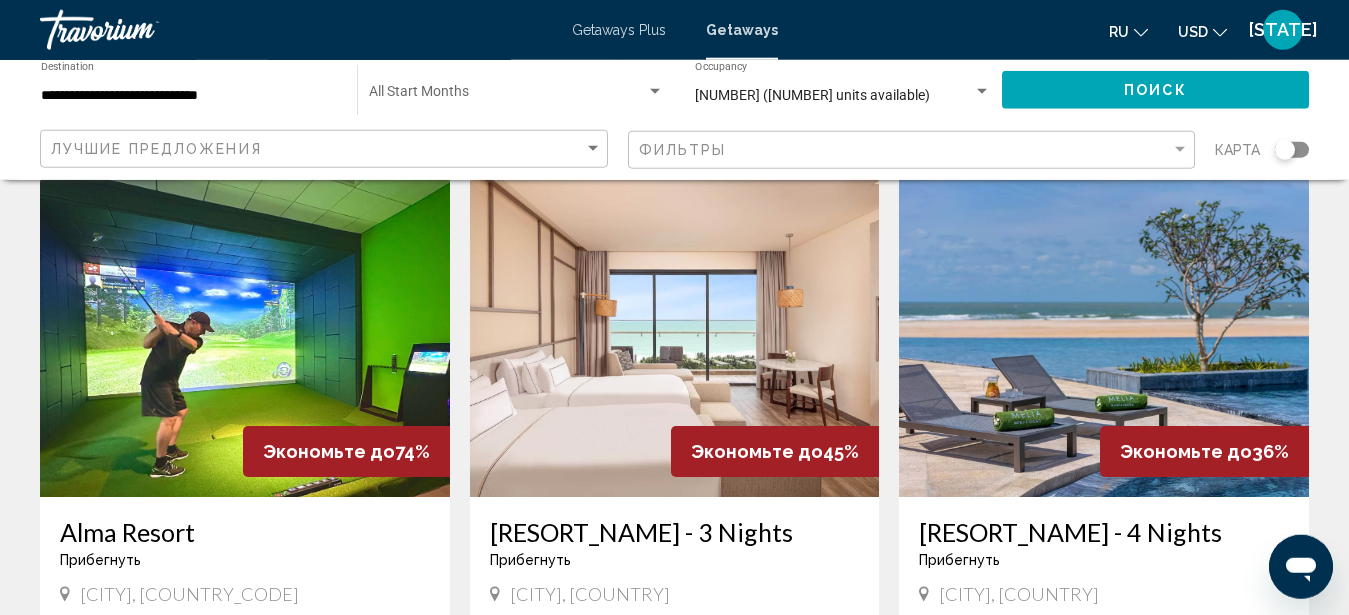 scroll, scrollTop: 1428, scrollLeft: 0, axis: vertical 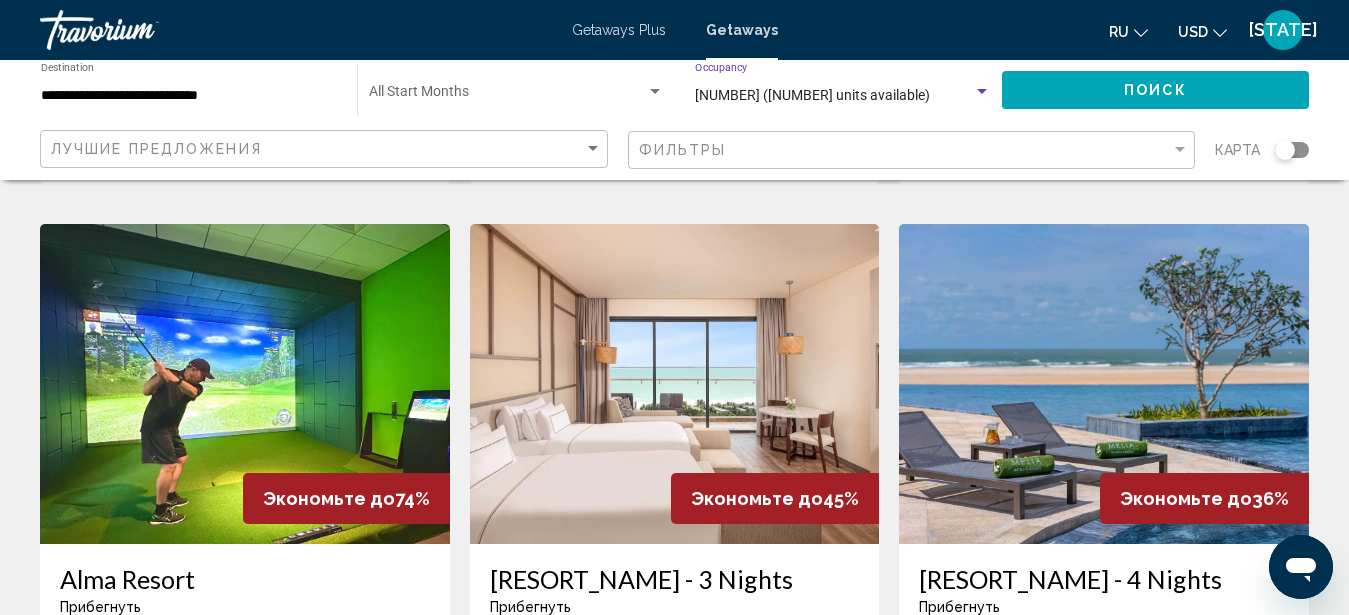 click on "[NUMBER]  ([NUMBER] units available)" at bounding box center [834, 96] 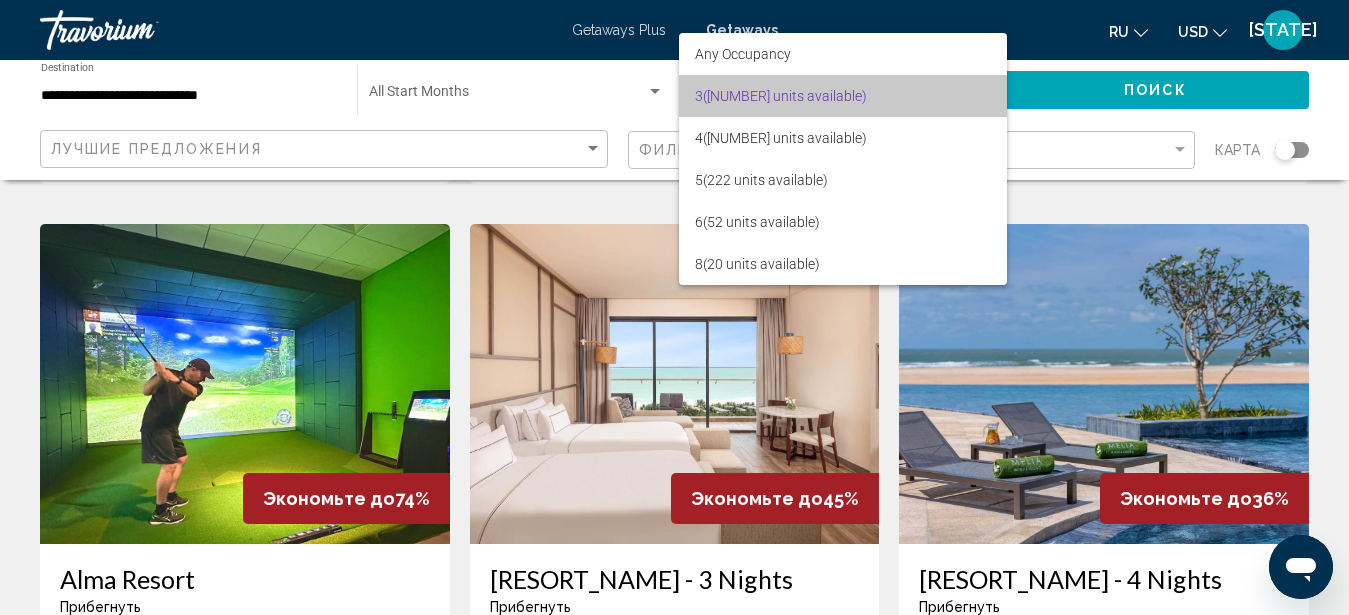 click on "[NUMBER]  ([NUMBER] units available)" at bounding box center [843, 96] 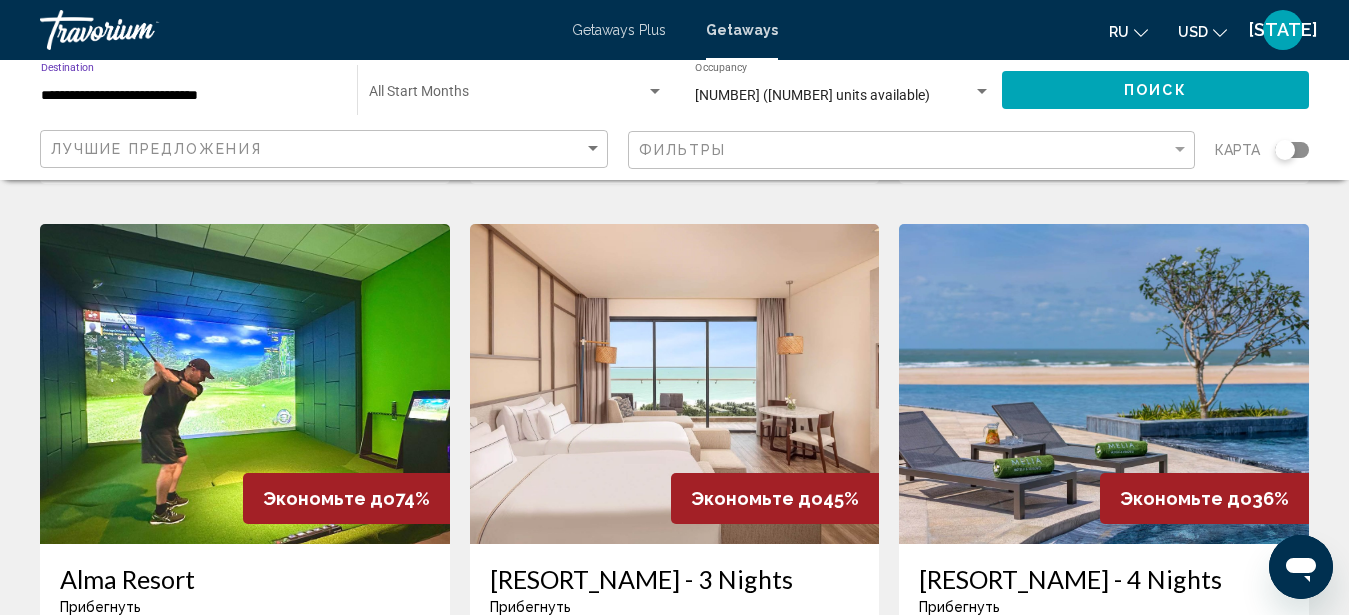 click on "**********" at bounding box center [189, 96] 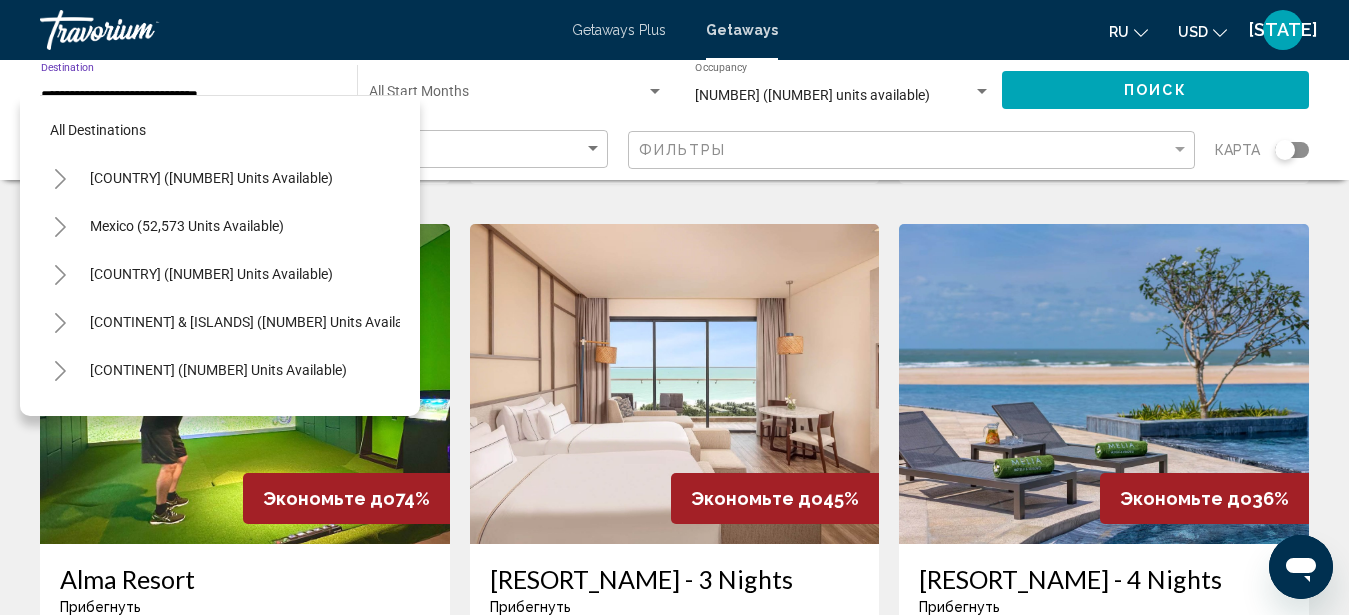 scroll, scrollTop: 1040, scrollLeft: 0, axis: vertical 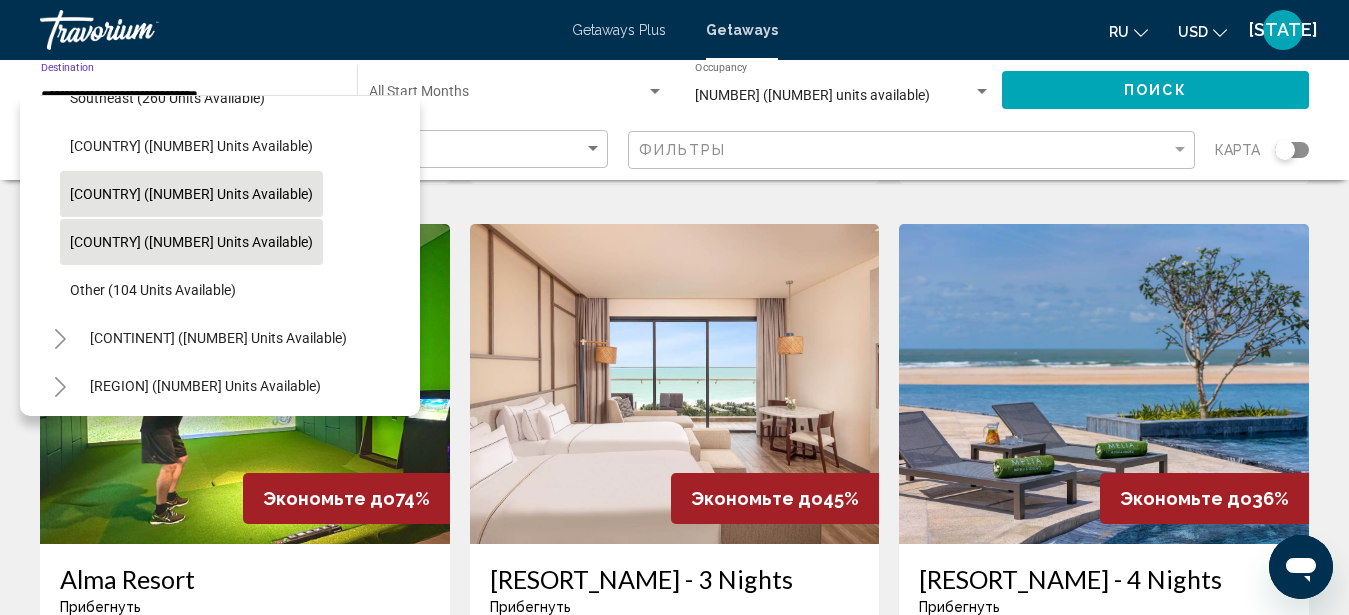 click on "[COUNTRY] ([NUMBER] units available)" 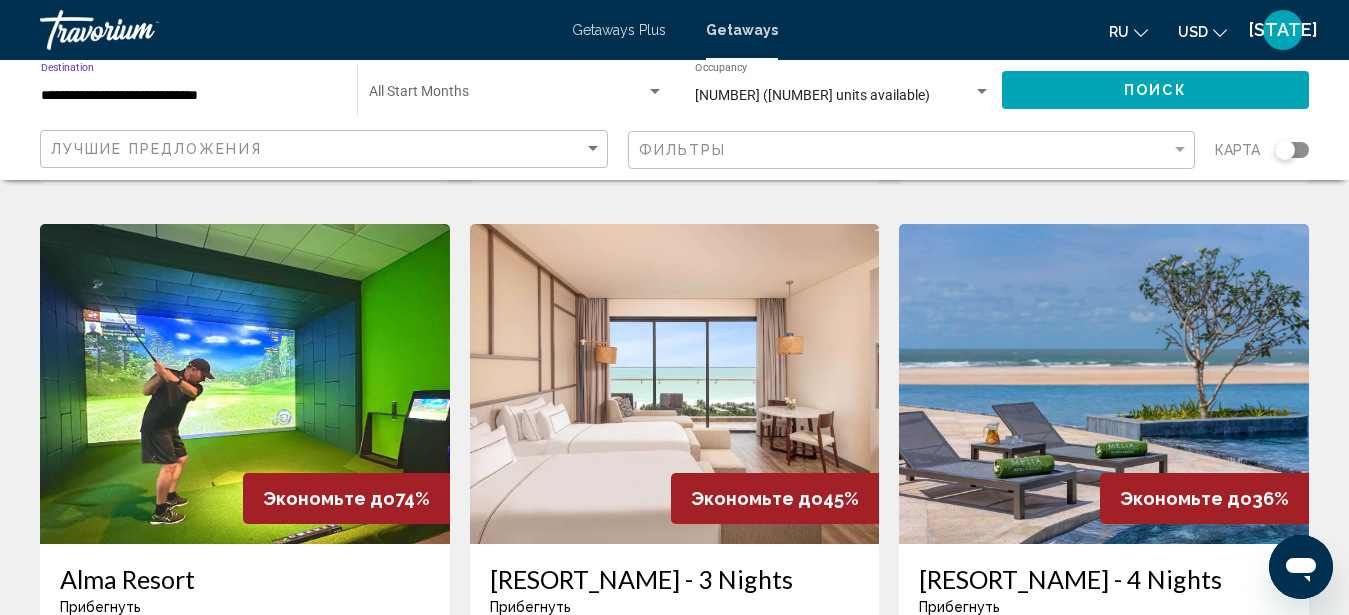 type on "**********" 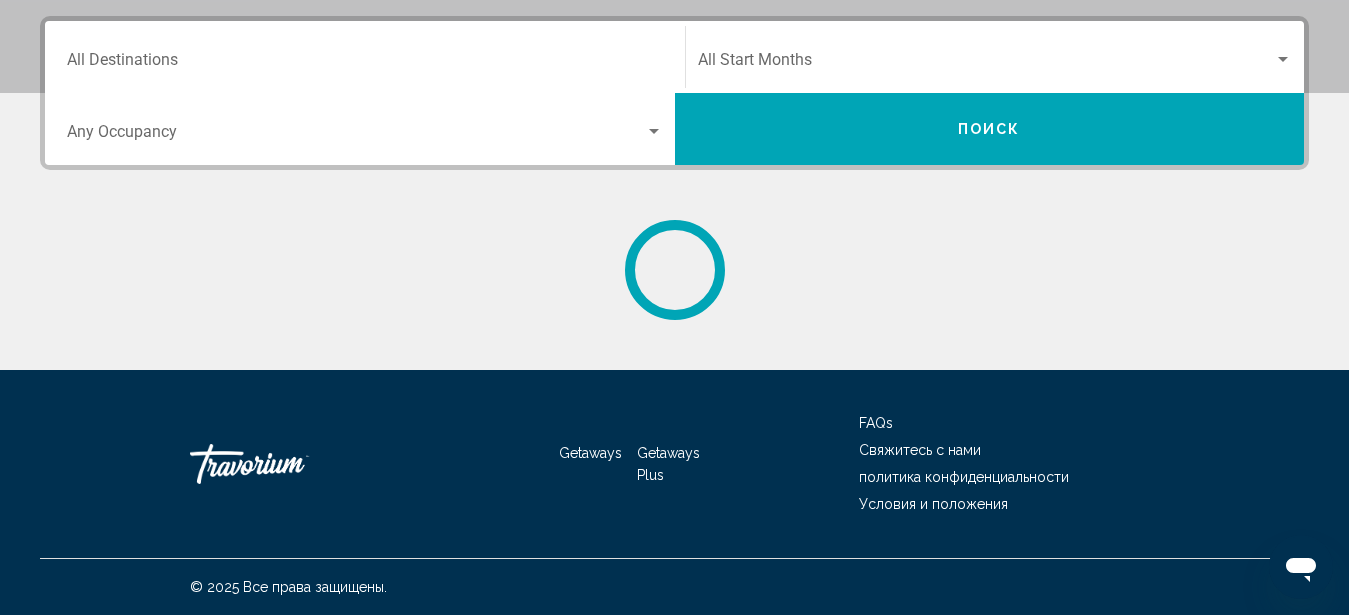 scroll, scrollTop: 0, scrollLeft: 0, axis: both 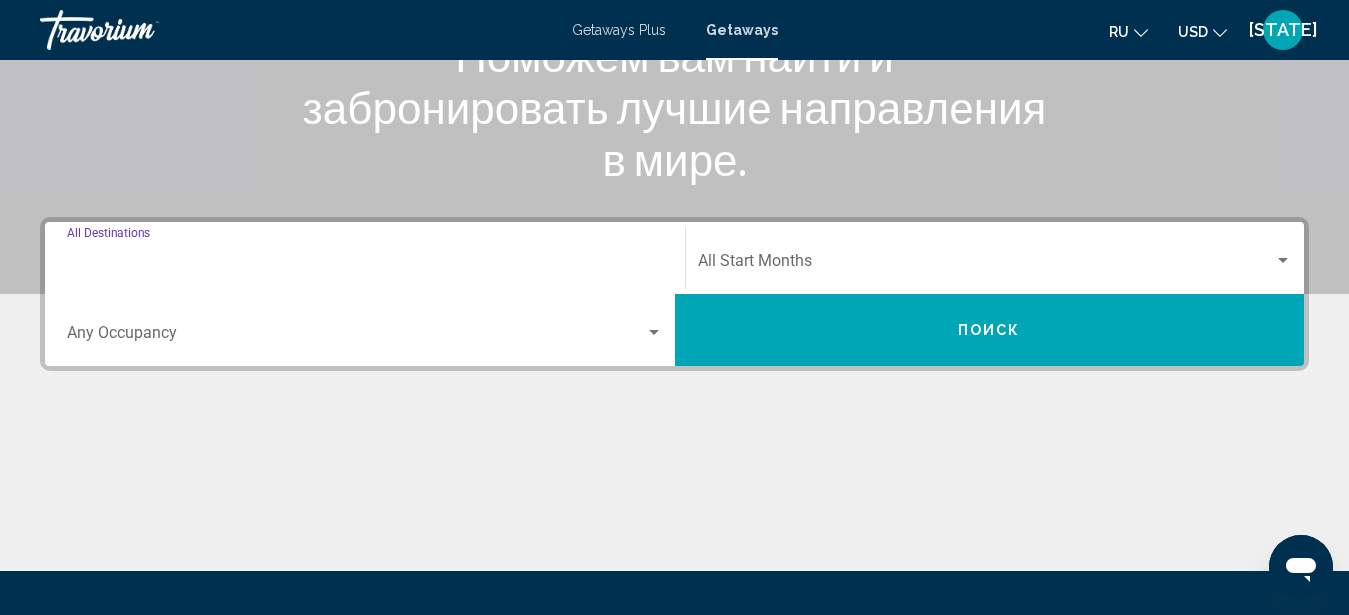 click on "Destination All Destinations" at bounding box center (365, 265) 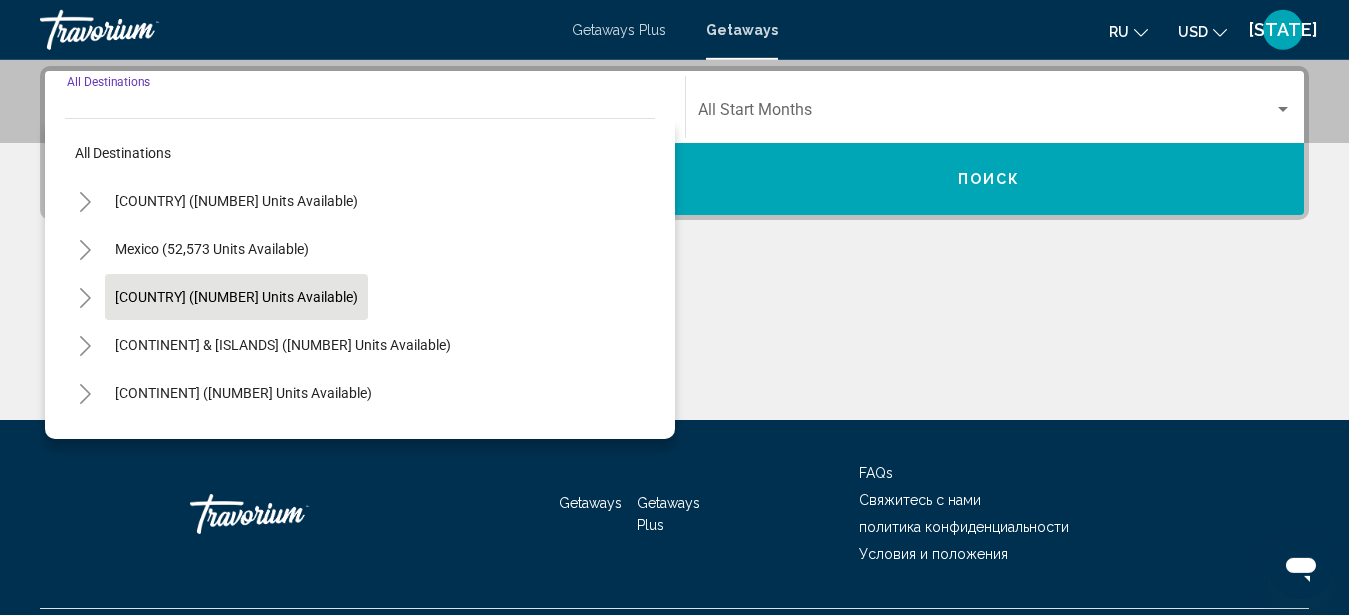 scroll, scrollTop: 458, scrollLeft: 0, axis: vertical 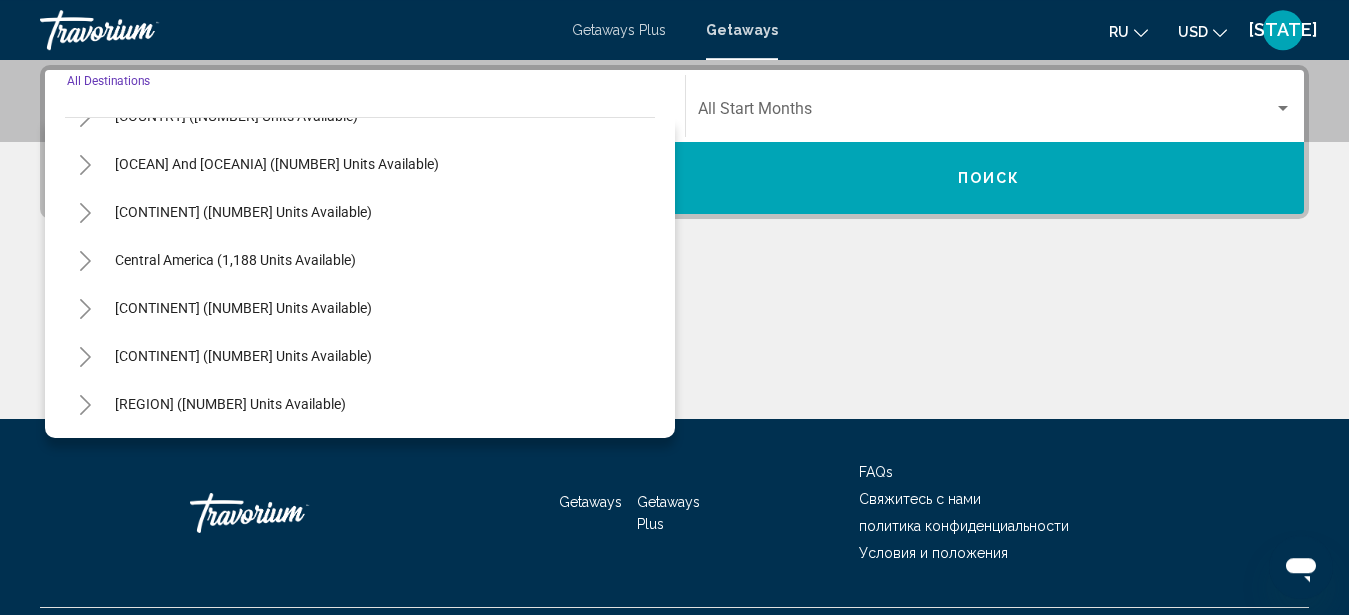 click 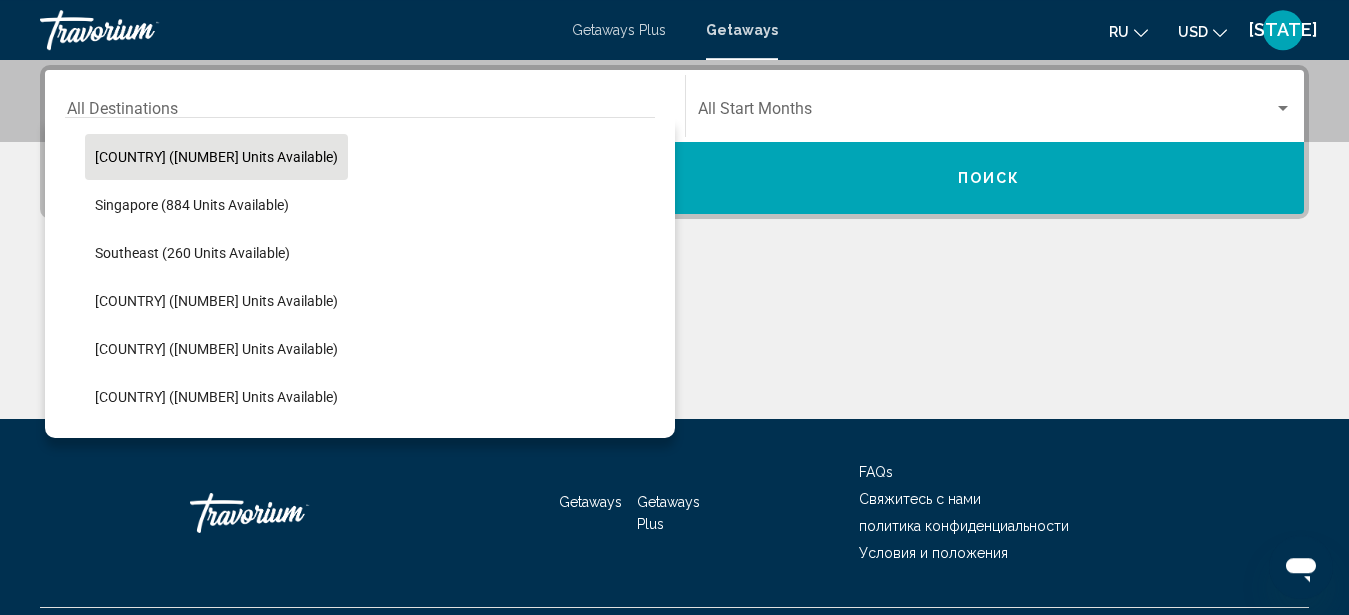 scroll, scrollTop: 1008, scrollLeft: 0, axis: vertical 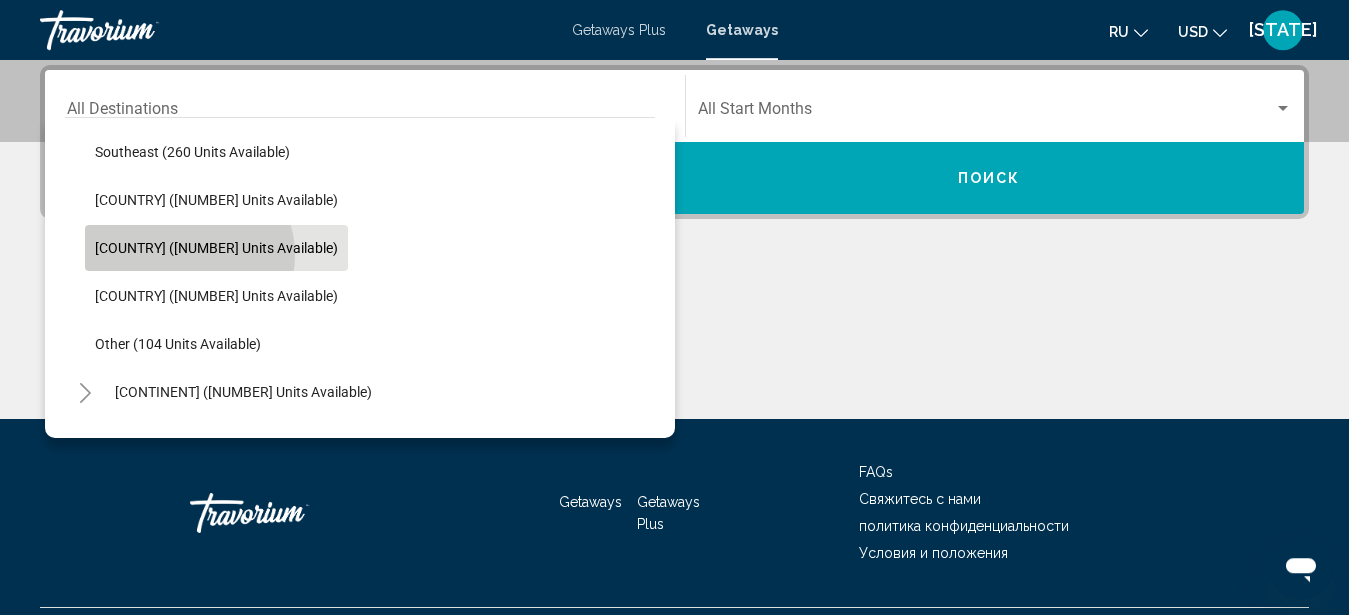 click on "[COUNTRY] ([NUMBER] units available)" 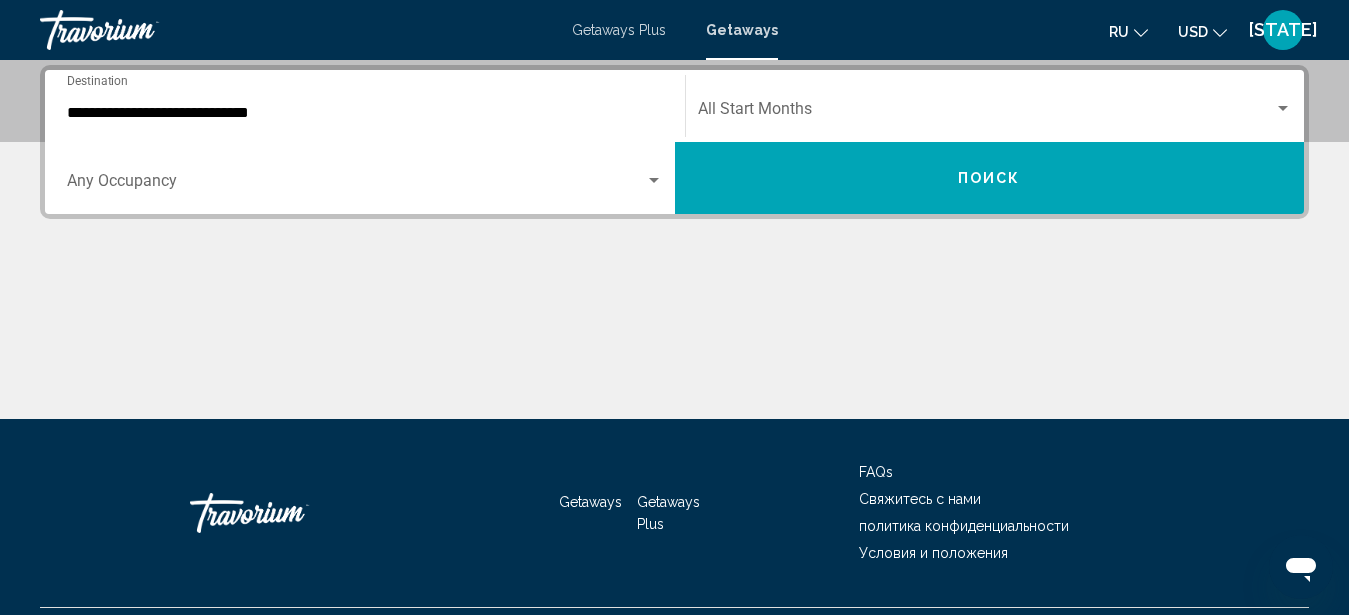 click on "Occupancy Any Occupancy" at bounding box center [365, 178] 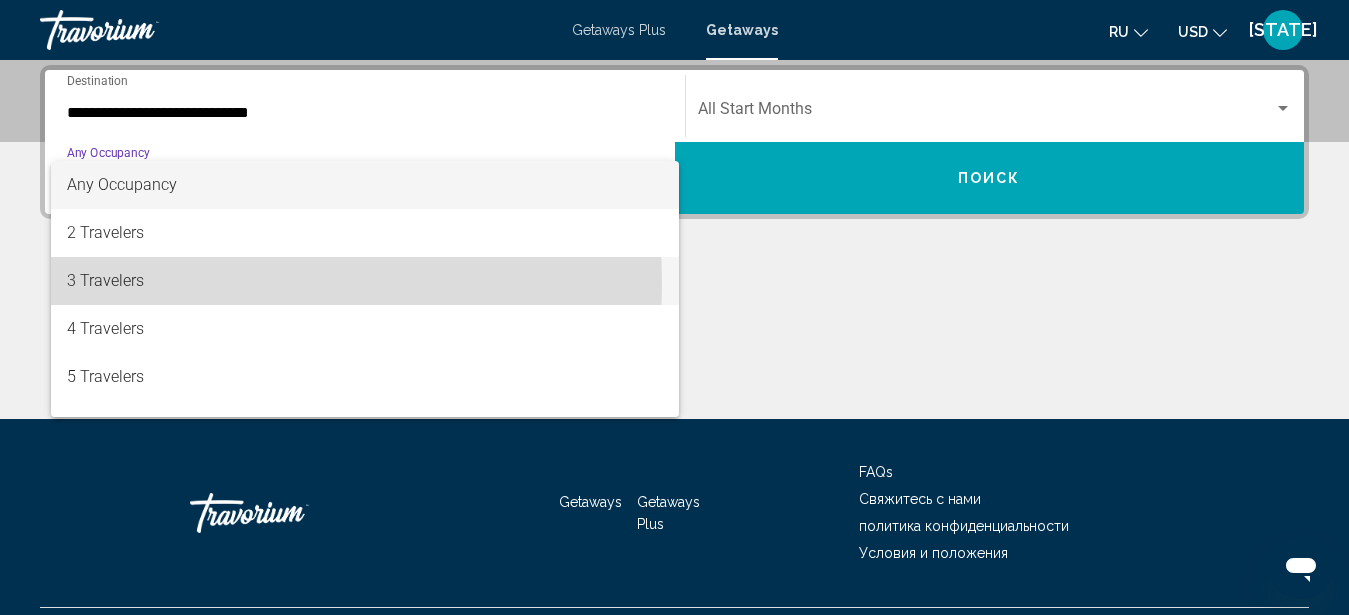 click on "3 Travelers" at bounding box center (365, 281) 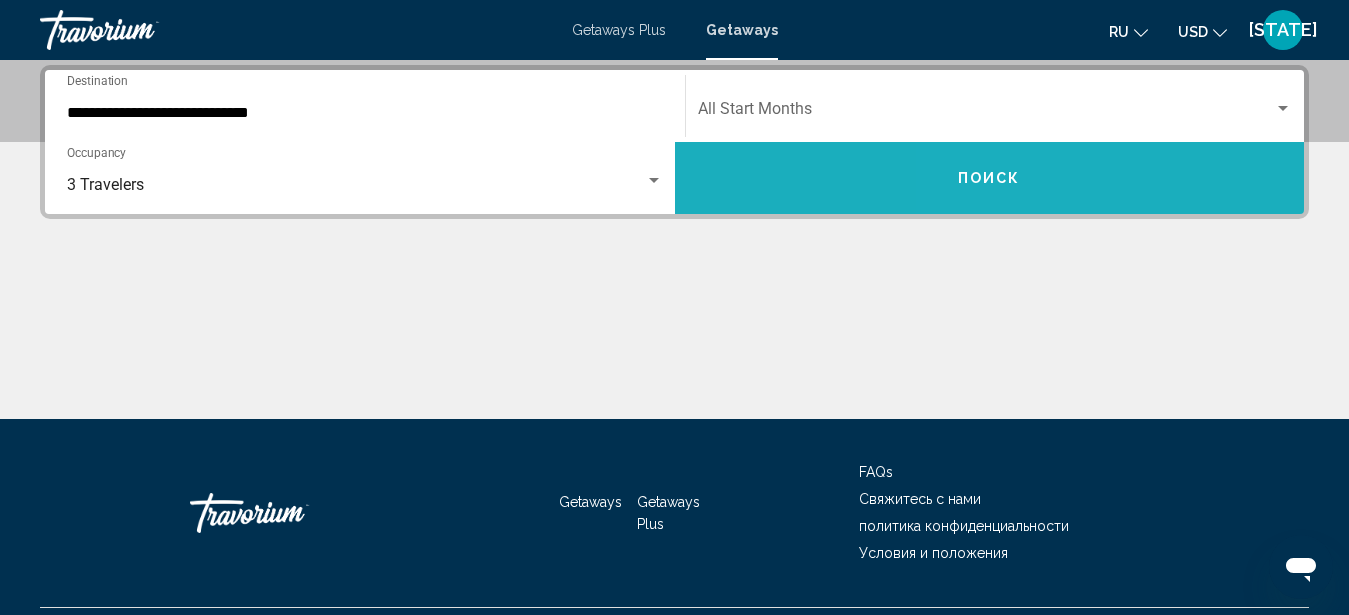 click on "Поиск" at bounding box center (989, 177) 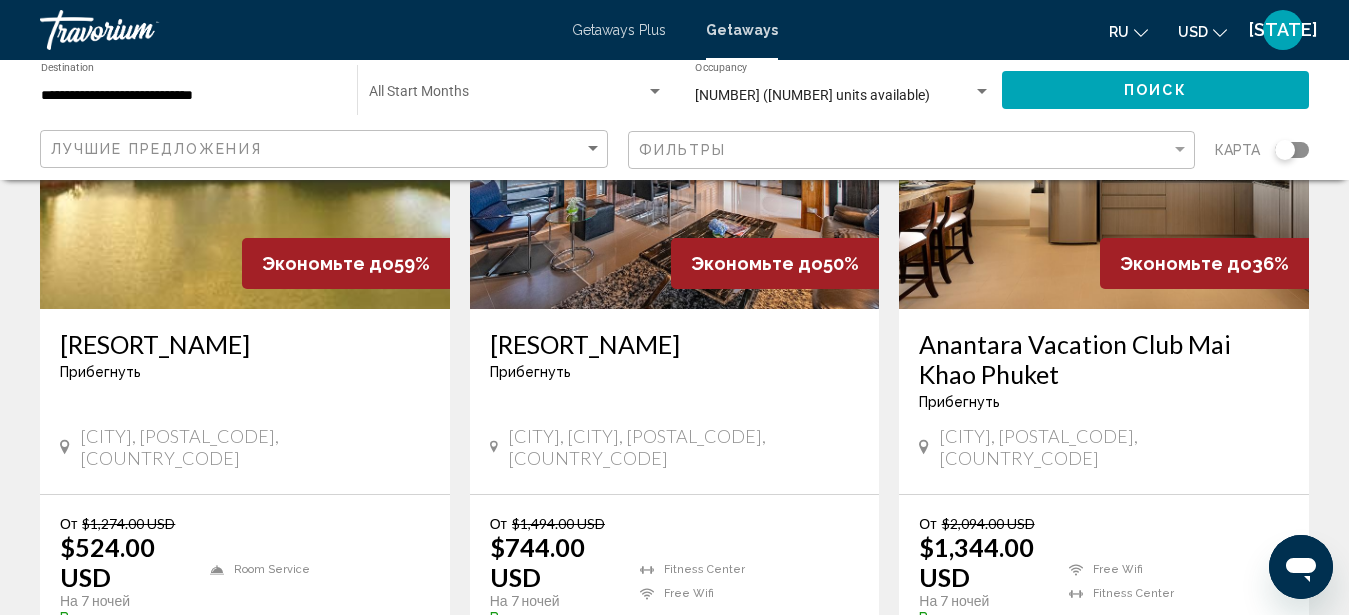 scroll, scrollTop: 2774, scrollLeft: 0, axis: vertical 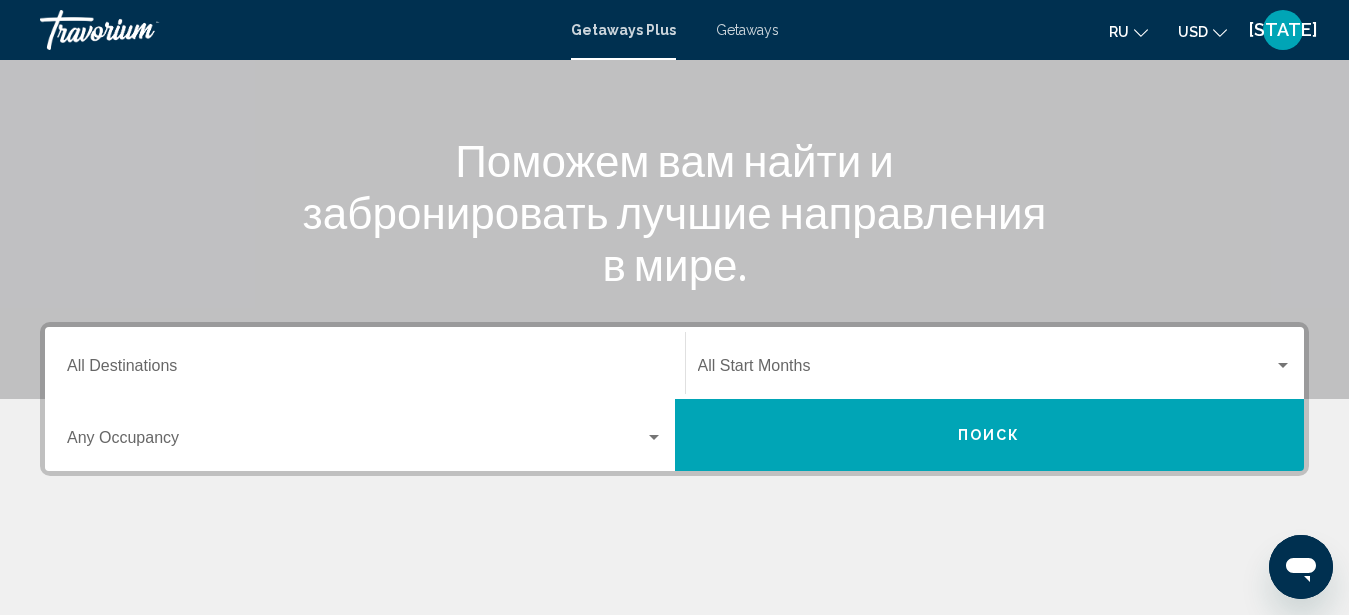 click on "Destination All Destinations" at bounding box center (365, 370) 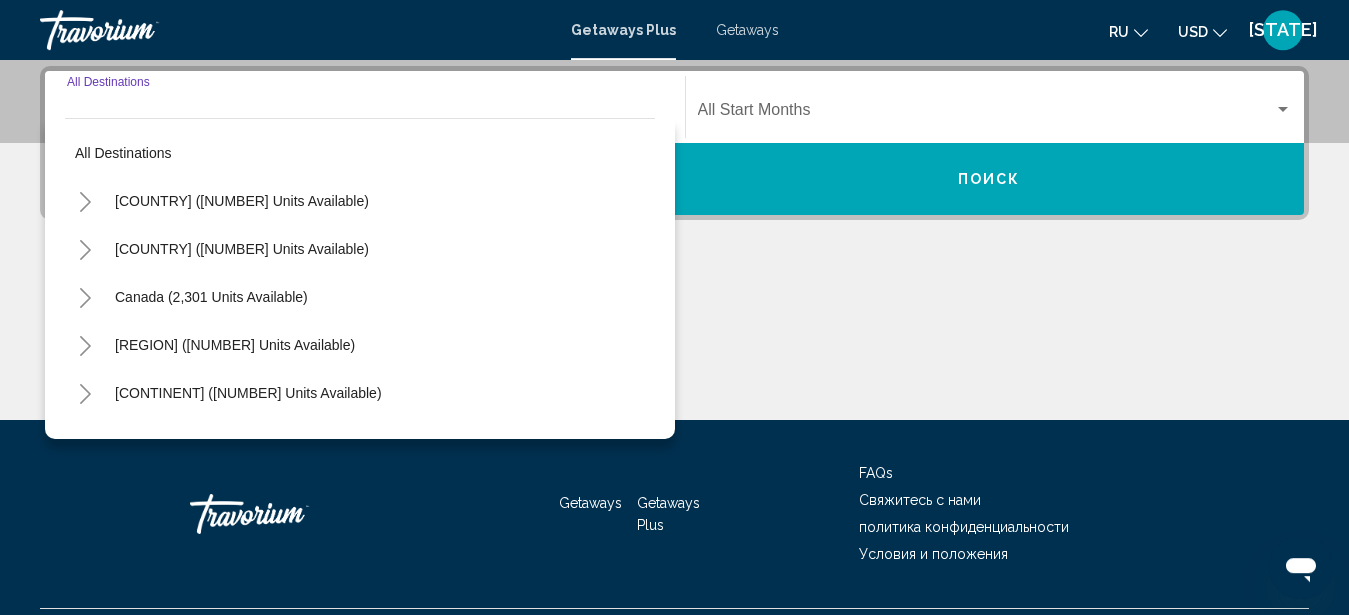 scroll, scrollTop: 458, scrollLeft: 0, axis: vertical 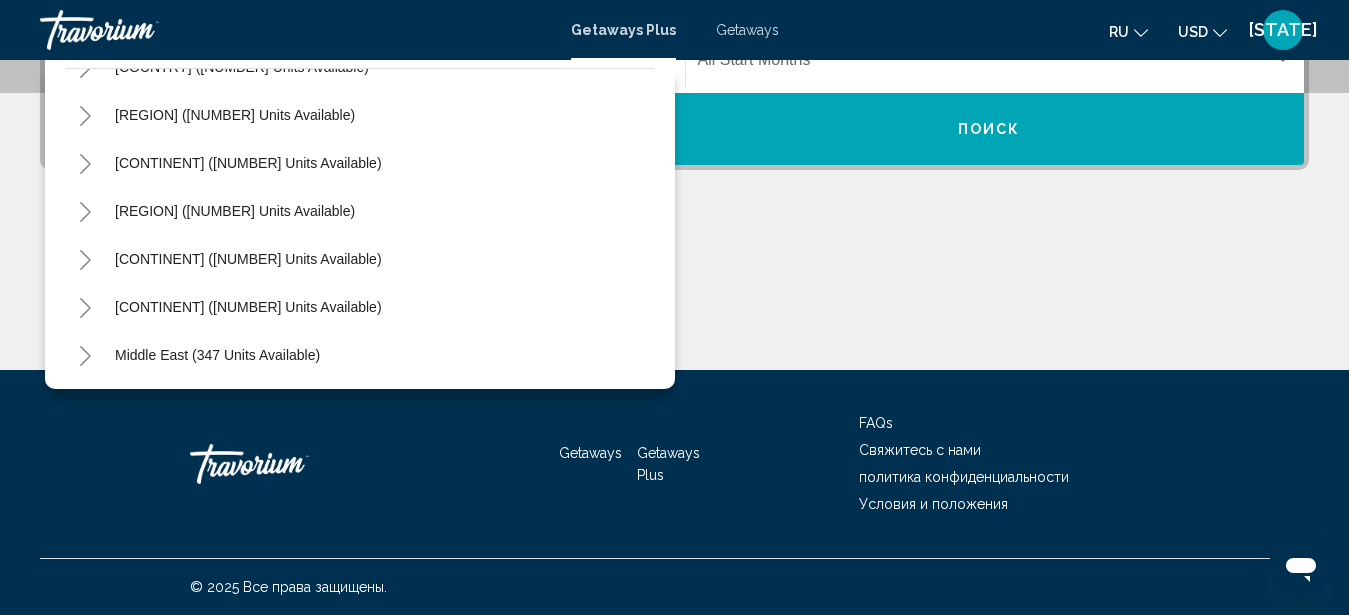 click 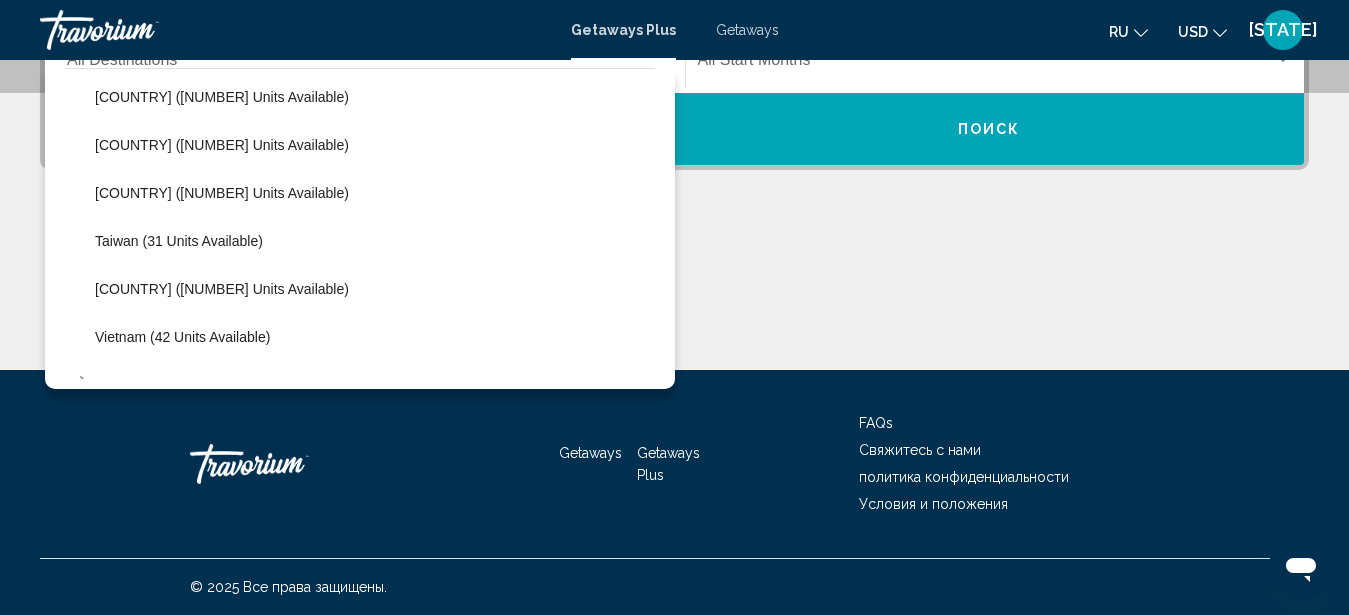 scroll, scrollTop: 780, scrollLeft: 0, axis: vertical 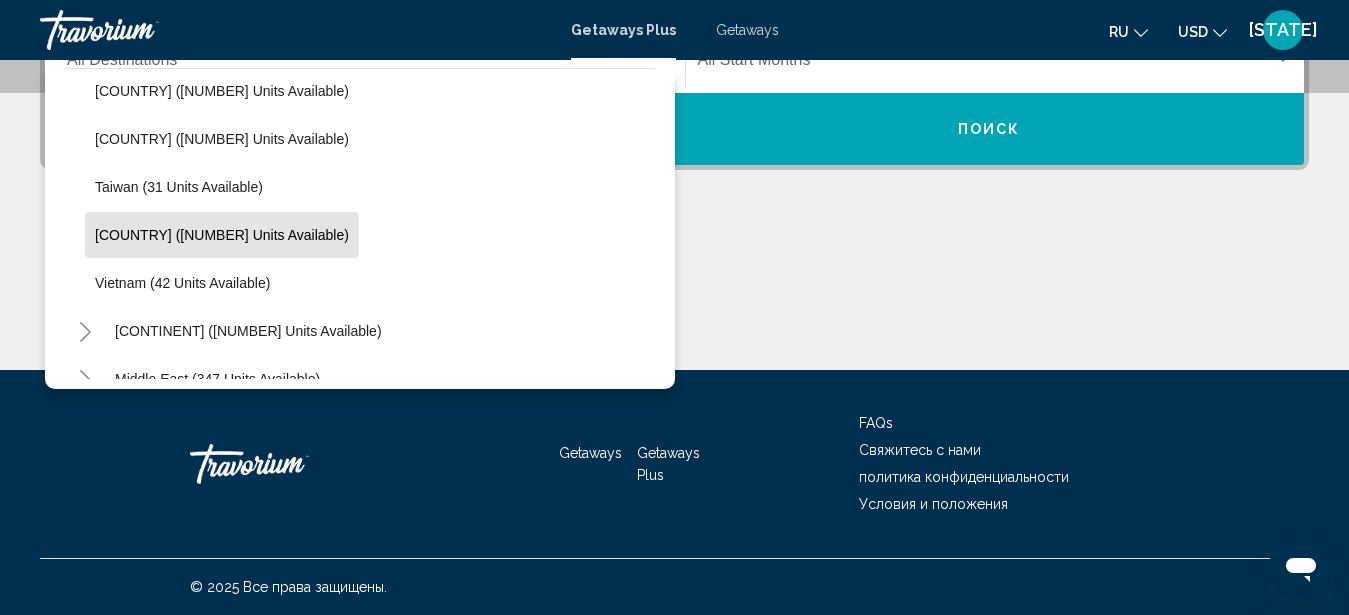 click on "[COUNTRY] ([NUMBER] units available)" 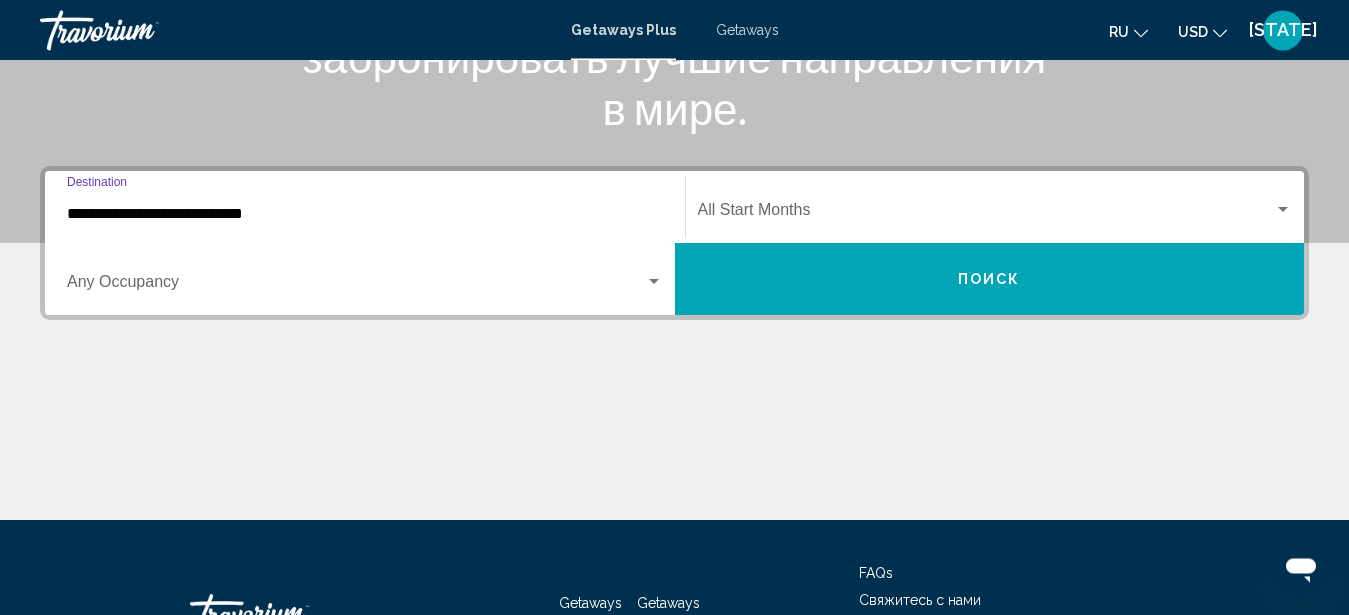 scroll, scrollTop: 356, scrollLeft: 0, axis: vertical 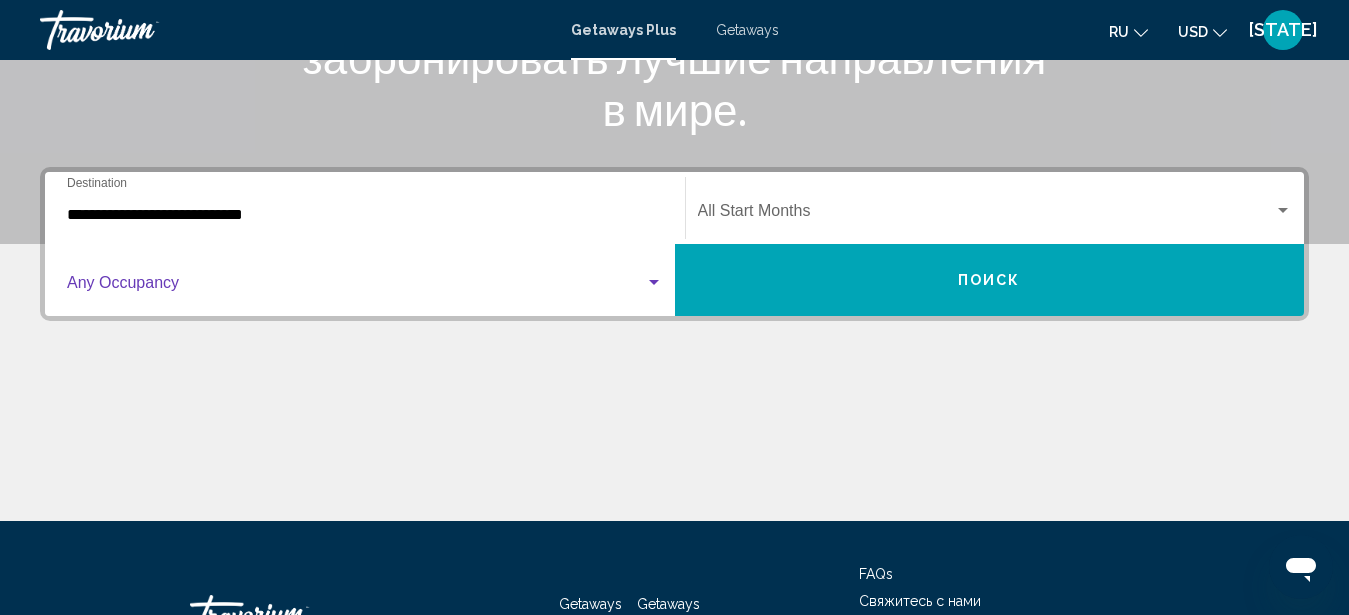click at bounding box center [356, 287] 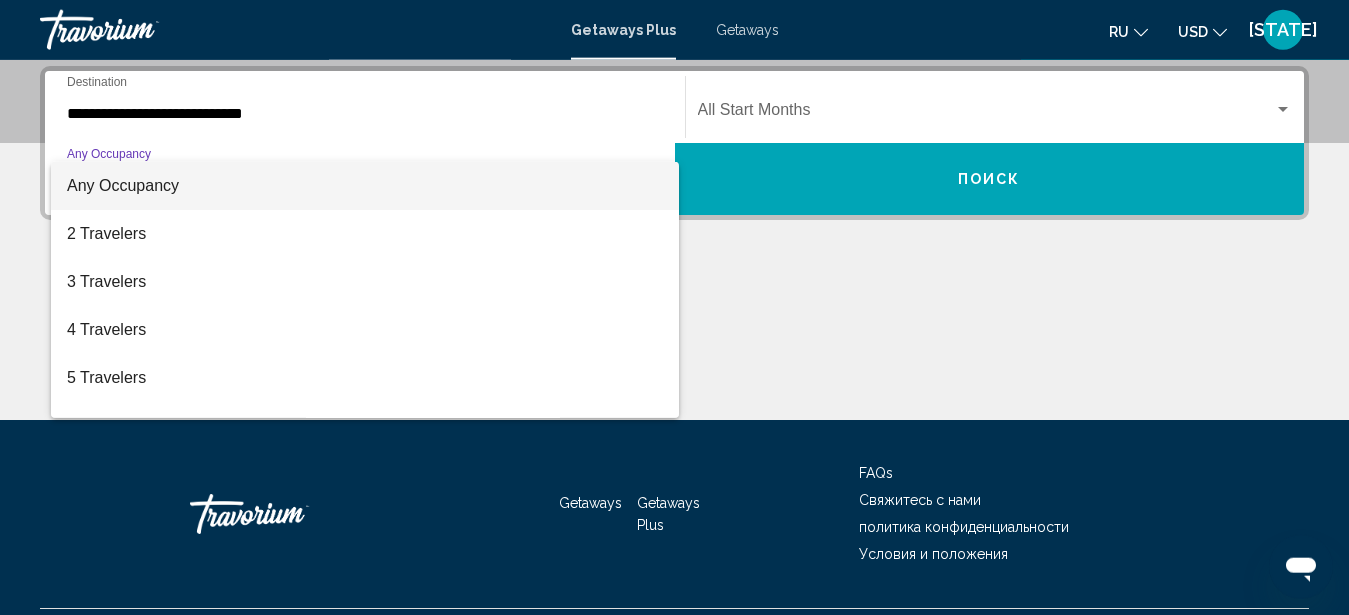 scroll, scrollTop: 458, scrollLeft: 0, axis: vertical 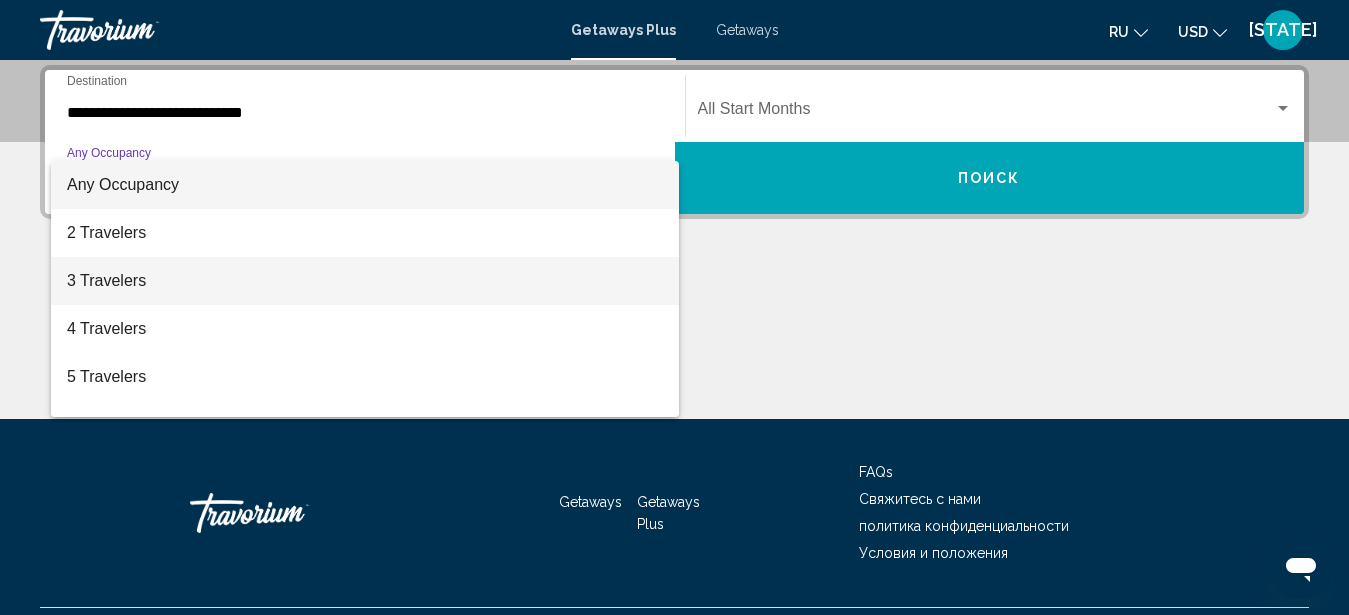 click on "3 Travelers" at bounding box center [365, 281] 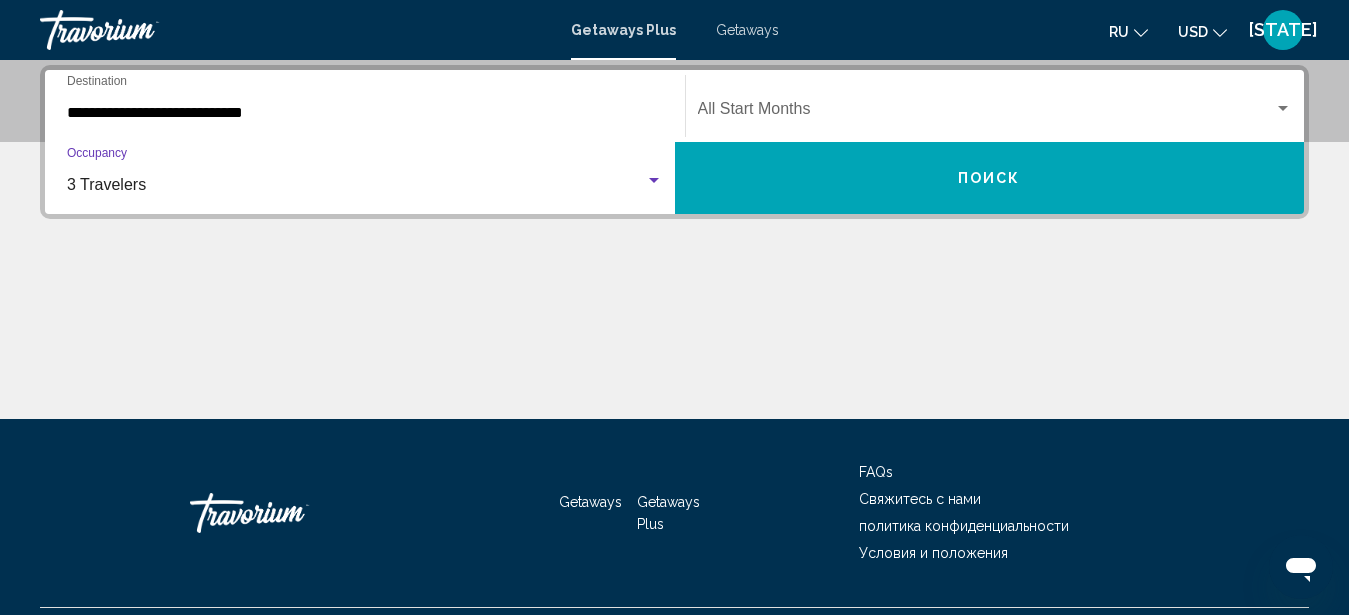 click at bounding box center [986, 113] 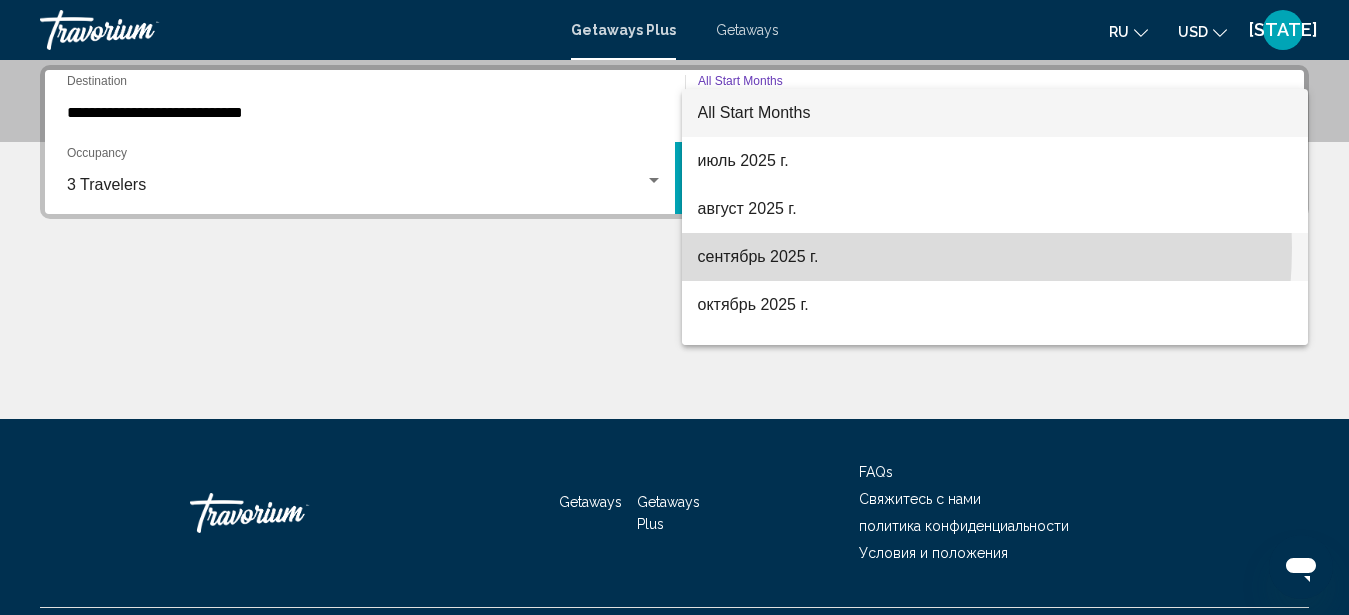 click on "сентябрь 2025 г." at bounding box center (995, 257) 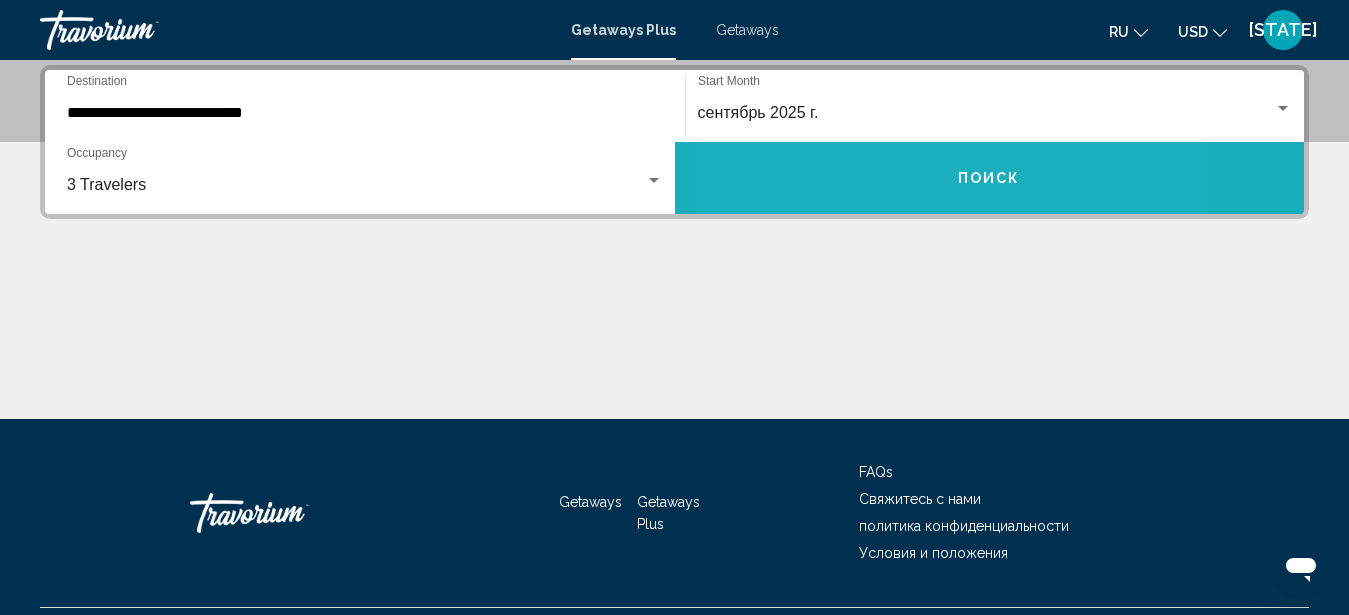 click on "Поиск" at bounding box center [990, 178] 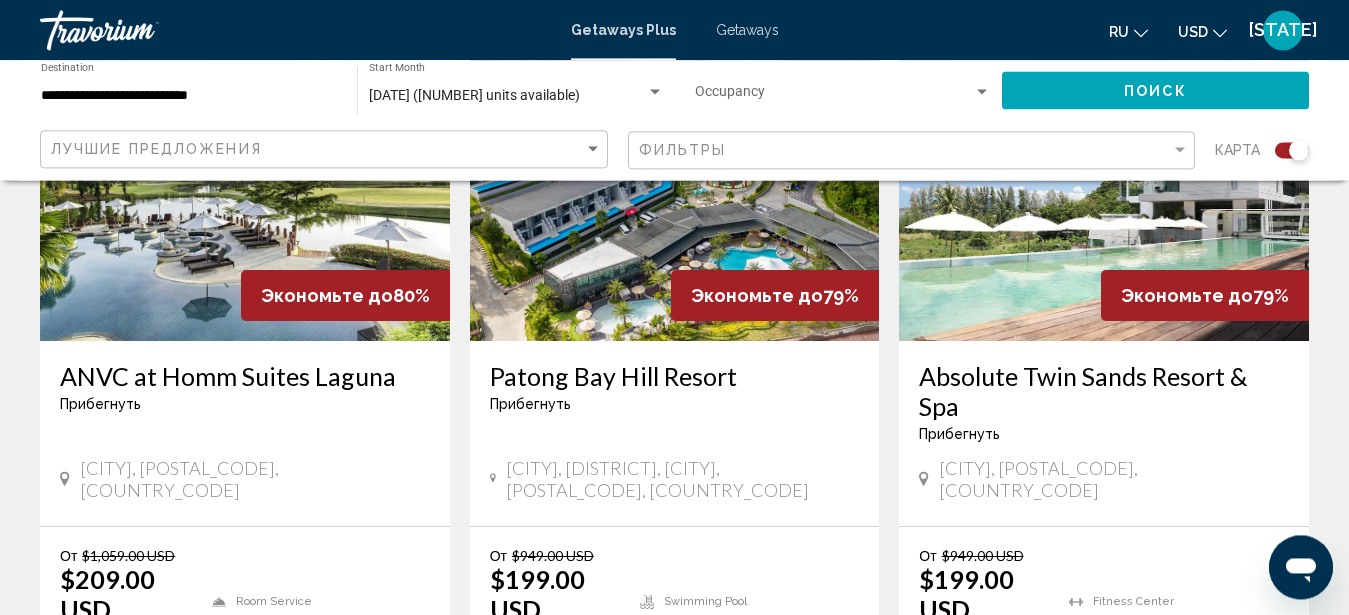 scroll, scrollTop: 693, scrollLeft: 0, axis: vertical 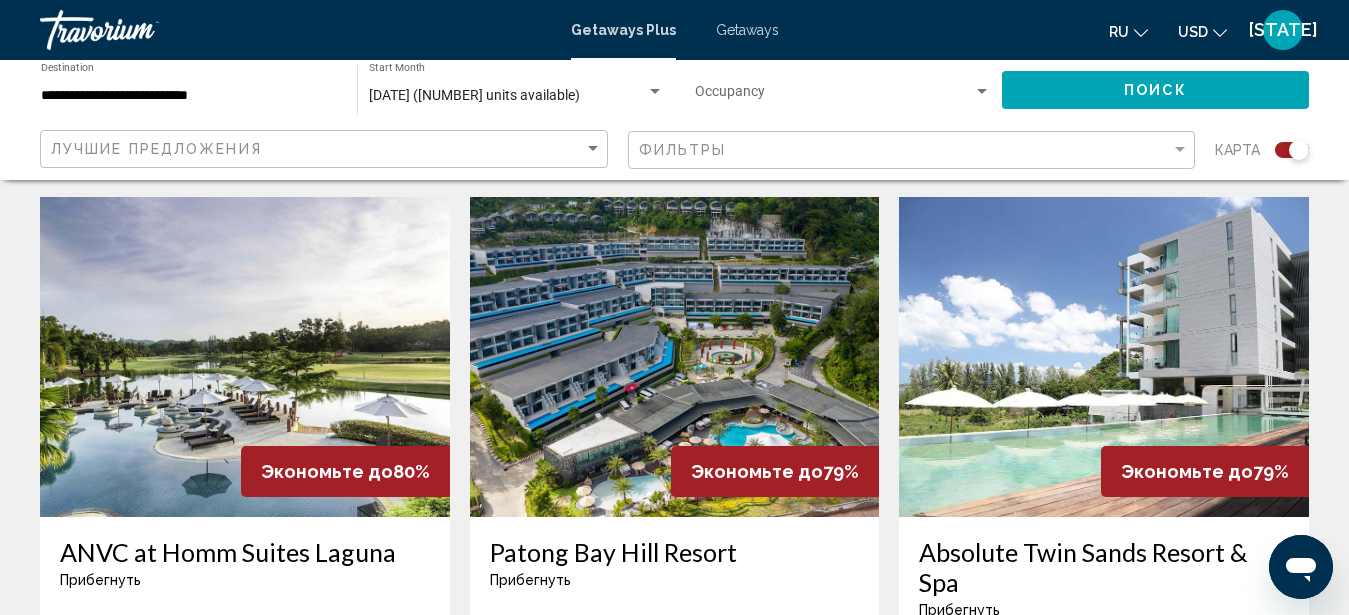 click at bounding box center (245, 357) 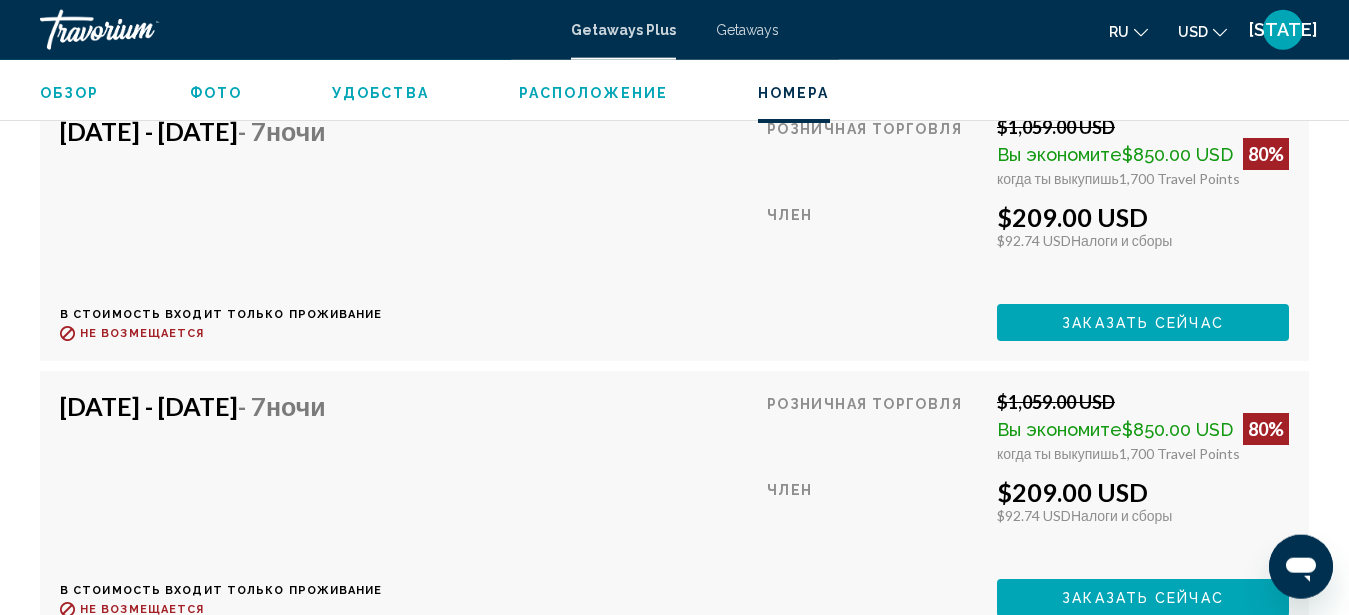 scroll, scrollTop: 3631, scrollLeft: 0, axis: vertical 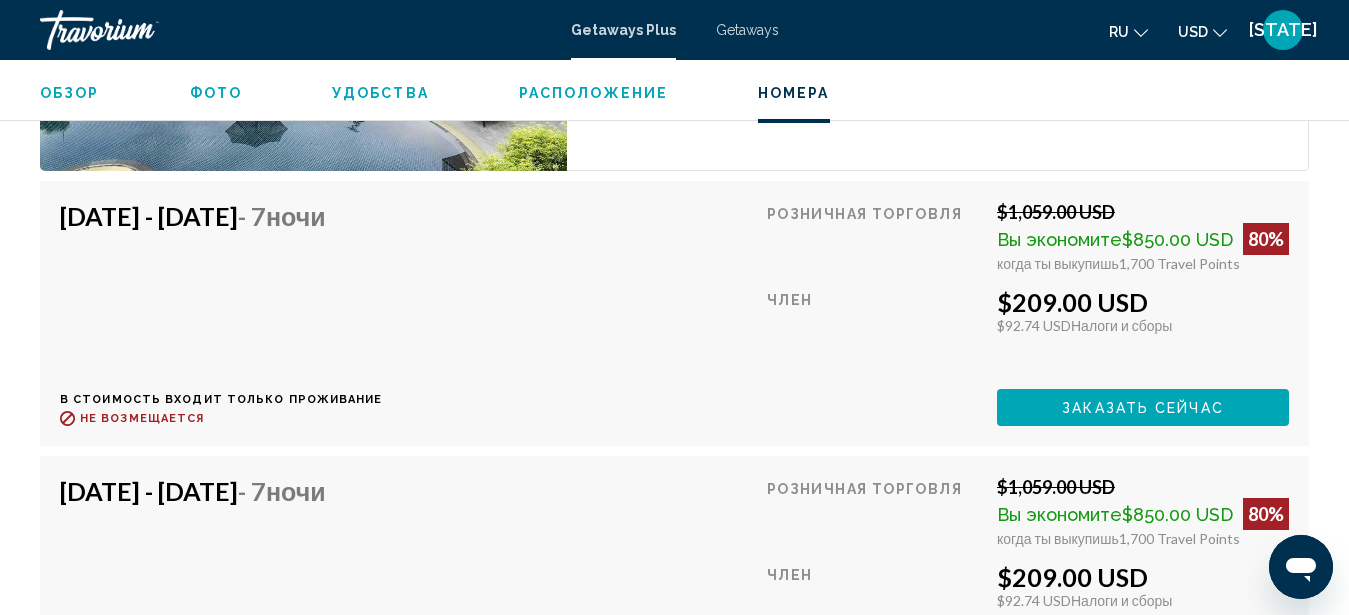 click on "Sep 13, 2025 - Sep 20, 2025  - 7  ночи" at bounding box center [214, 491] 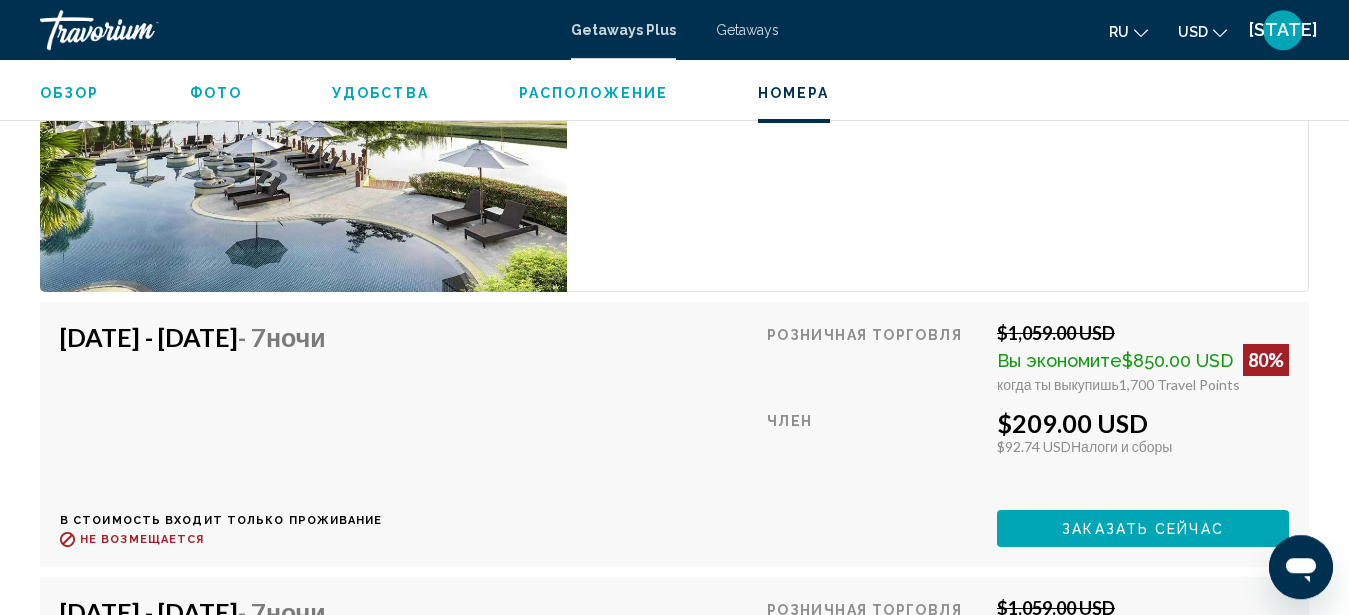 scroll, scrollTop: 3325, scrollLeft: 0, axis: vertical 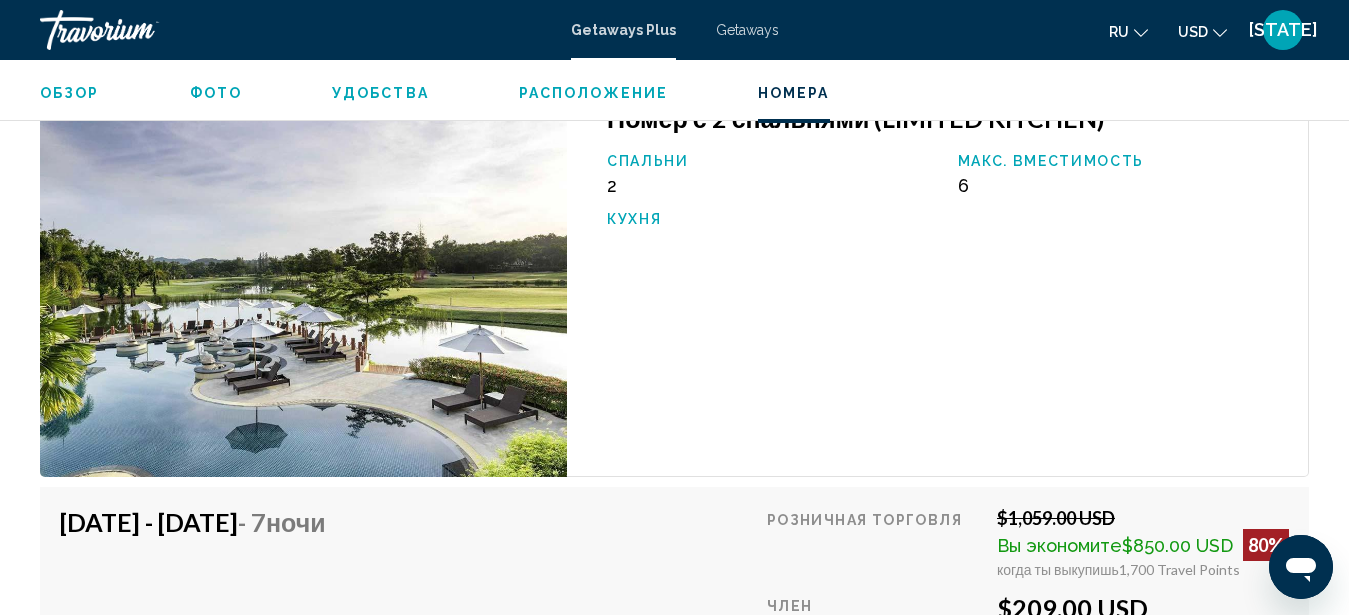 click at bounding box center [303, 279] 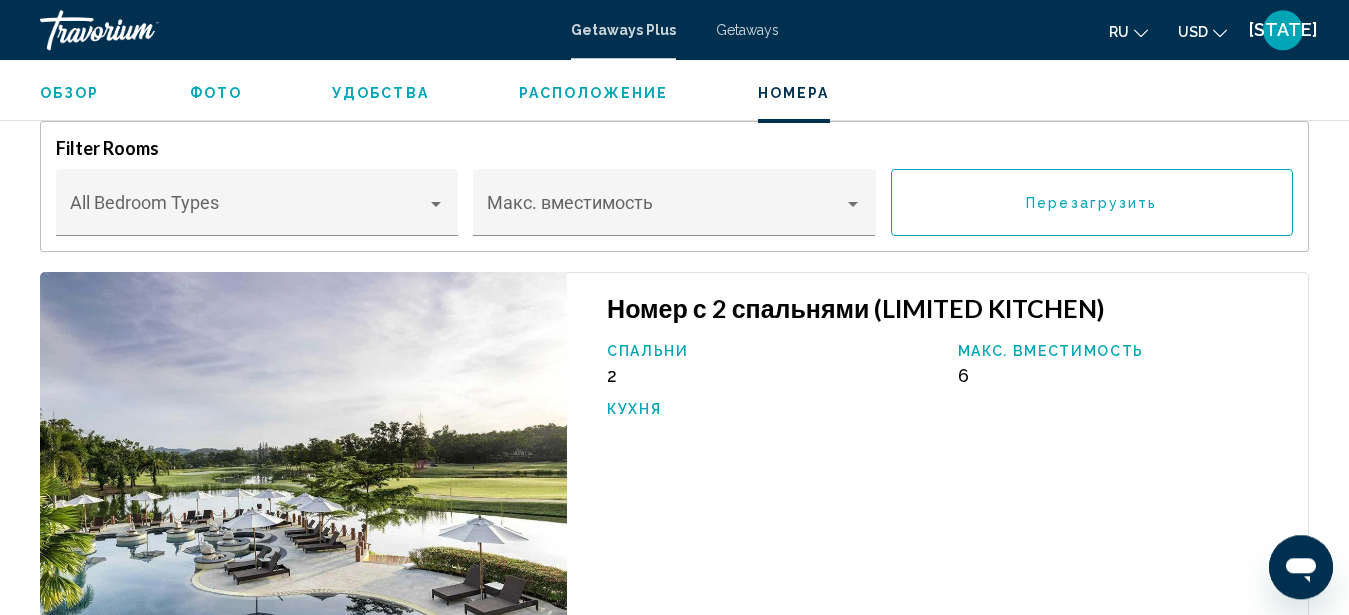 scroll, scrollTop: 3121, scrollLeft: 0, axis: vertical 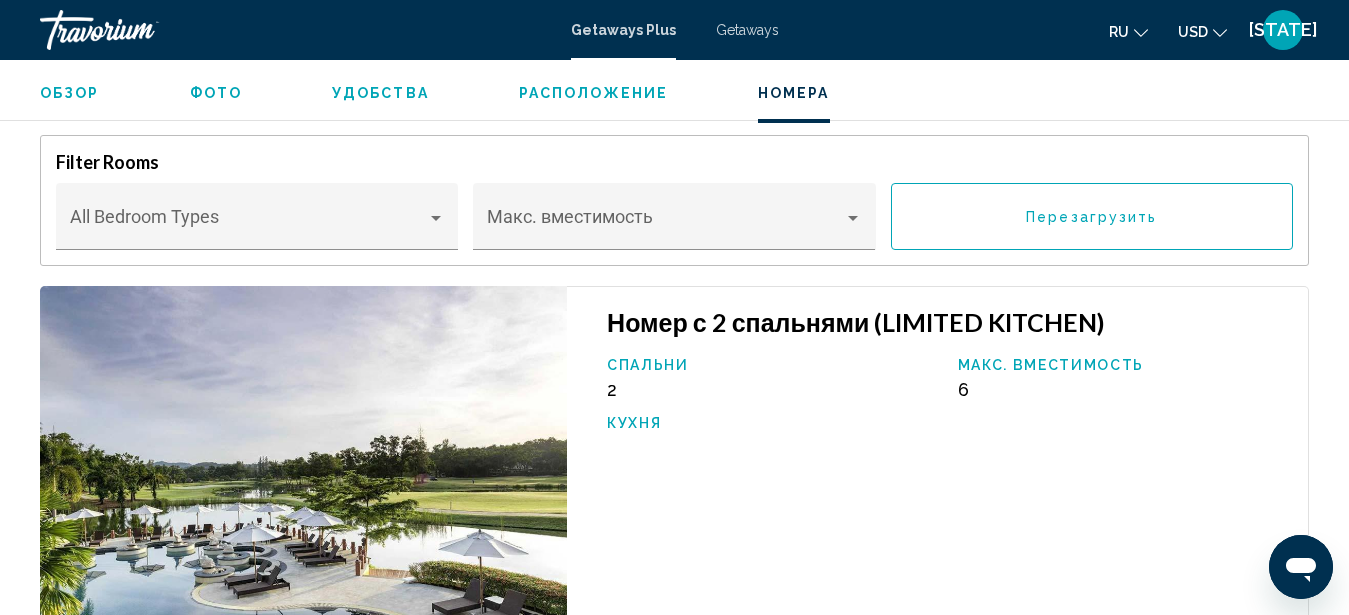 click on "Номер с 2 спальнями (LIMITED KITCHEN)" at bounding box center [947, 322] 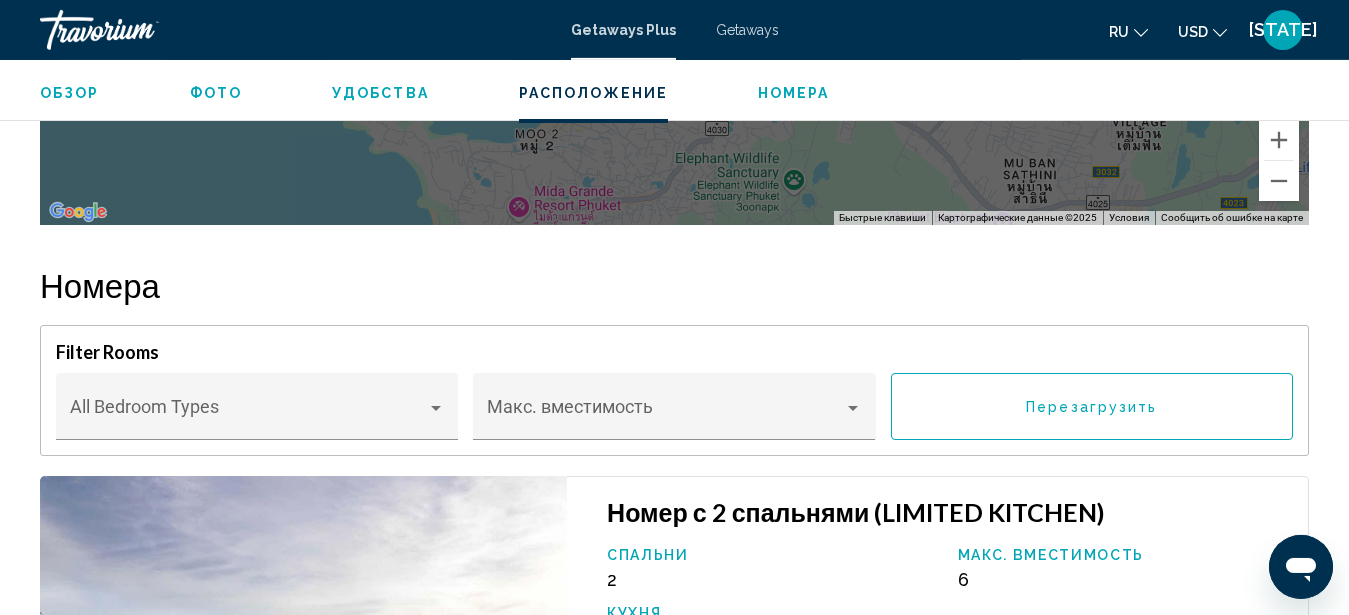 scroll, scrollTop: 3019, scrollLeft: 0, axis: vertical 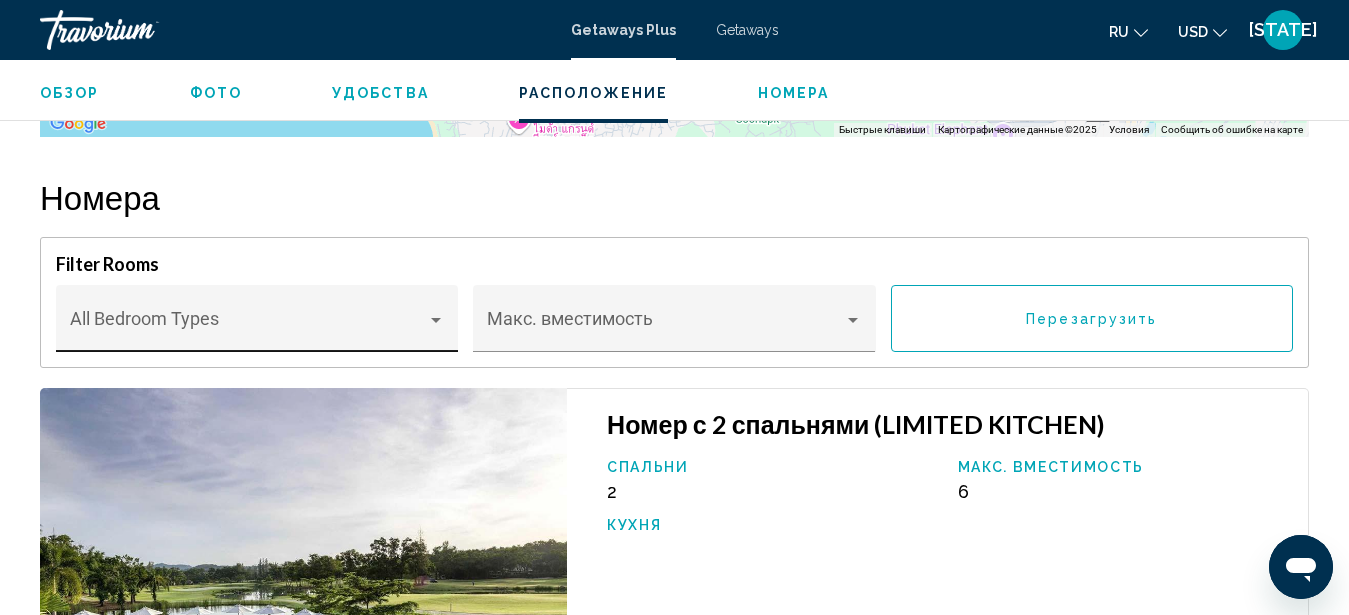click at bounding box center (436, 320) 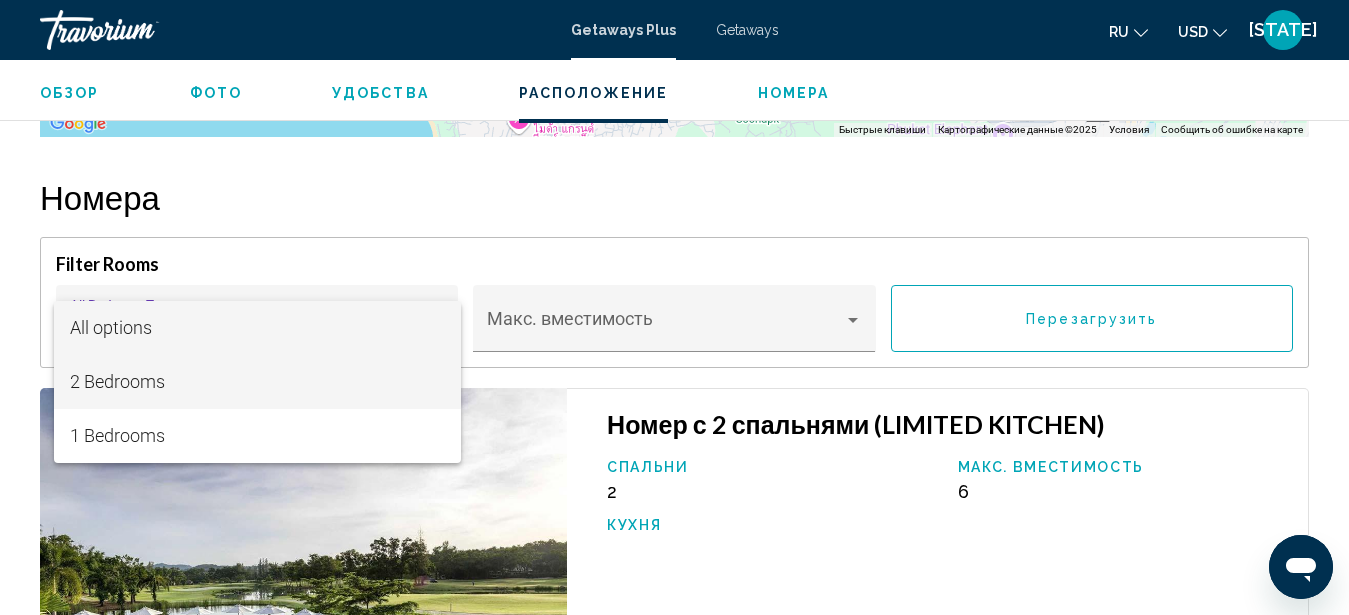 click on "2 Bedrooms" at bounding box center [257, 382] 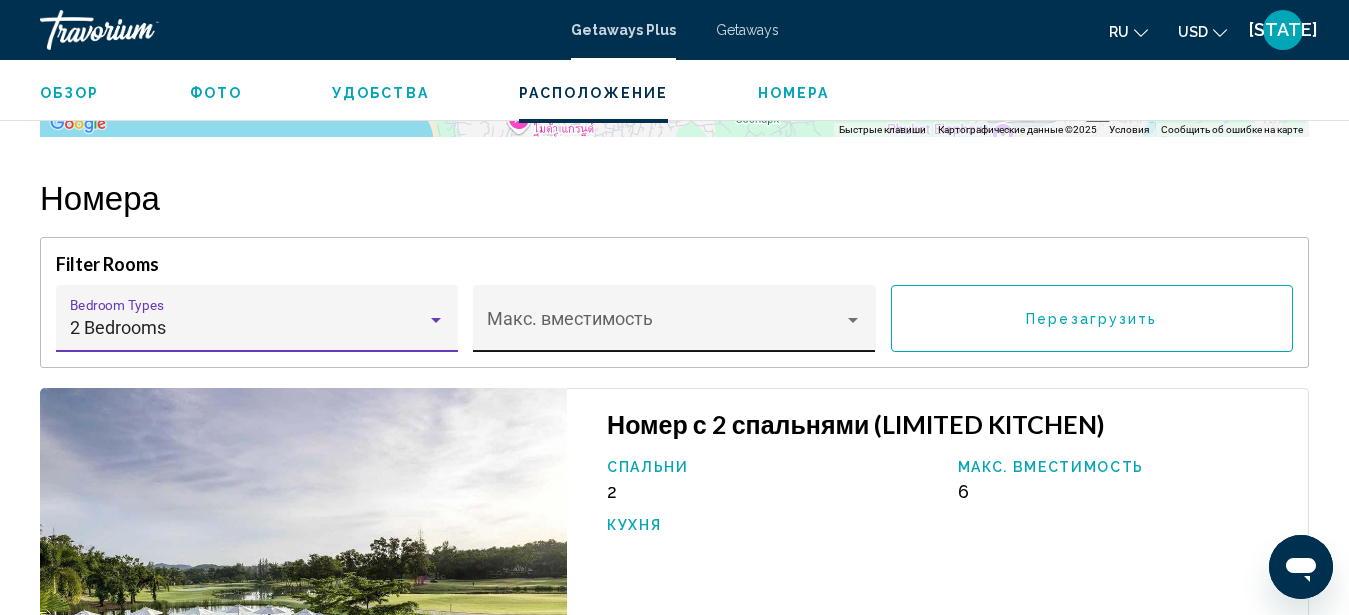 click at bounding box center [853, 320] 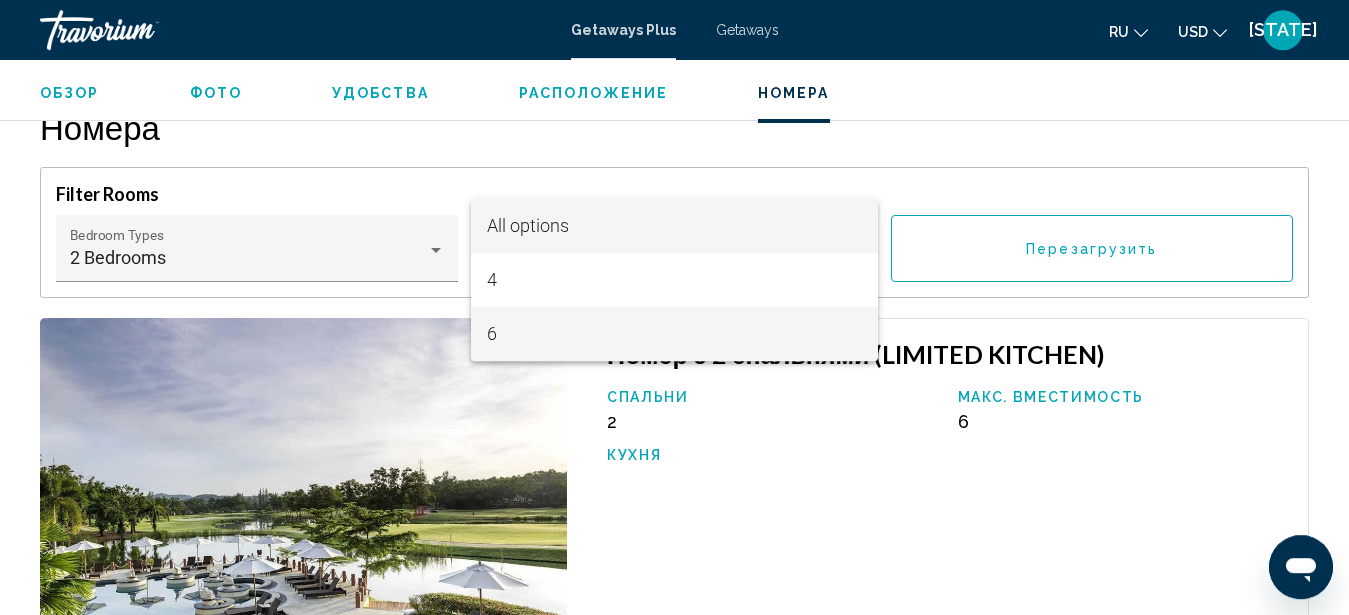 scroll, scrollTop: 3121, scrollLeft: 0, axis: vertical 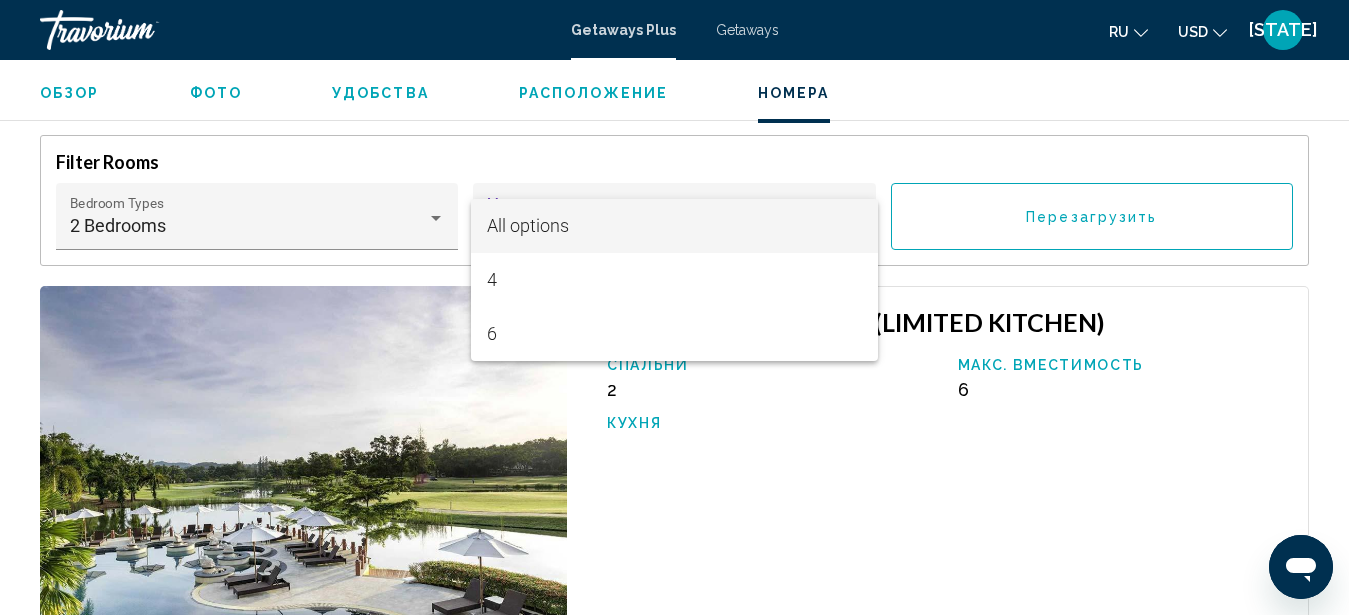 click on "All options" at bounding box center [674, 226] 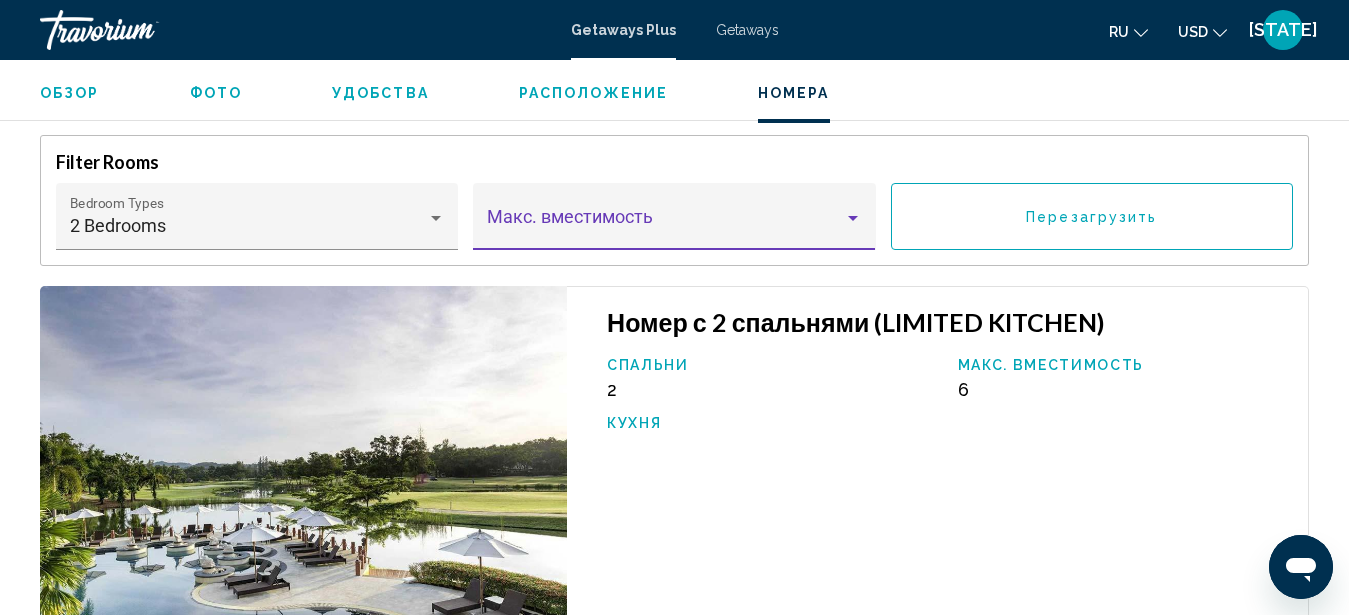 click at bounding box center (853, 218) 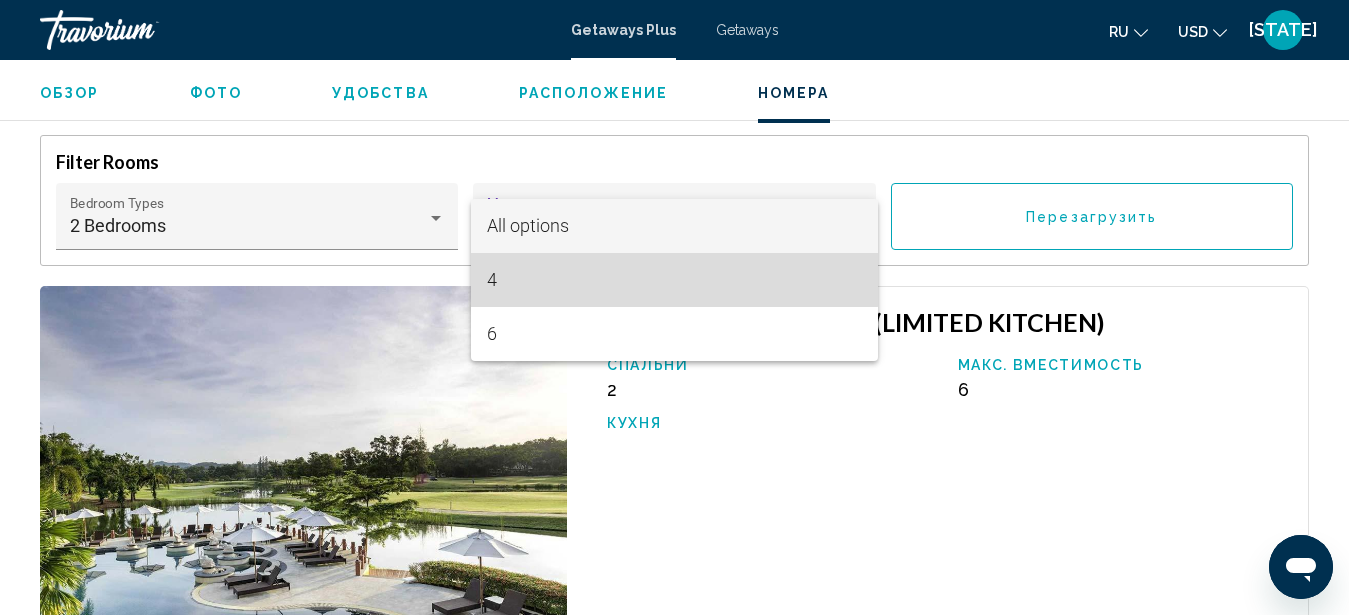 click on "4" at bounding box center [674, 280] 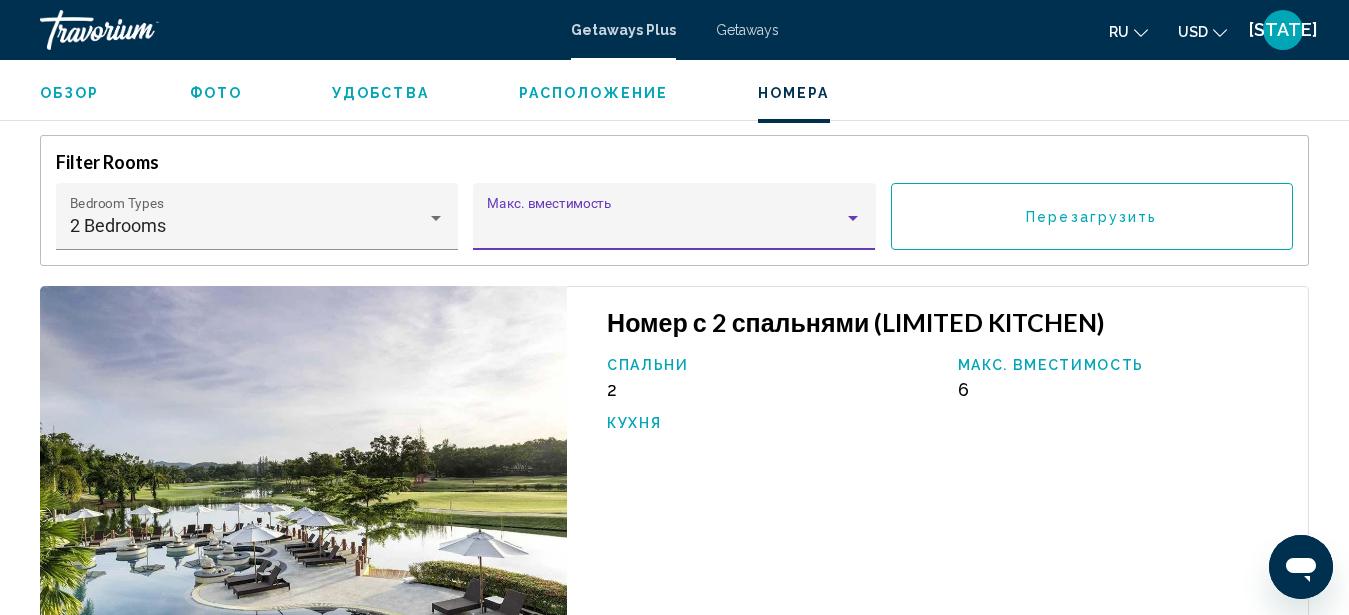 scroll, scrollTop: 3099, scrollLeft: 0, axis: vertical 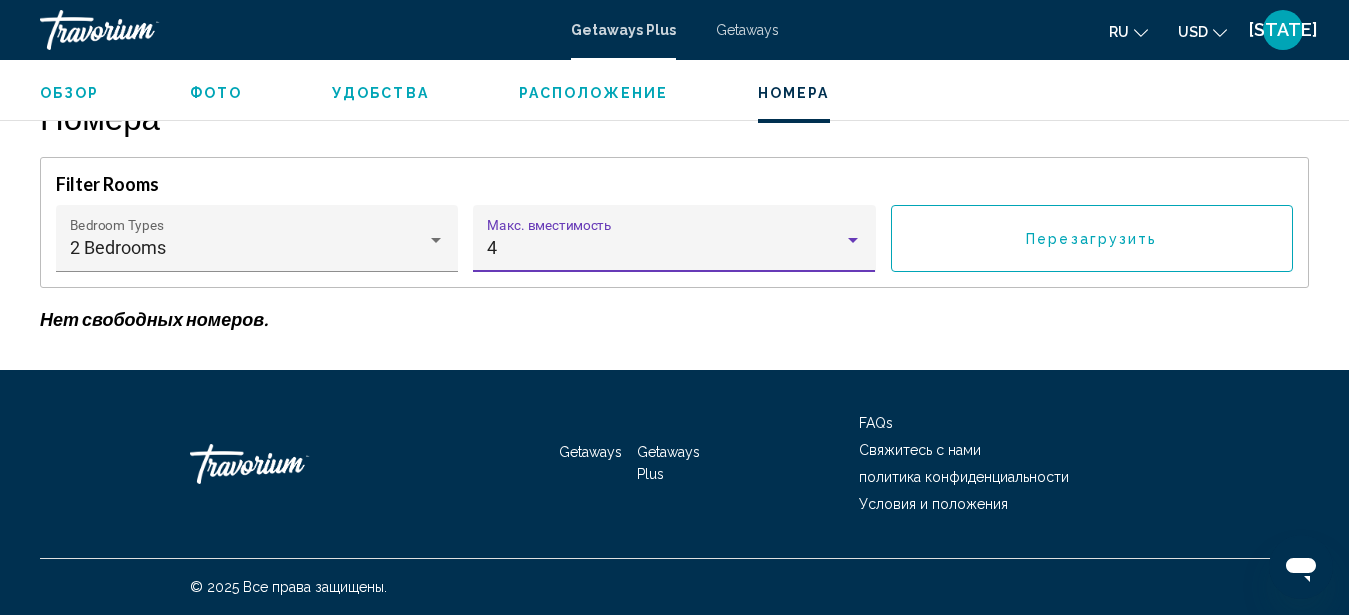 click on "Перезагрузить" at bounding box center [1092, 238] 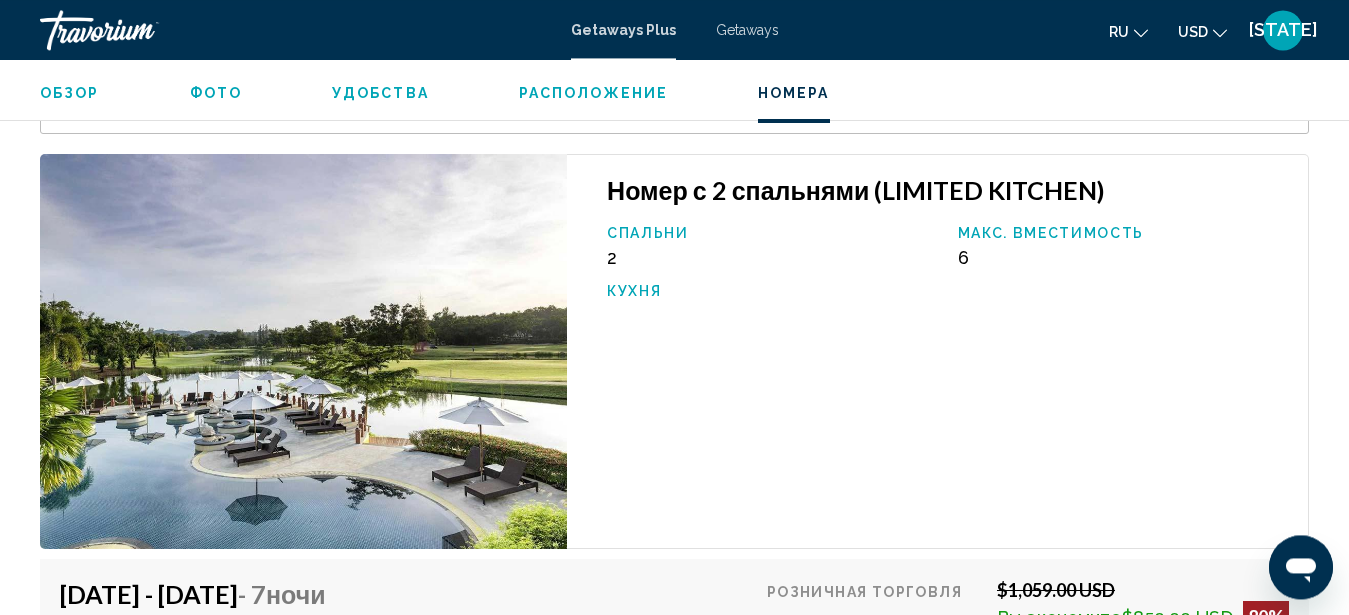 scroll, scrollTop: 3201, scrollLeft: 0, axis: vertical 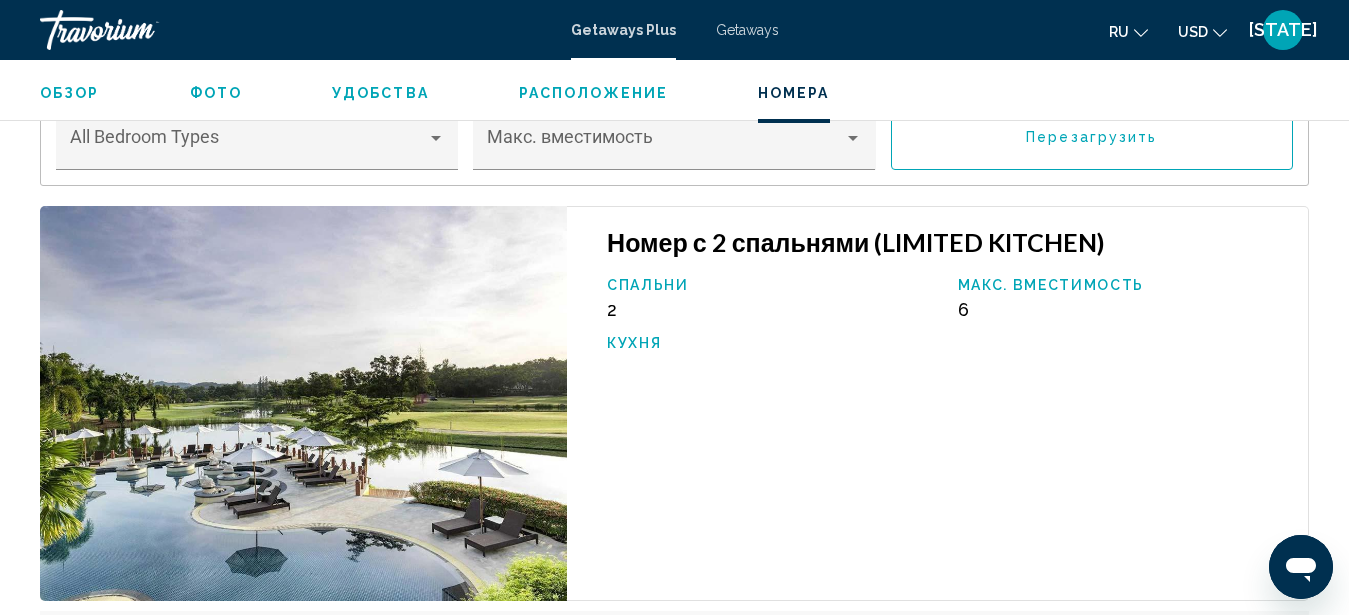 click at bounding box center [303, 403] 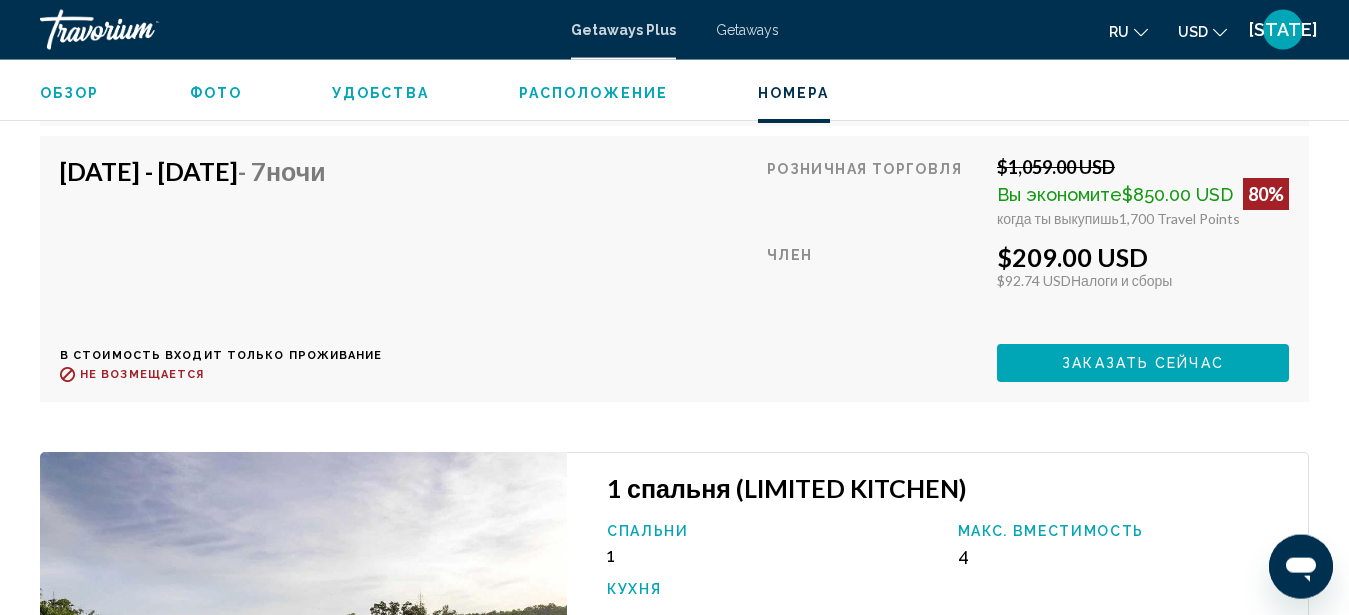 scroll, scrollTop: 3978, scrollLeft: 0, axis: vertical 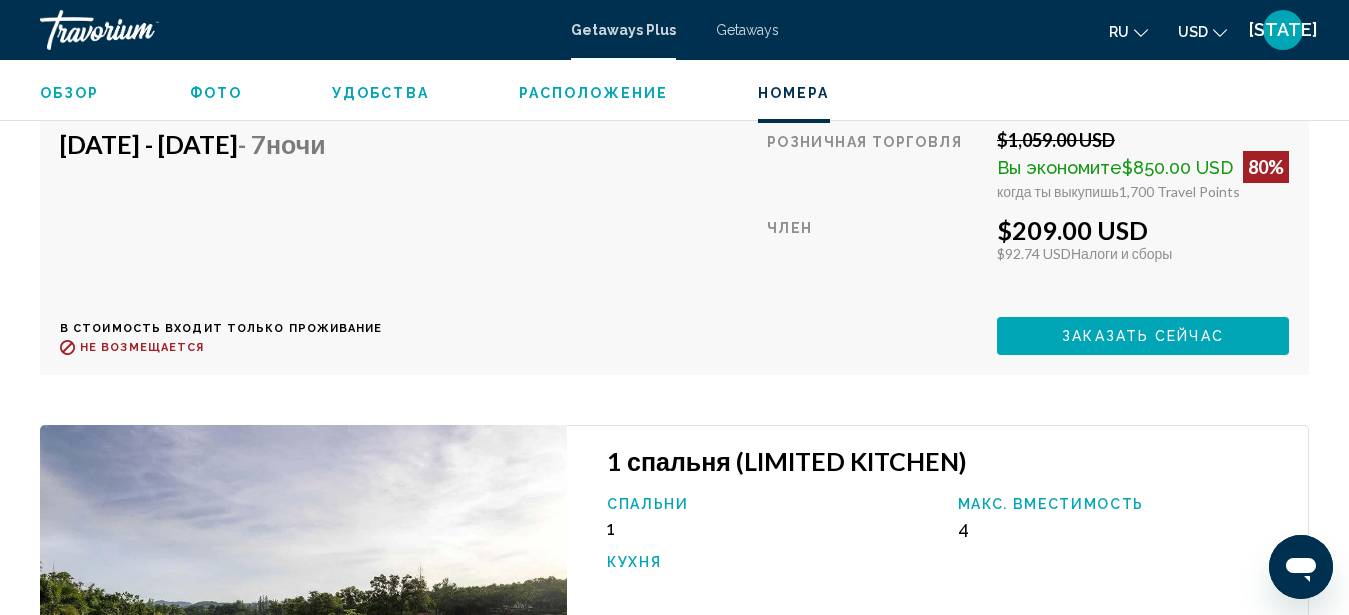 click on "Заказать сейчас" at bounding box center (1143, 61) 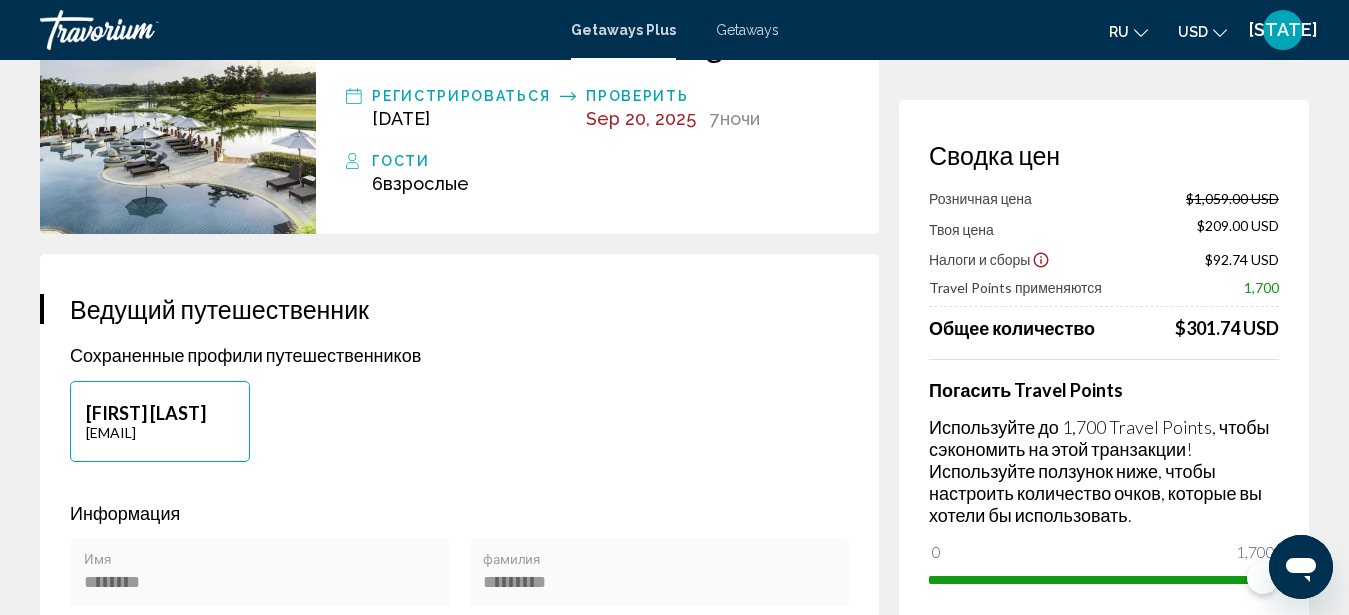 scroll, scrollTop: 0, scrollLeft: 0, axis: both 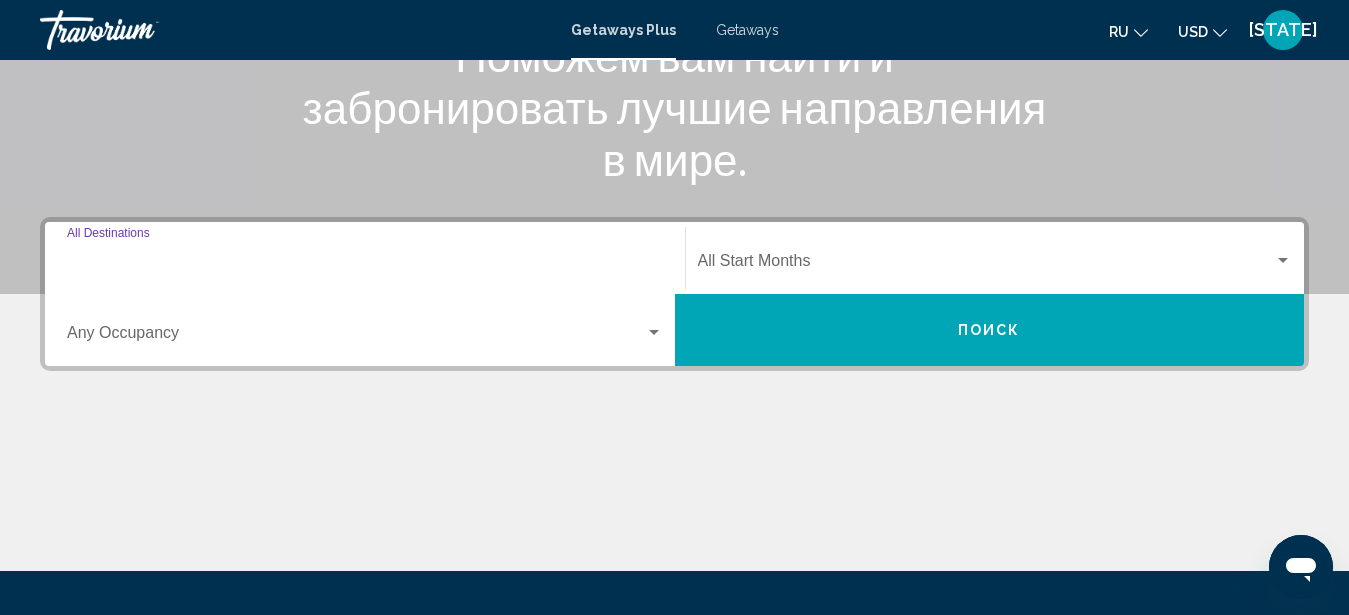 click on "Destination All Destinations" at bounding box center (365, 265) 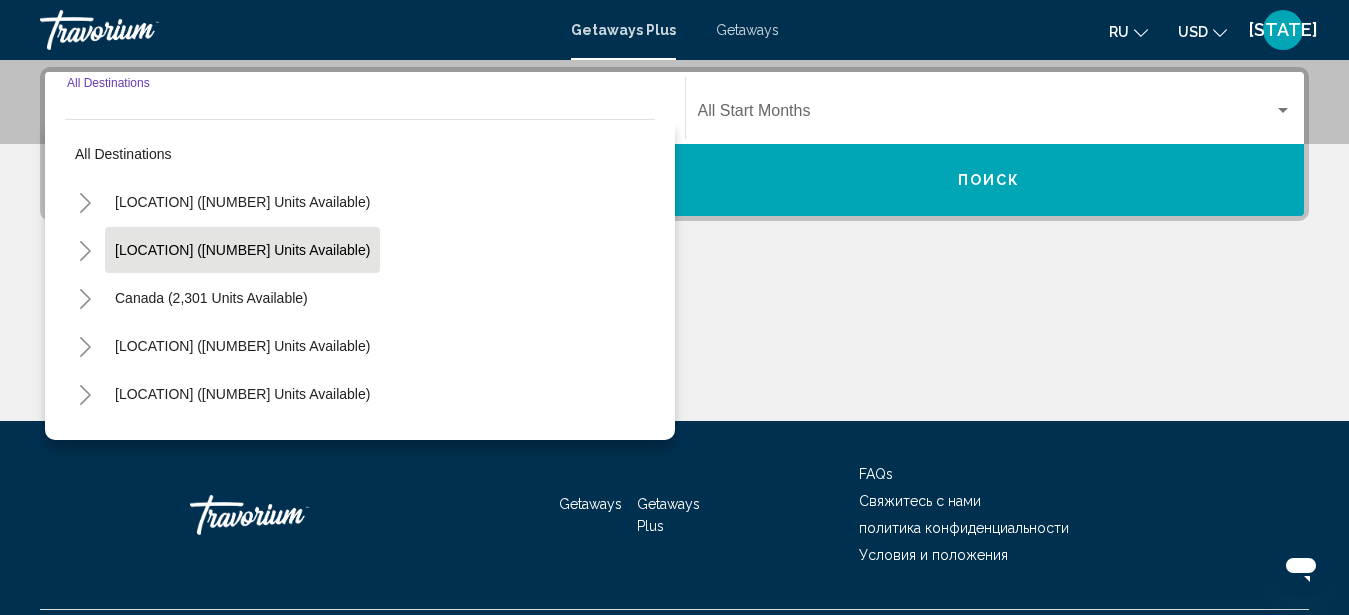 scroll, scrollTop: 458, scrollLeft: 0, axis: vertical 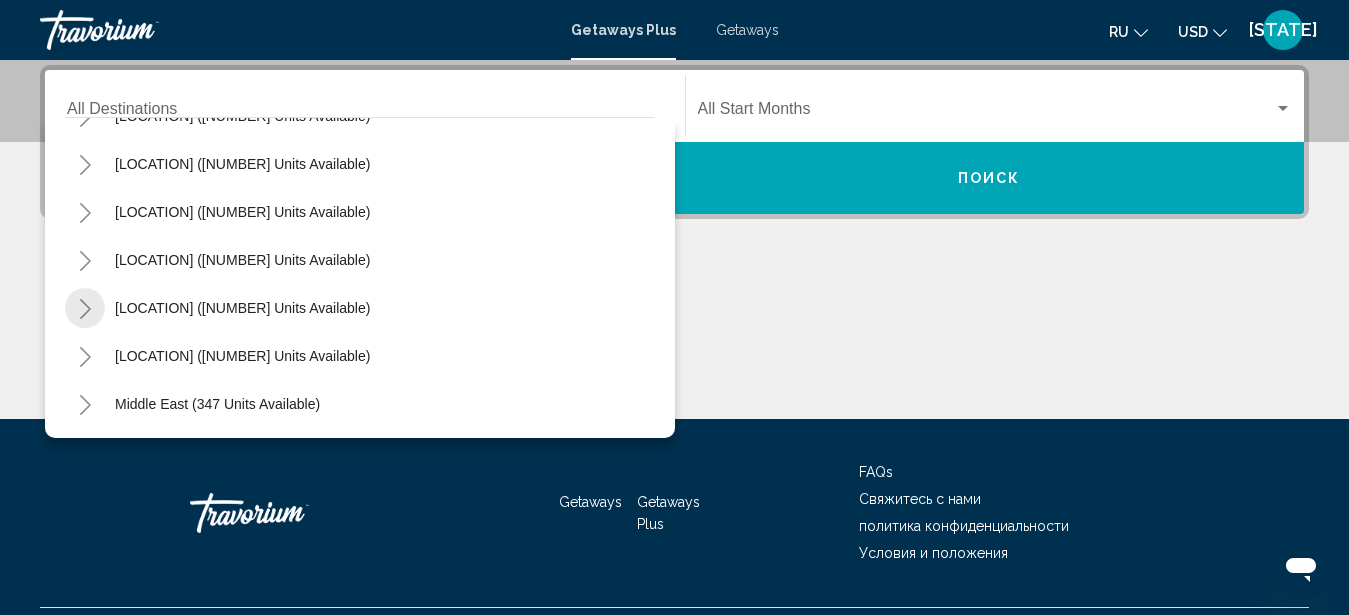 click 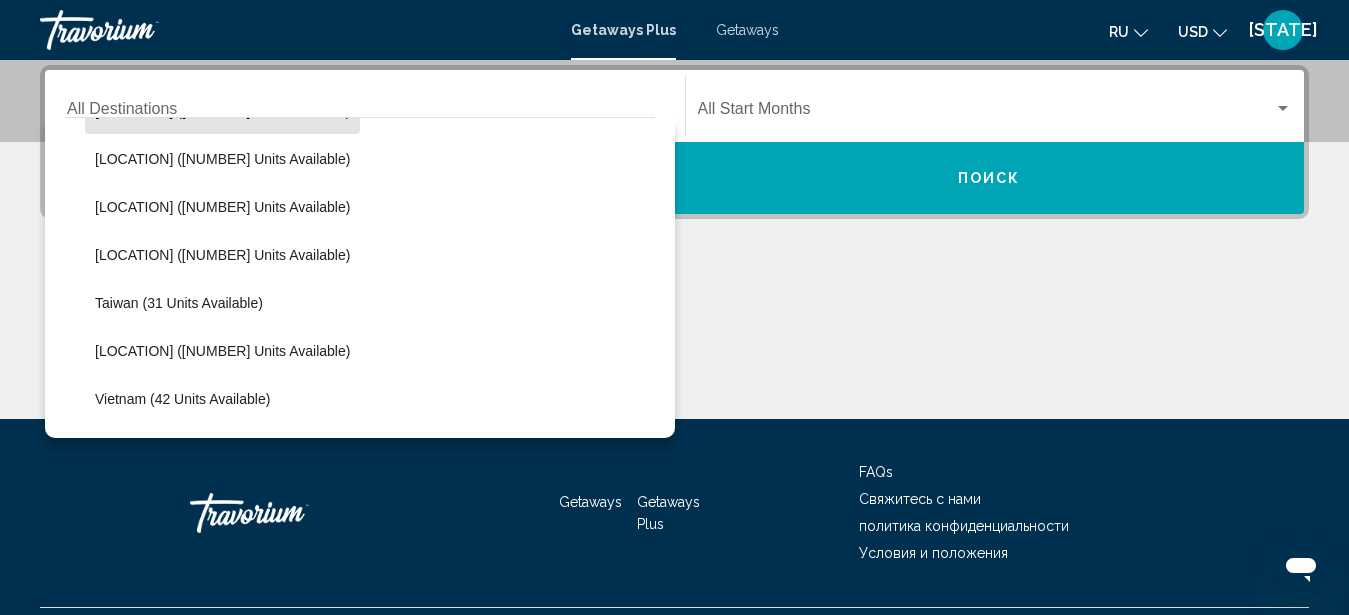 scroll, scrollTop: 666, scrollLeft: 0, axis: vertical 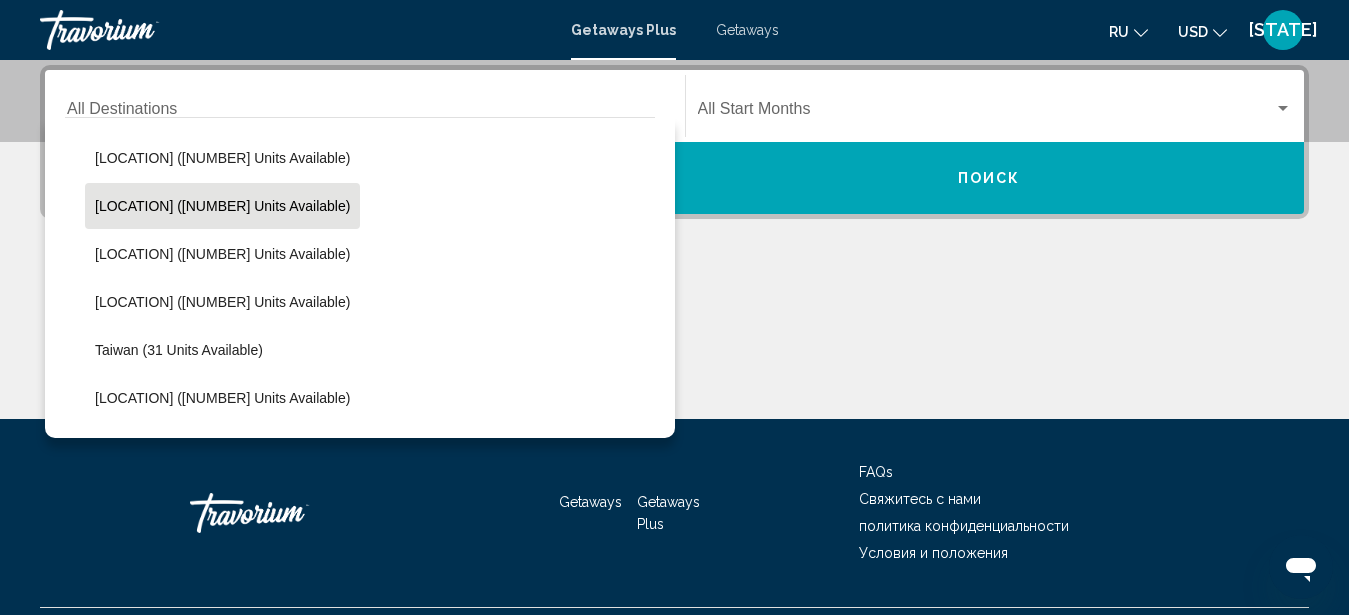 click on "[COUNTRY] ([NUMBER] units available)" 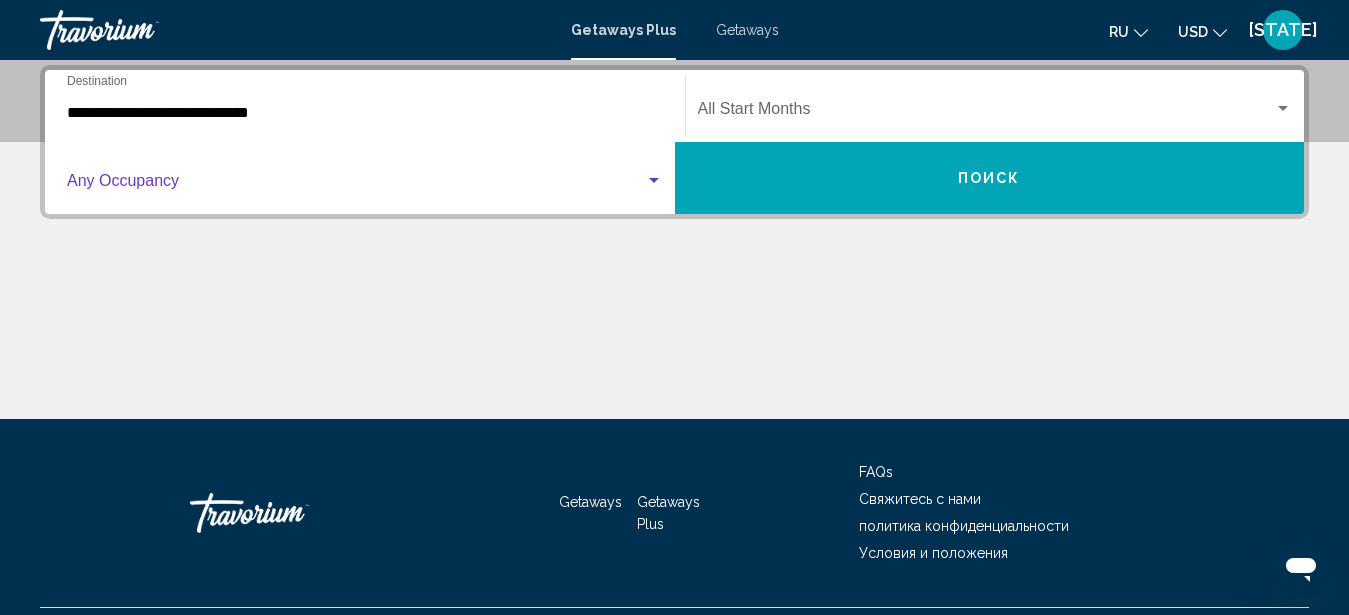 click at bounding box center (356, 185) 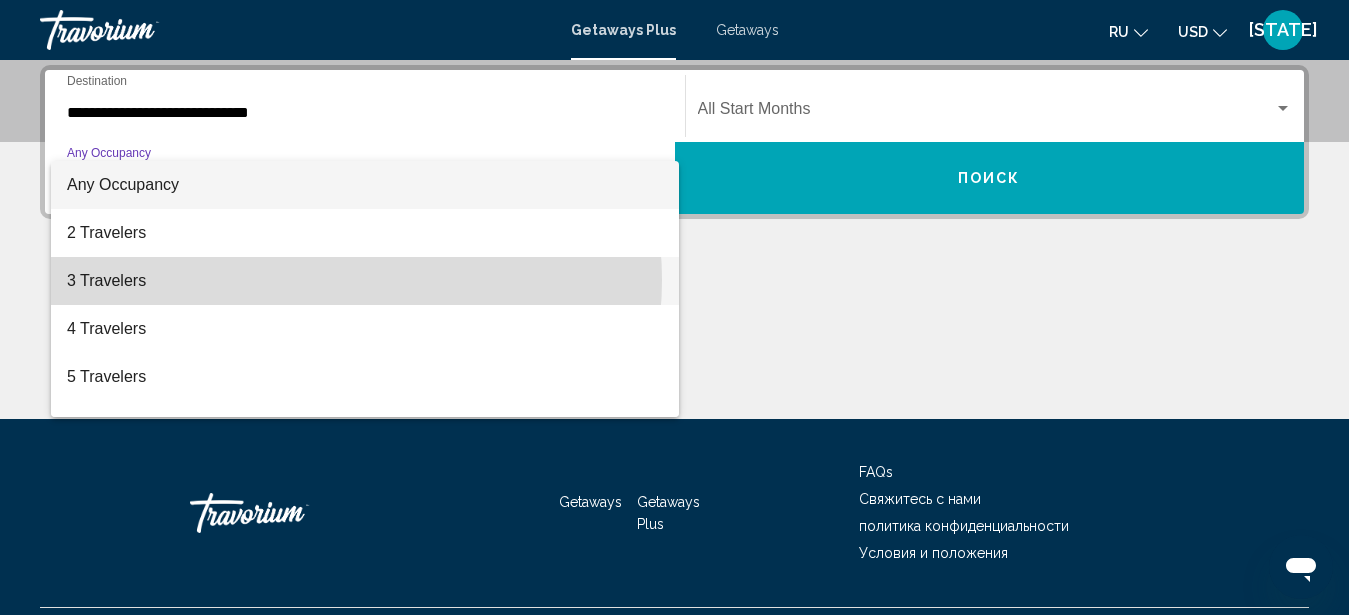 click on "3 Travelers" at bounding box center [365, 281] 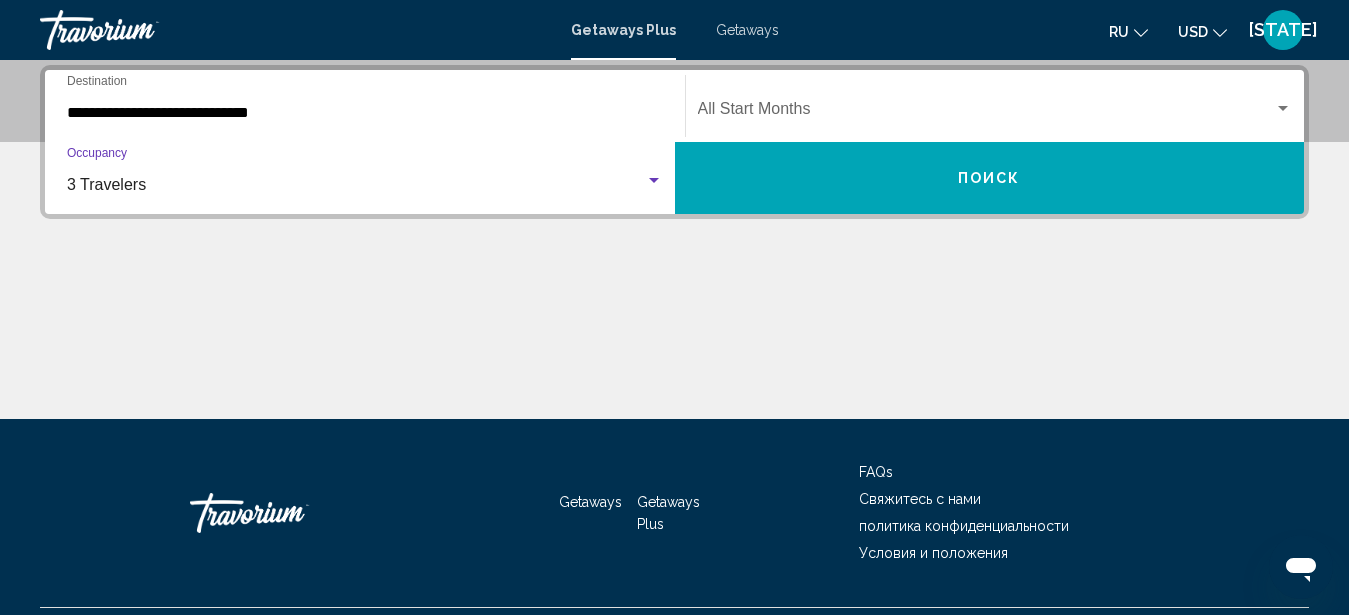 click on "Start Month All Start Months" 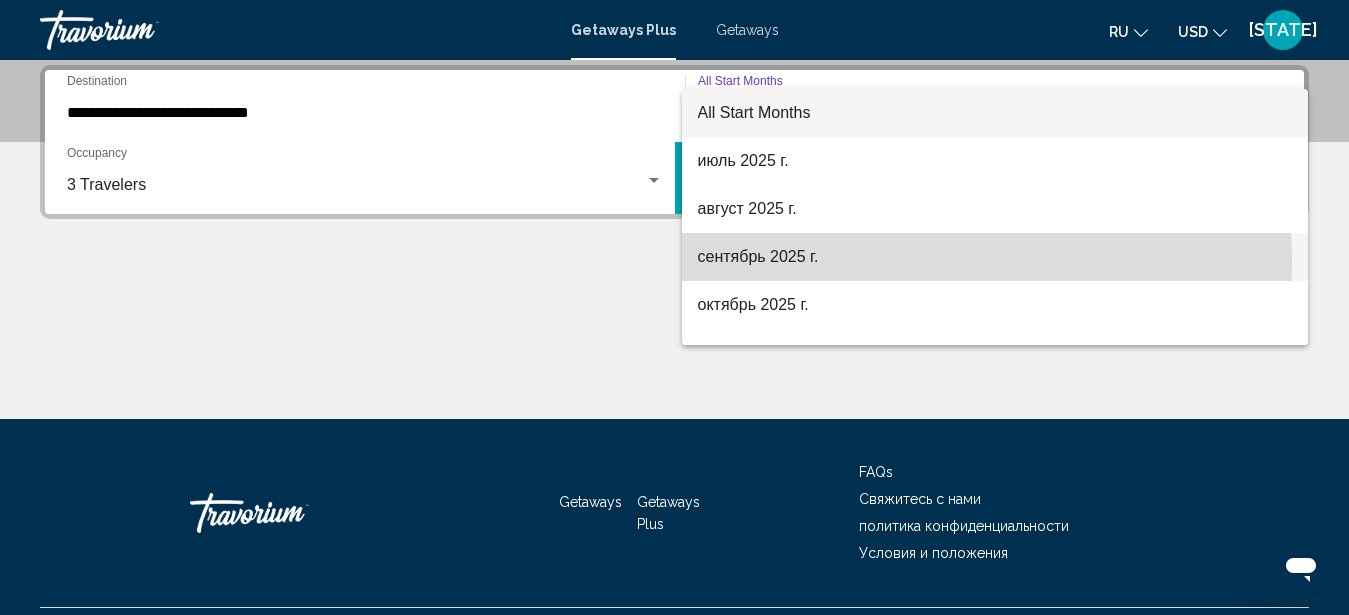 click on "сентябрь 2025 г." at bounding box center [995, 257] 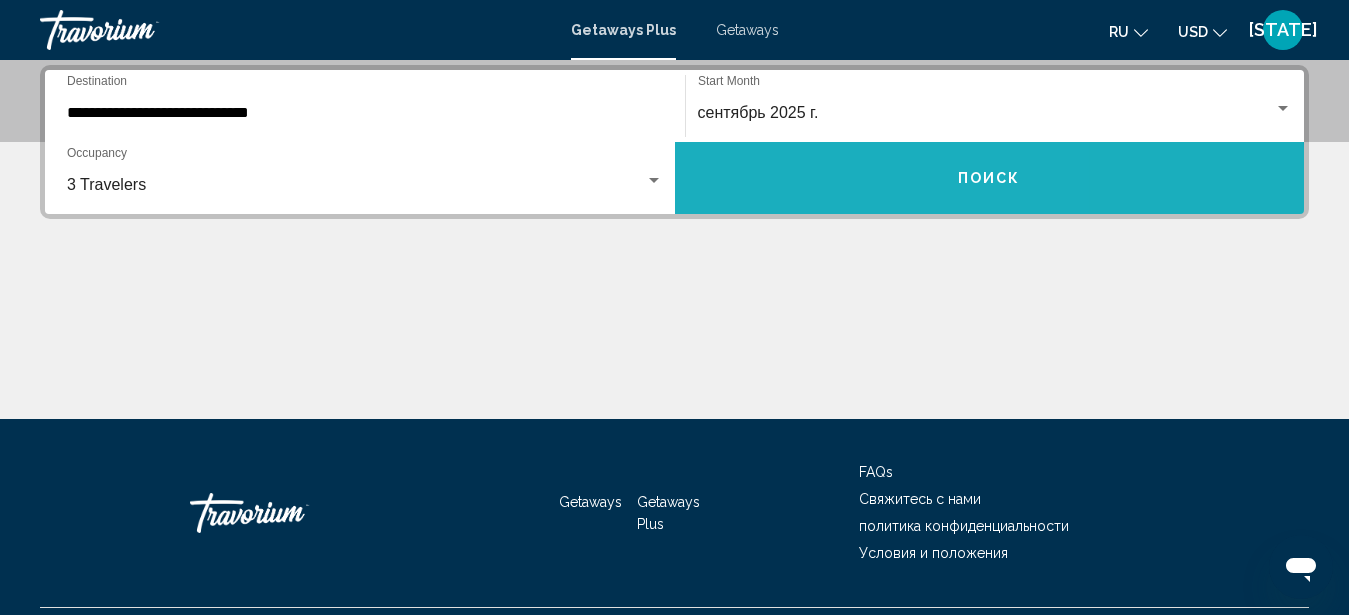 click on "Поиск" at bounding box center [990, 178] 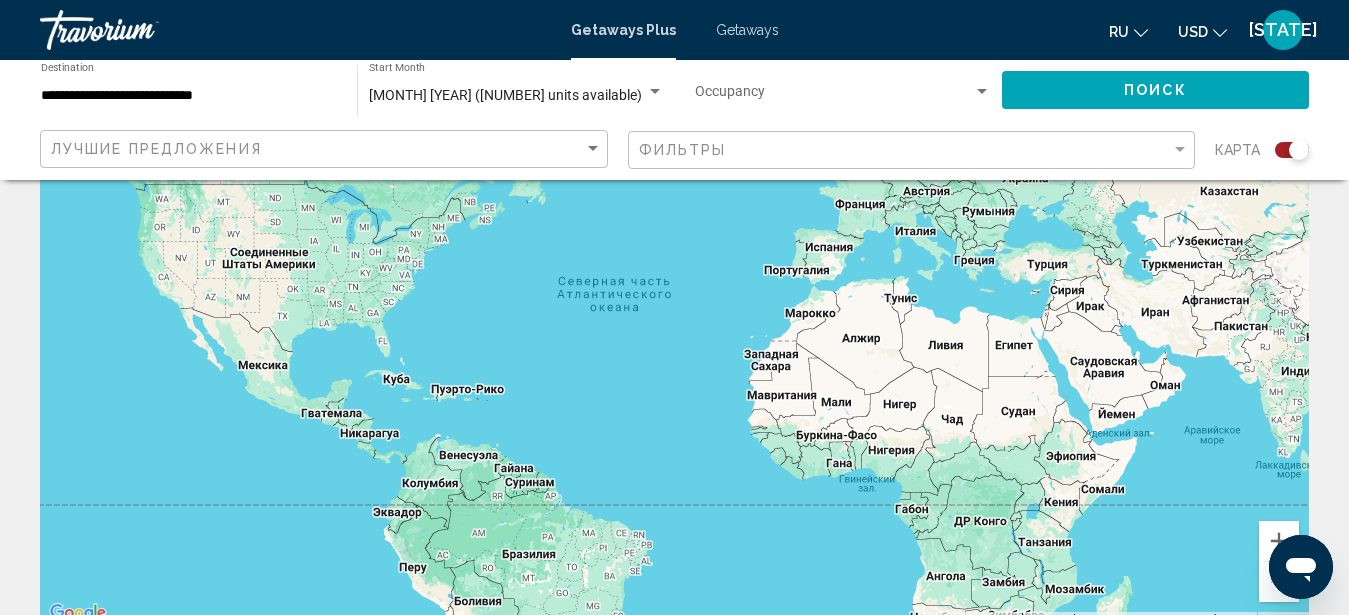 scroll, scrollTop: 0, scrollLeft: 0, axis: both 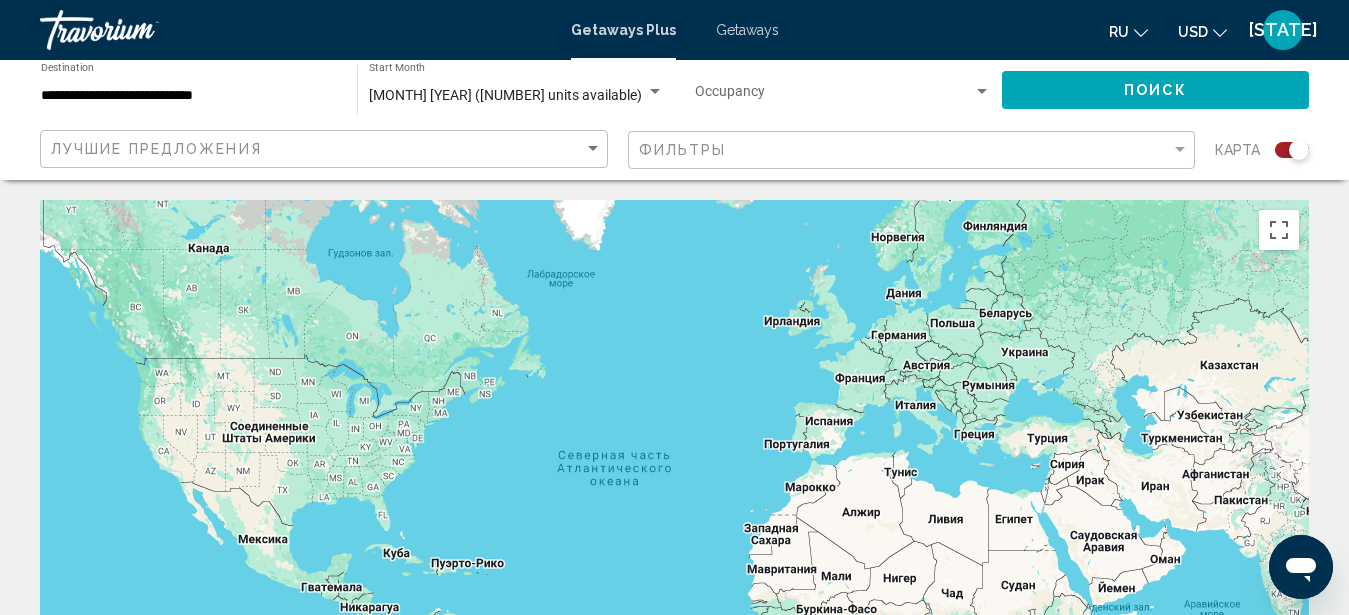 click at bounding box center [655, 91] 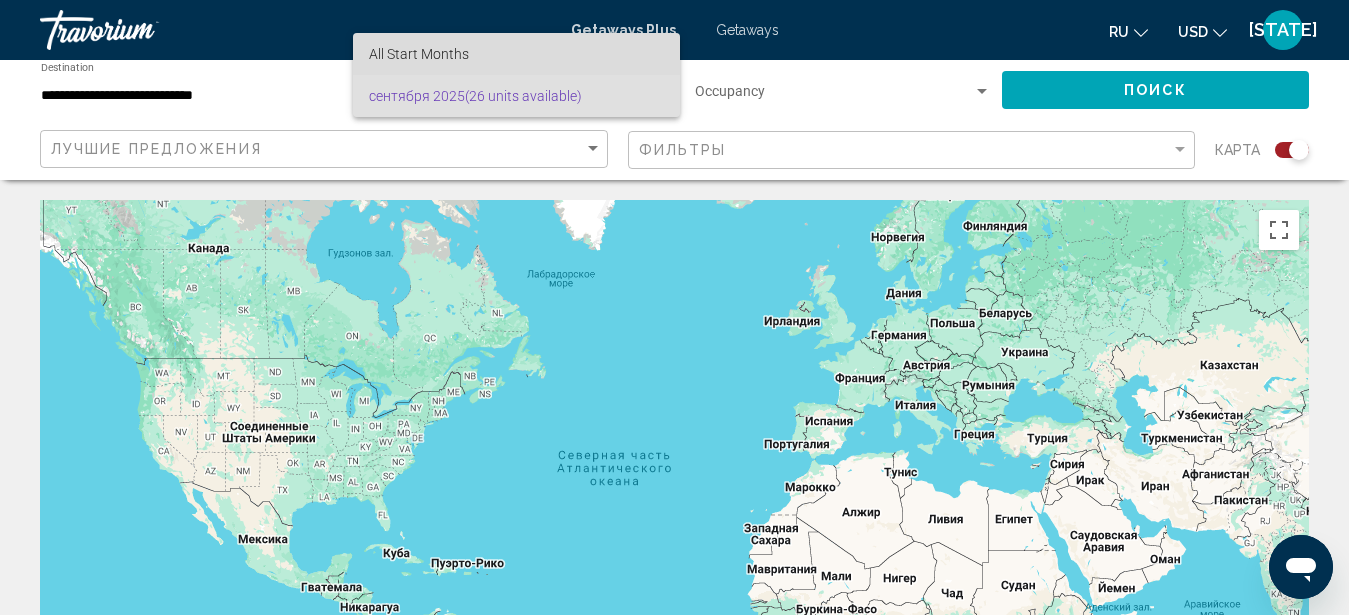 click on "All Start Months" at bounding box center [516, 54] 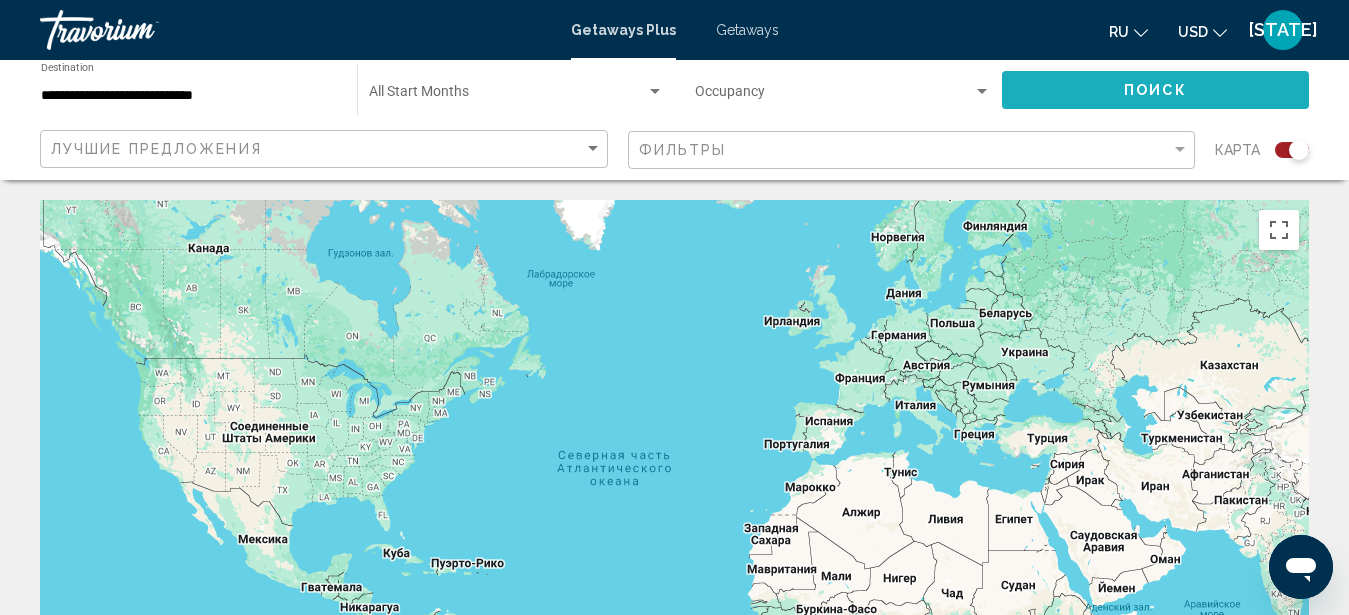 click on "Поиск" 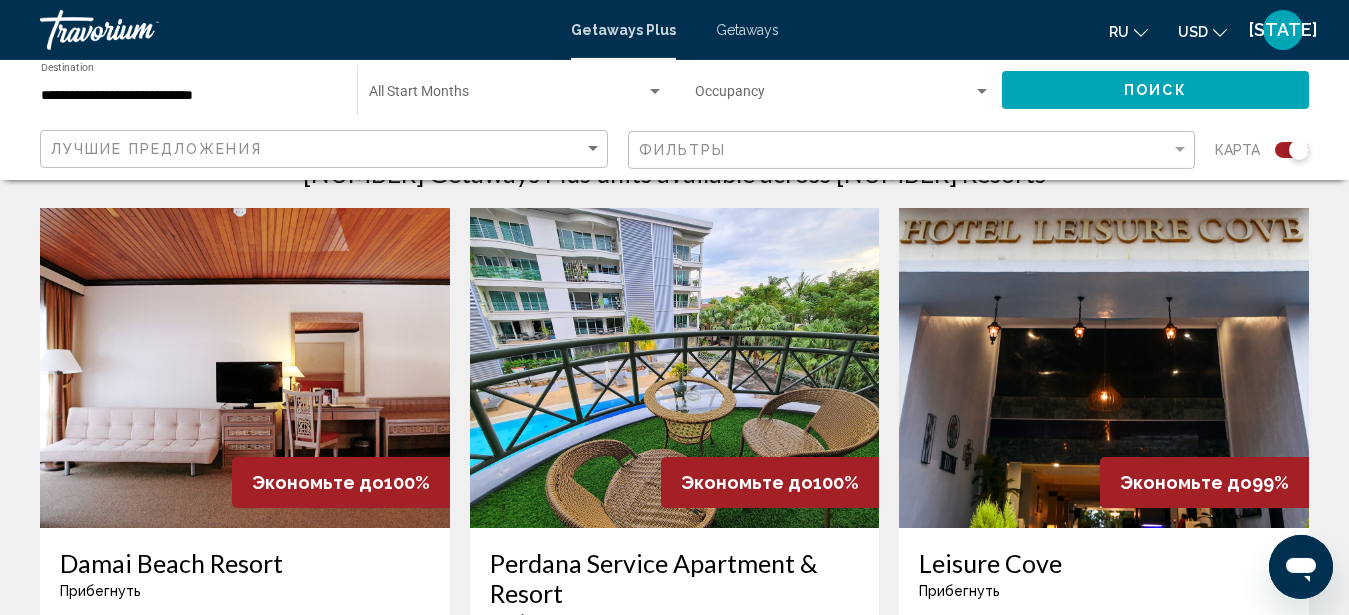 scroll, scrollTop: 672, scrollLeft: 0, axis: vertical 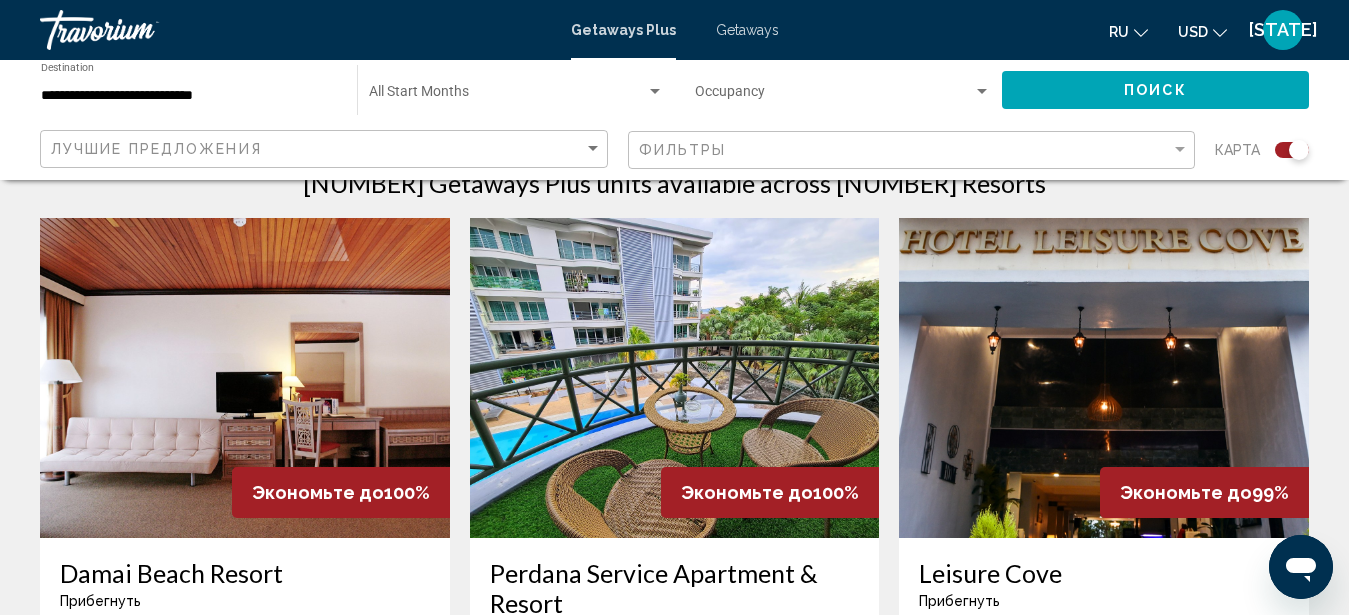 click on "**********" at bounding box center (189, 96) 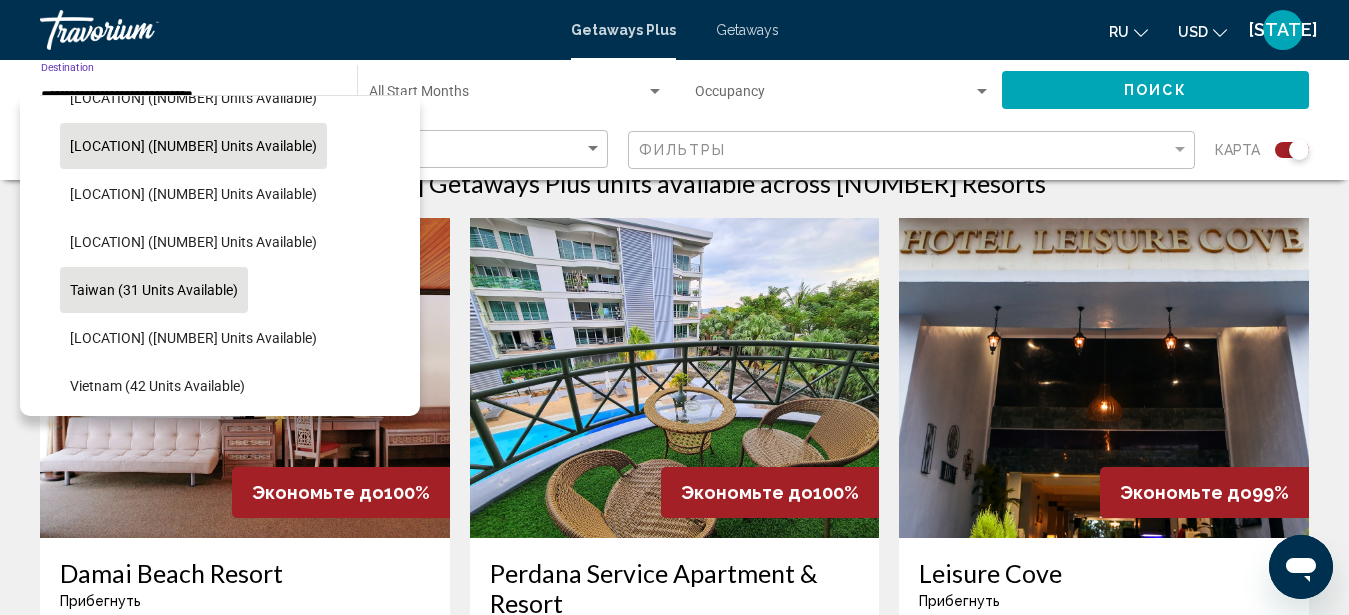 scroll, scrollTop: 800, scrollLeft: 0, axis: vertical 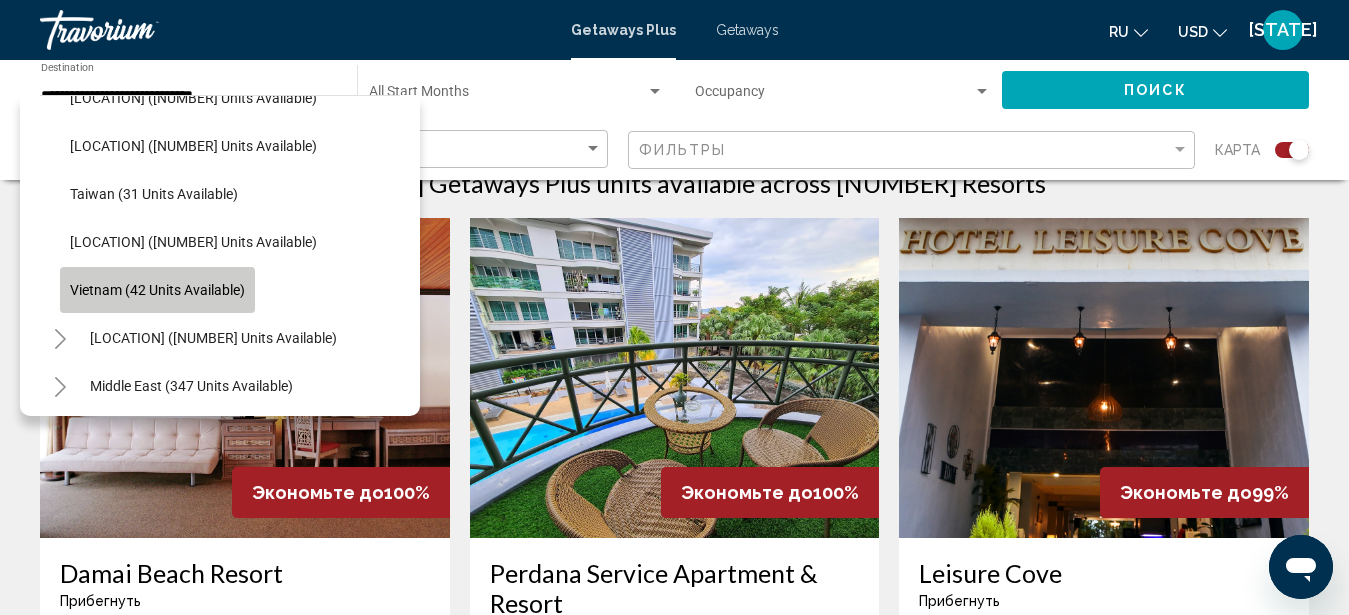 click on "Vietnam (42 units available)" 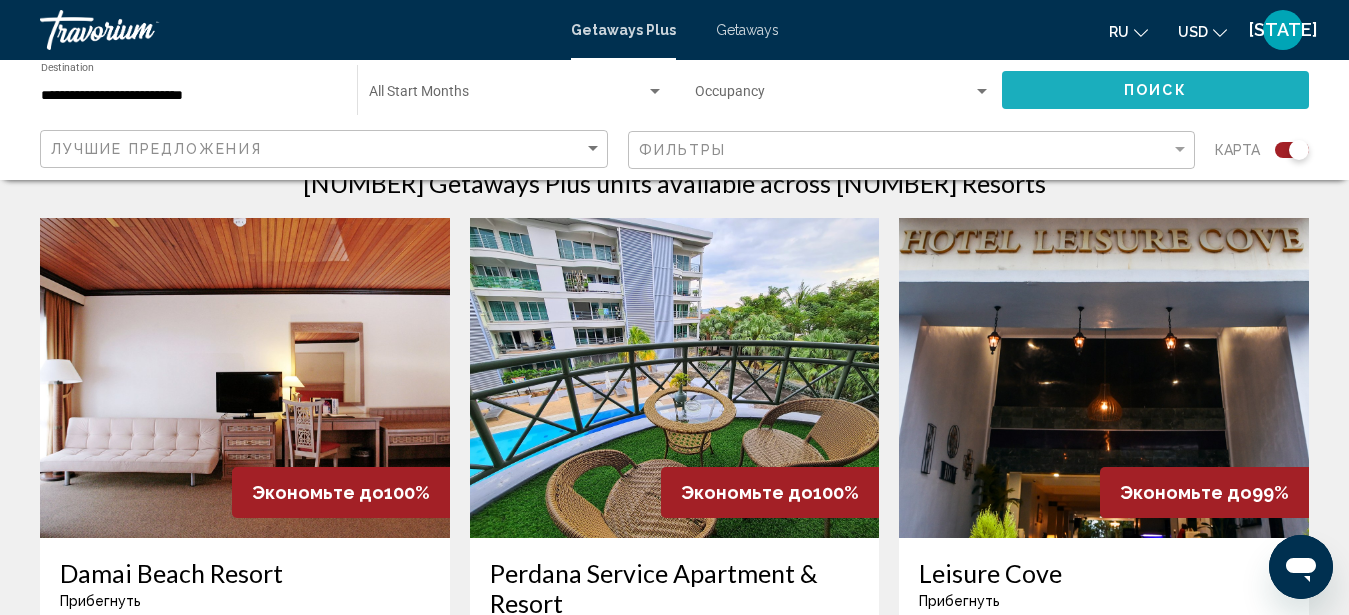 click on "Поиск" 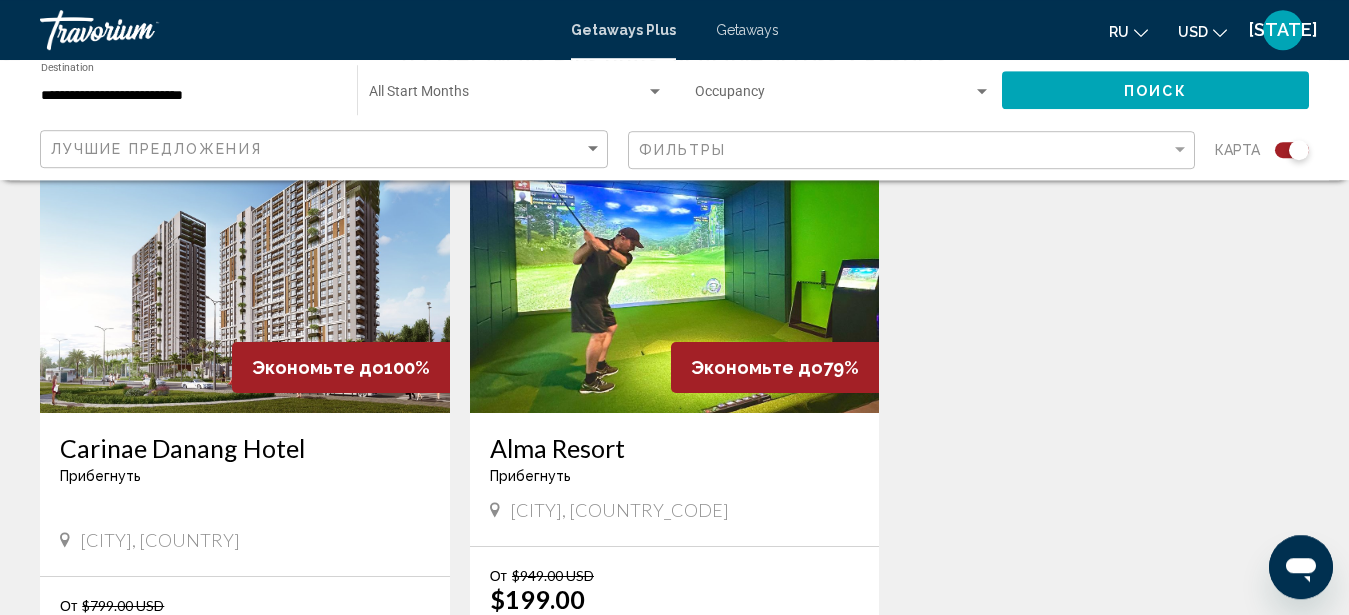 scroll, scrollTop: 1020, scrollLeft: 0, axis: vertical 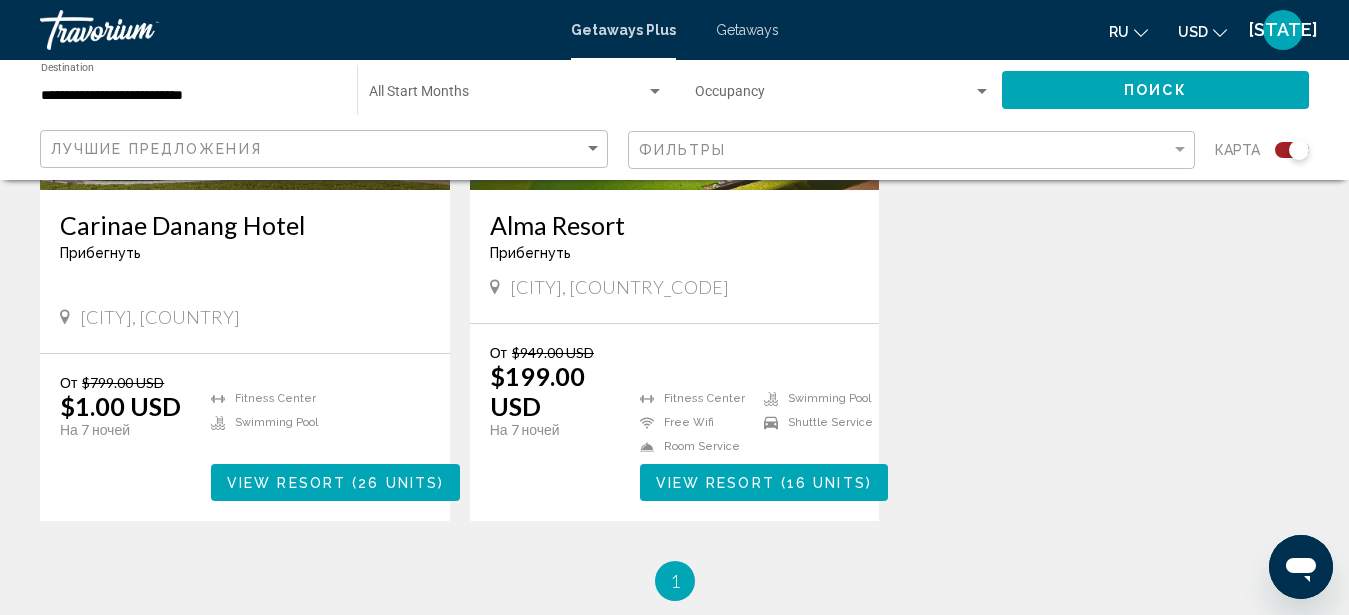 click on "Carinae Danang Hotel" at bounding box center [245, 225] 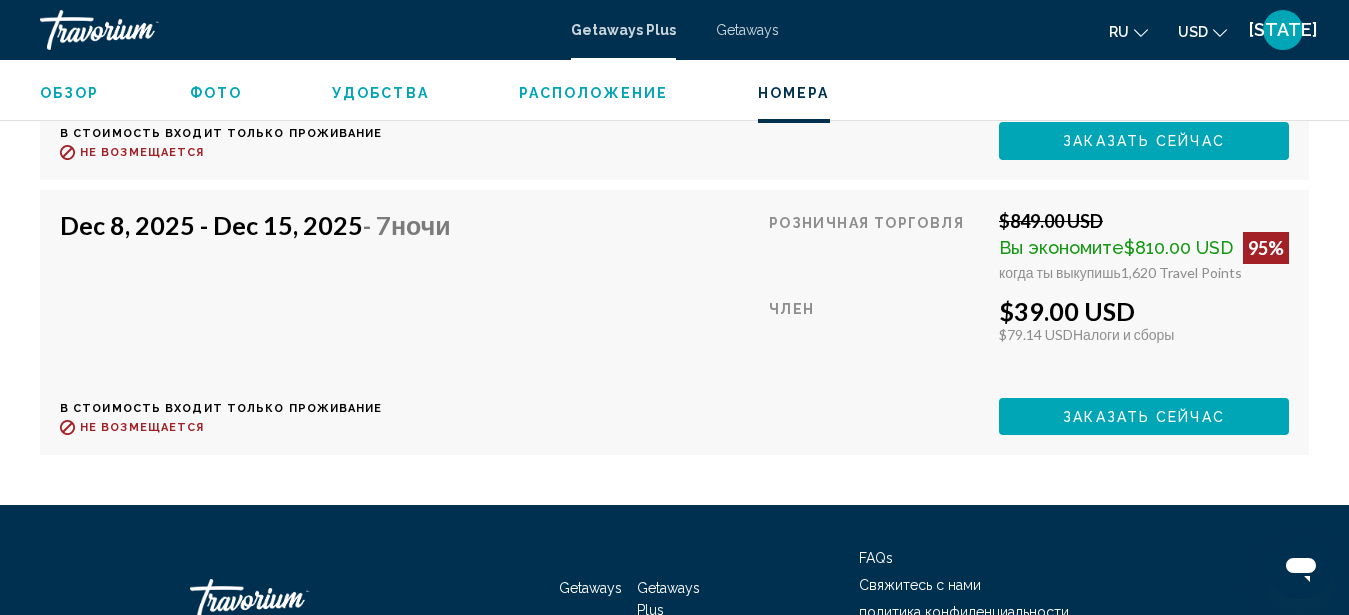 scroll, scrollTop: 6758, scrollLeft: 0, axis: vertical 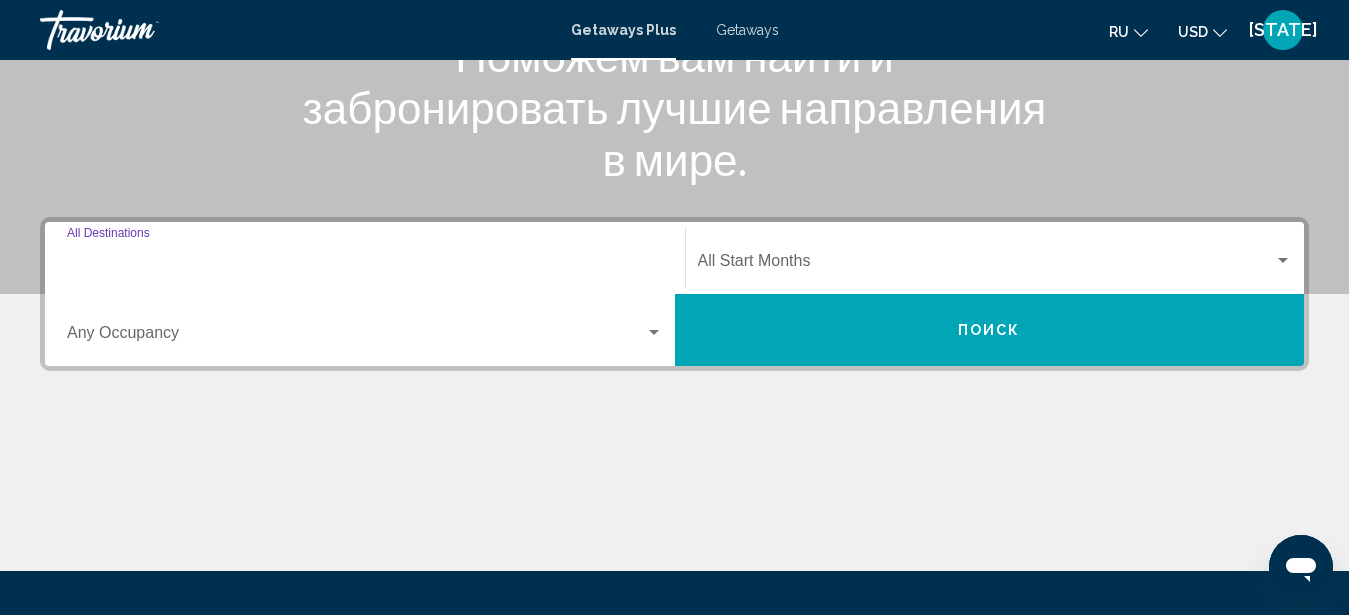 click on "Destination All Destinations" at bounding box center [365, 265] 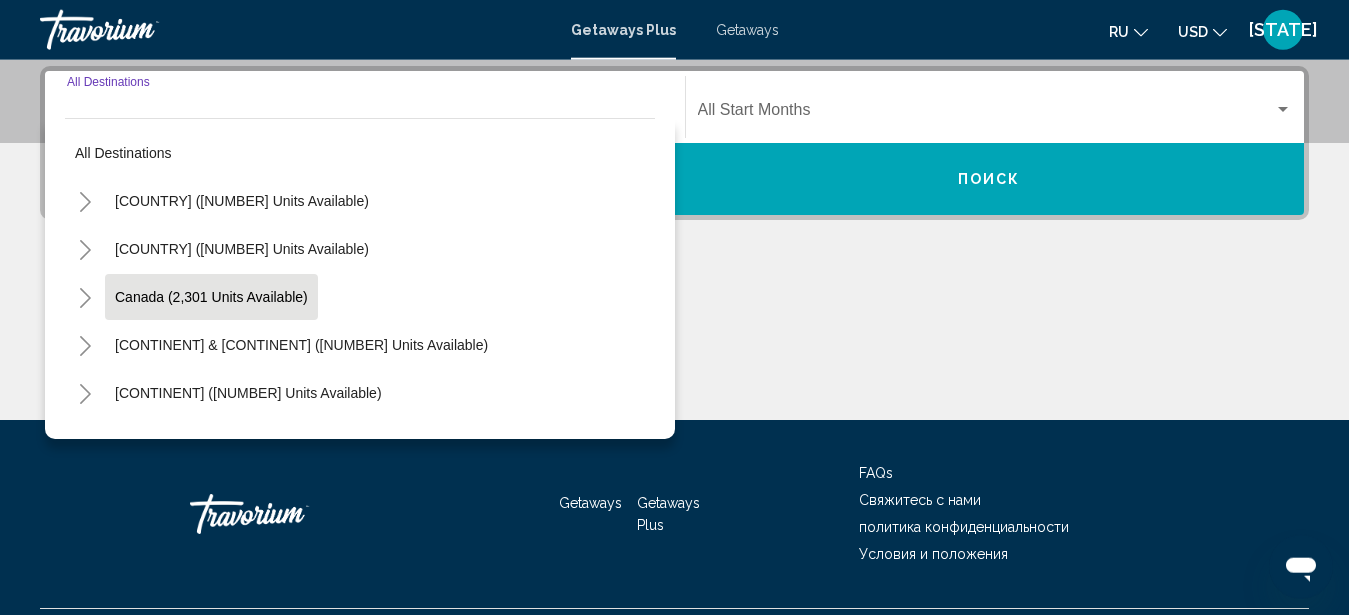scroll, scrollTop: 458, scrollLeft: 0, axis: vertical 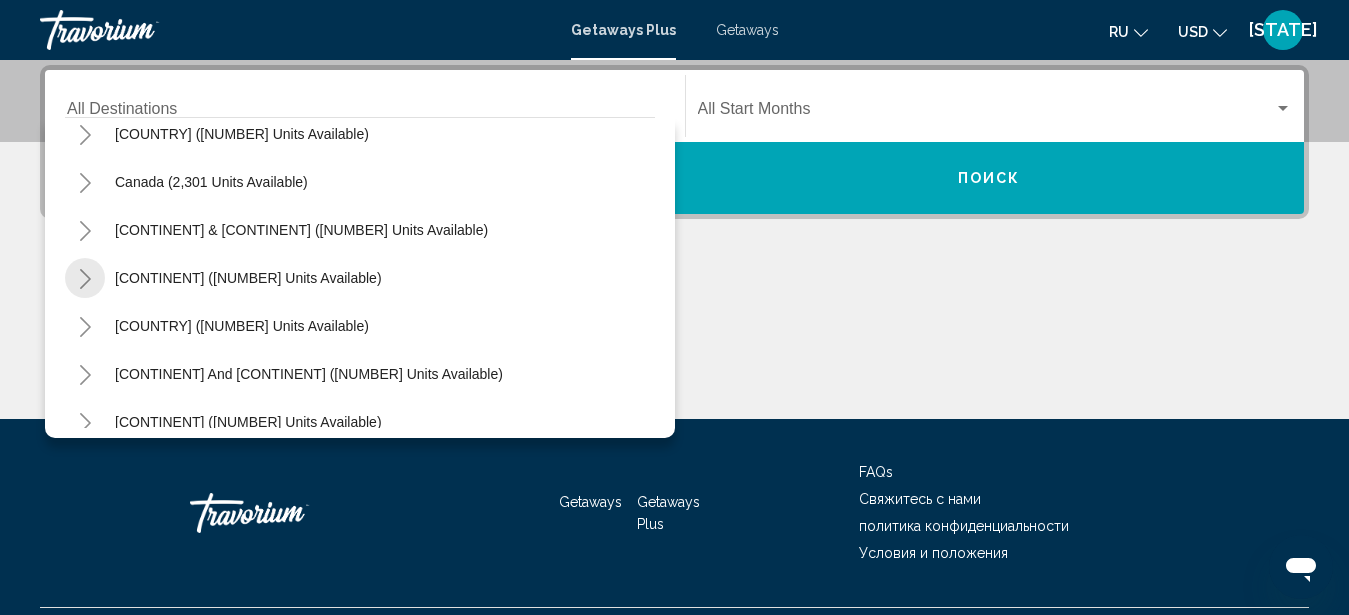 click 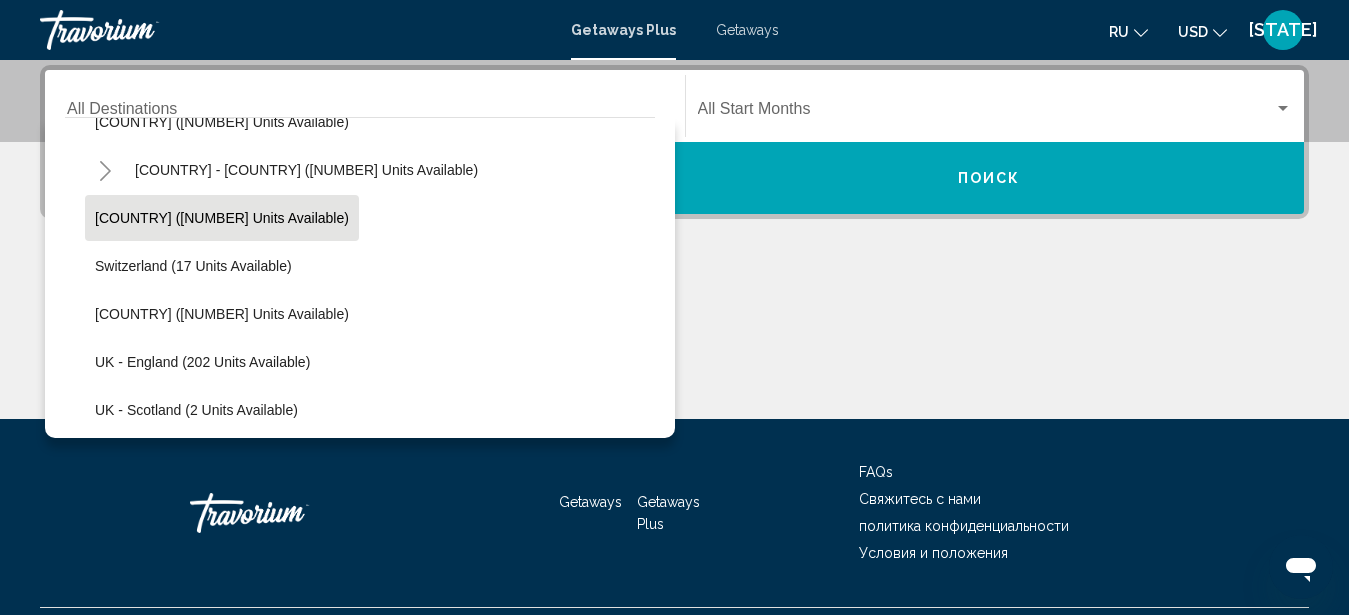 scroll, scrollTop: 912, scrollLeft: 0, axis: vertical 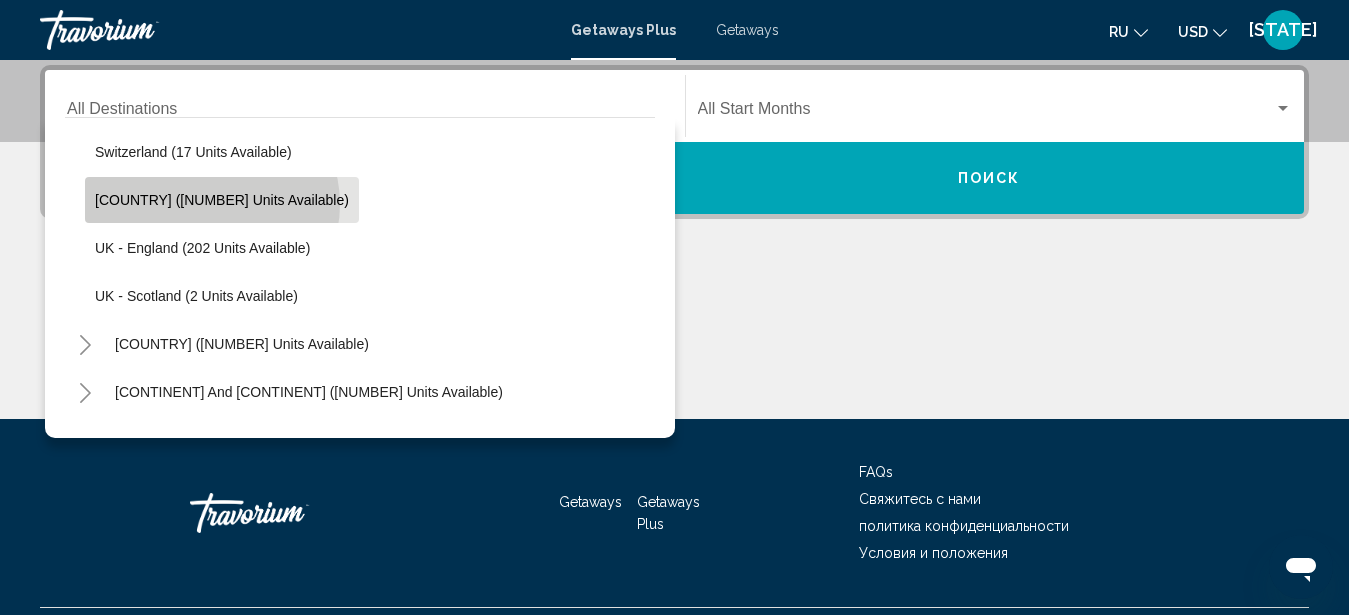 click on "[COUNTRY] ([NUMBER] units available)" 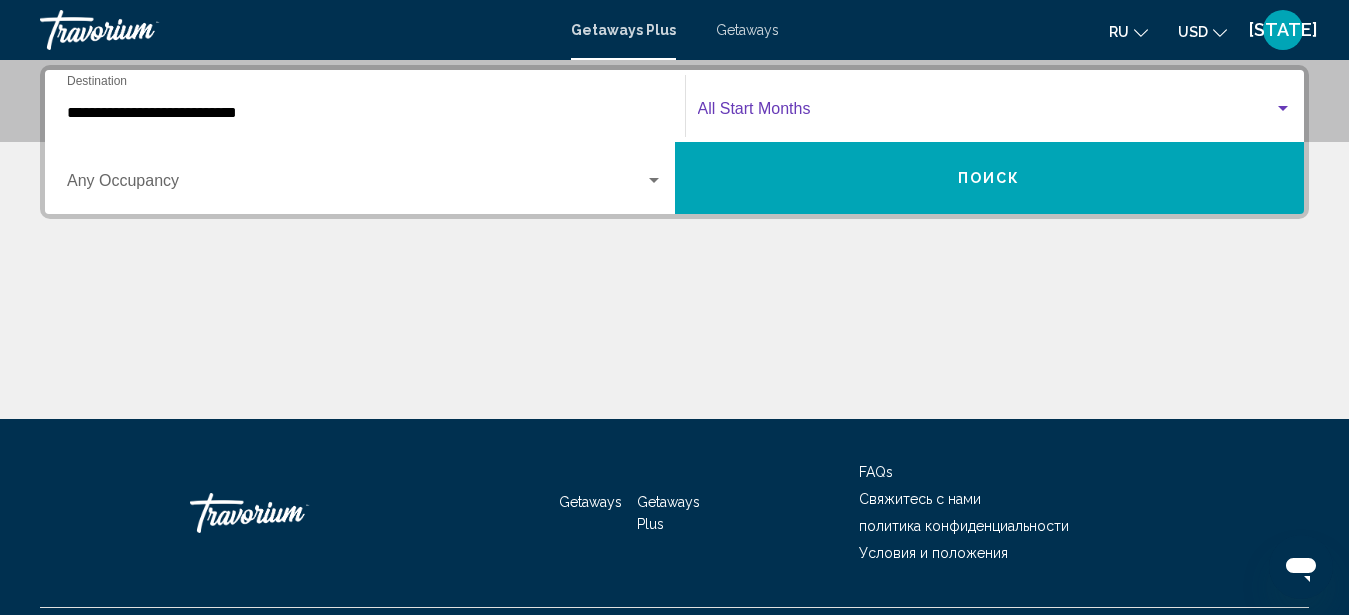 click at bounding box center (986, 113) 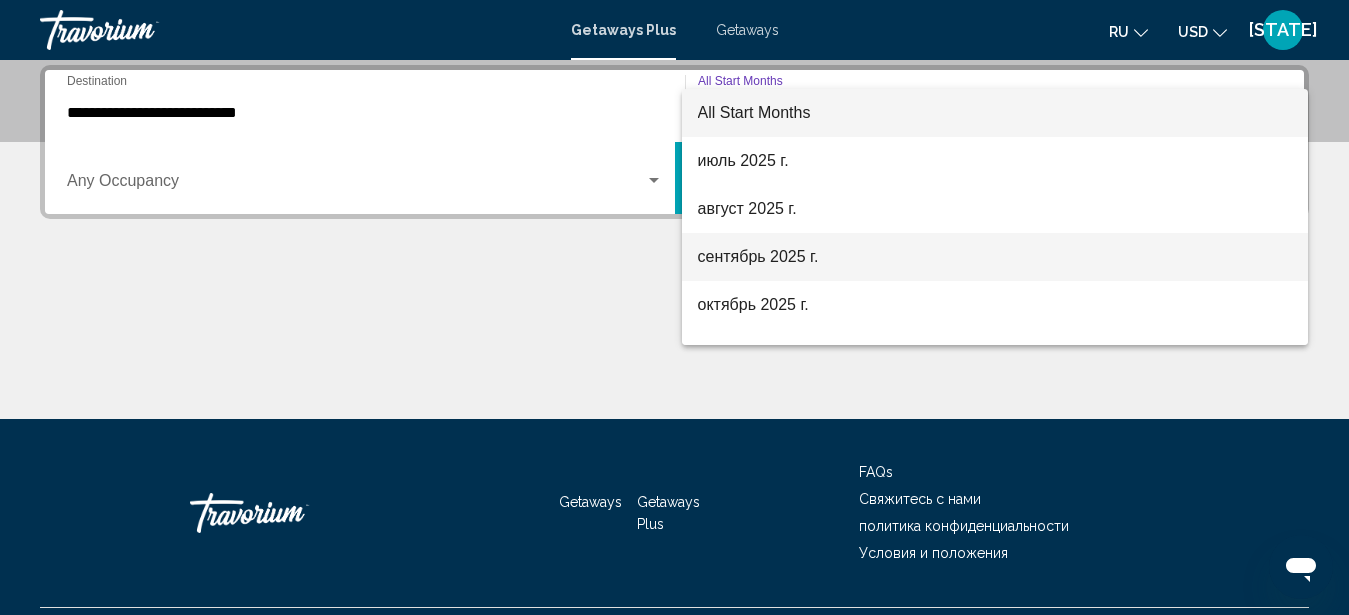 click on "сентябрь 2025 г." at bounding box center [995, 257] 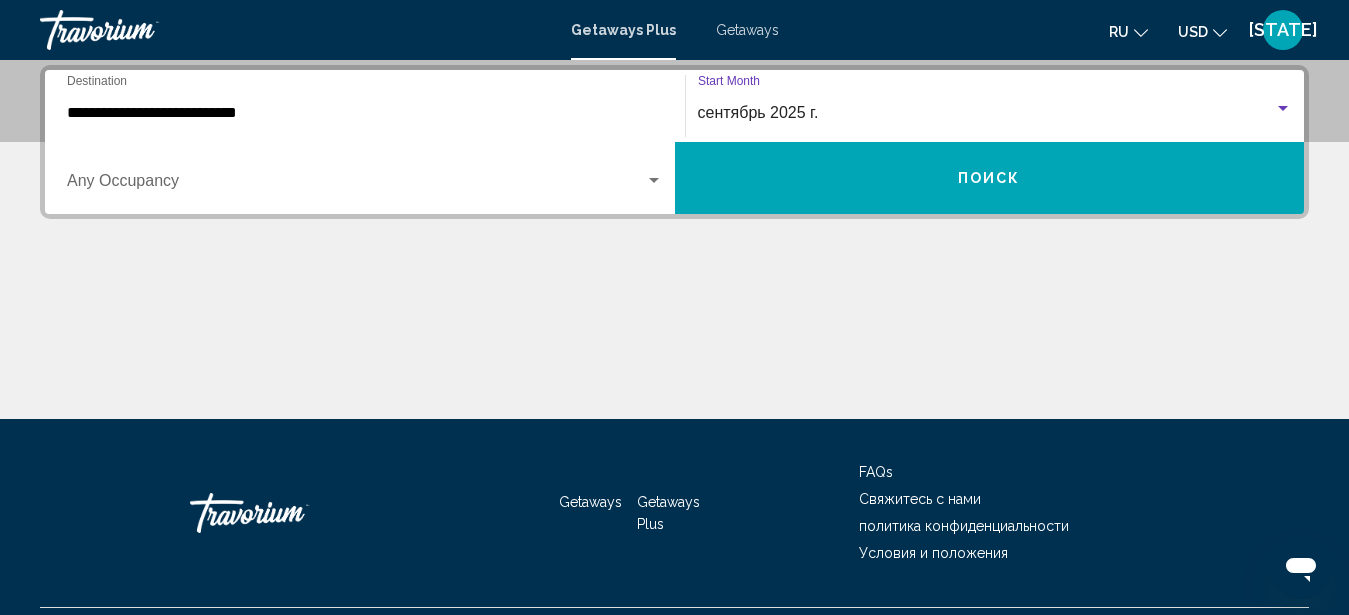 click at bounding box center (356, 185) 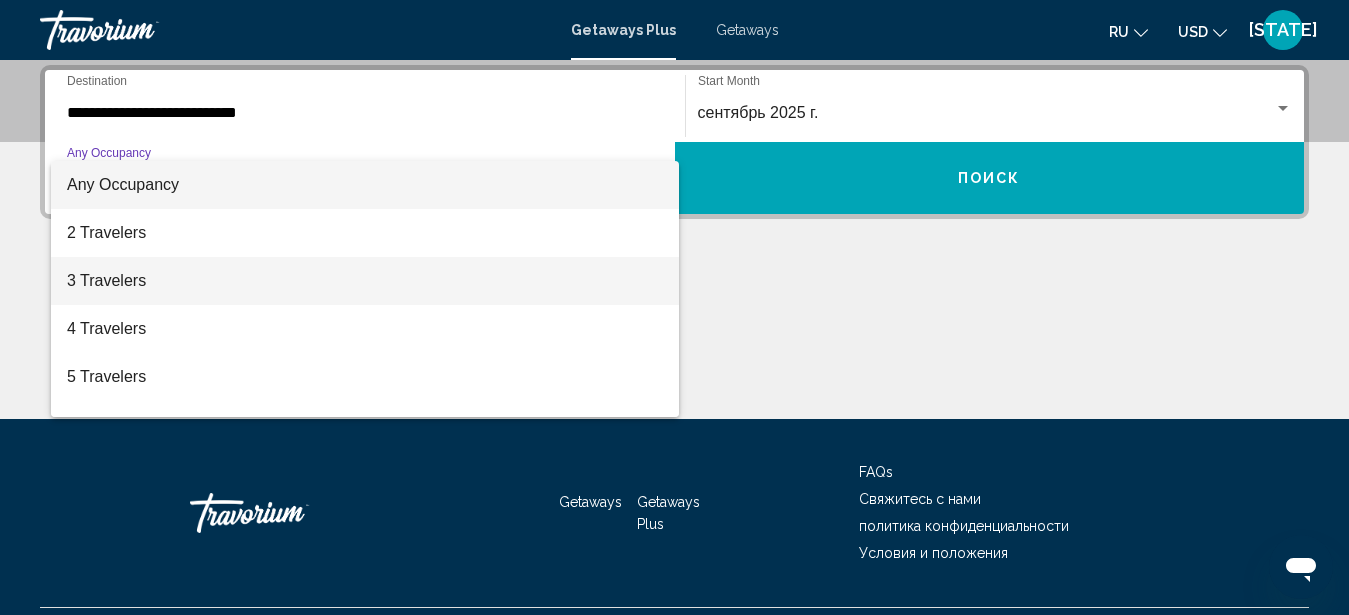 click on "3 Travelers" at bounding box center (365, 281) 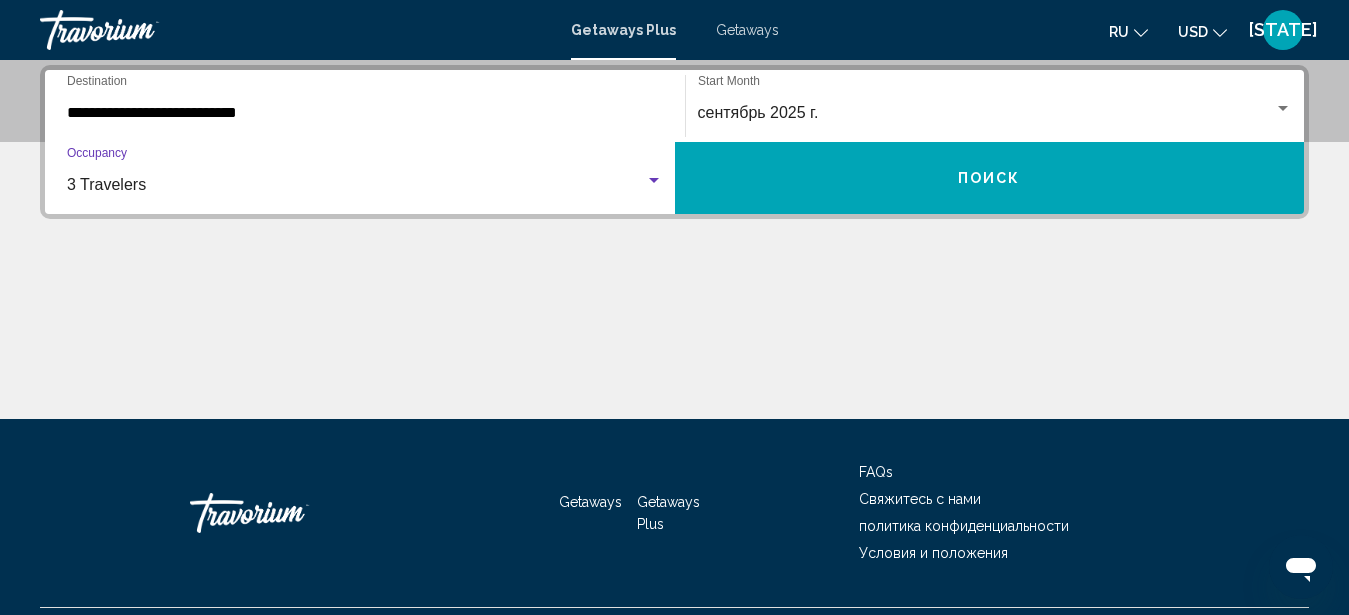 click on "Поиск" at bounding box center (990, 178) 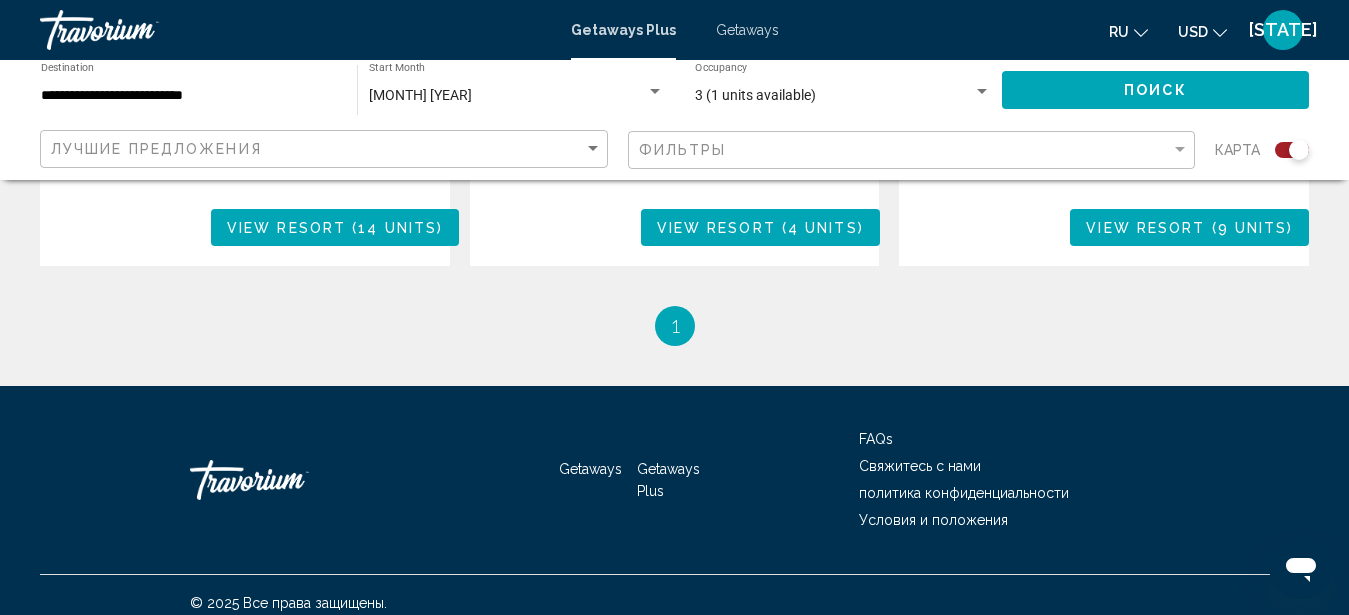 scroll, scrollTop: 765, scrollLeft: 0, axis: vertical 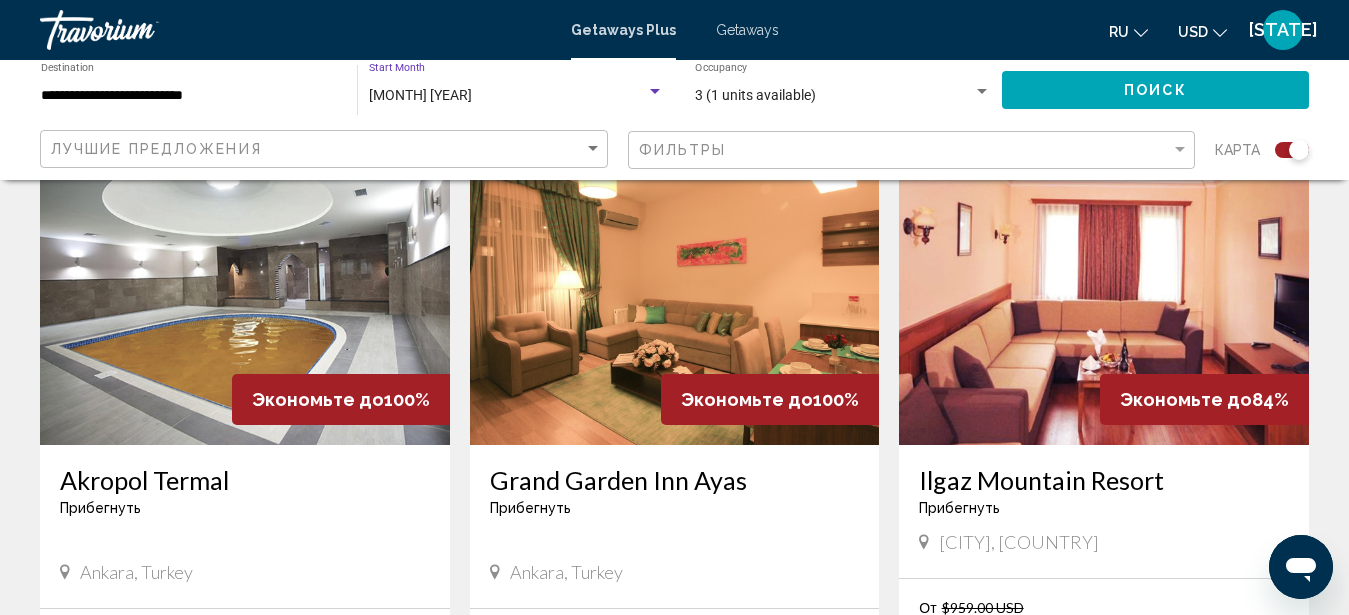 click on "[MONTH] [YEAR] ([NUMBER] units available)" at bounding box center [420, 95] 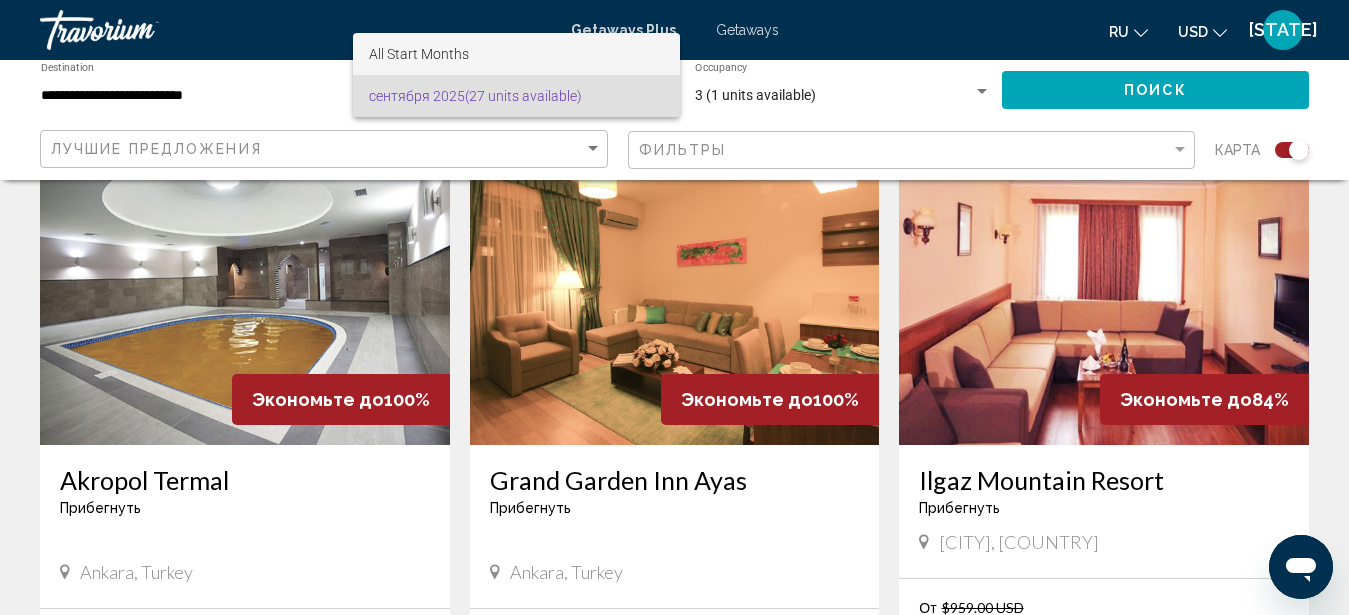click on "All Start Months" at bounding box center (516, 54) 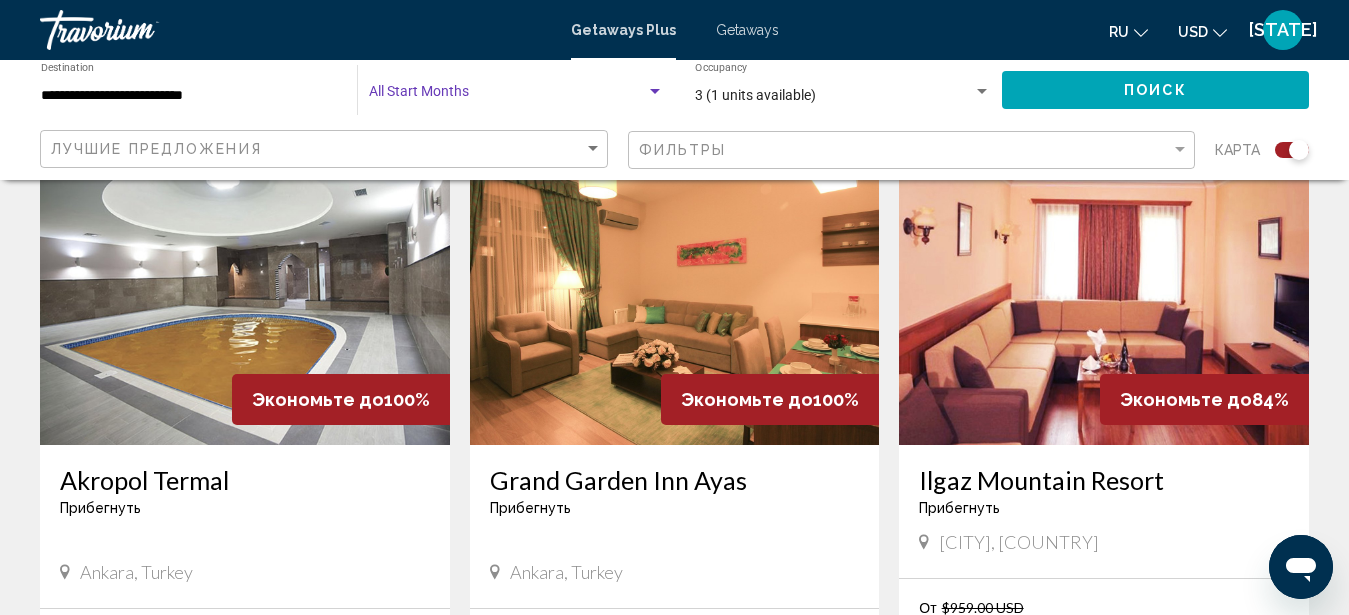 click on "Поиск" 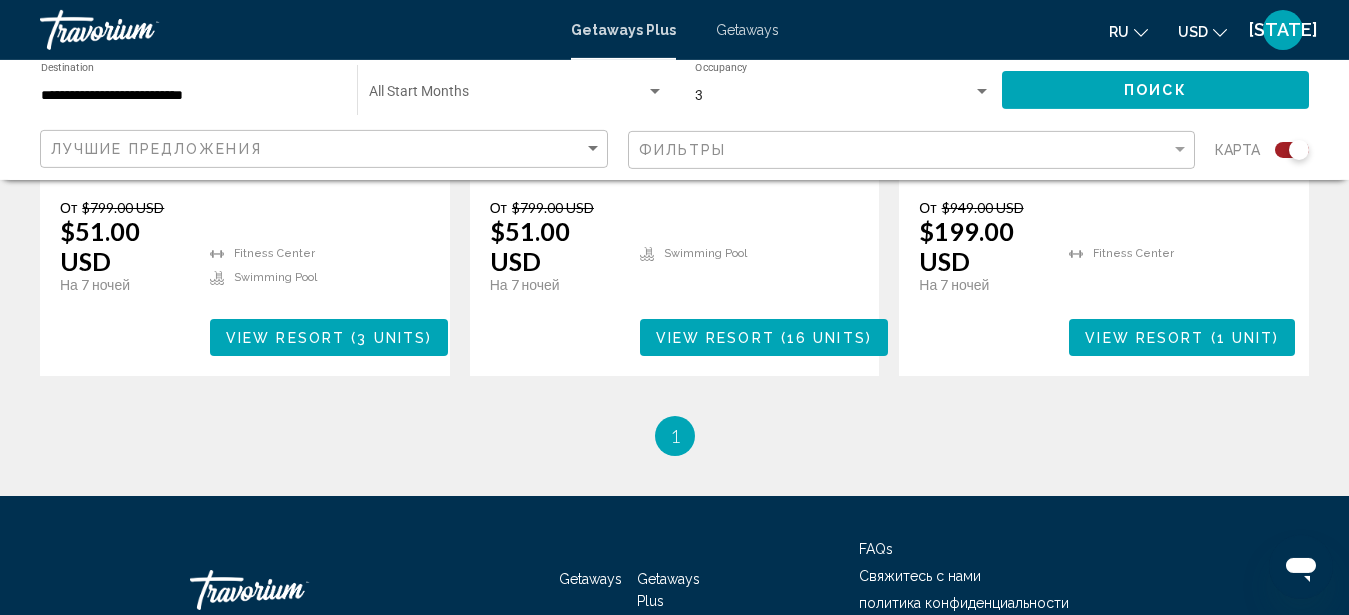 scroll, scrollTop: 1836, scrollLeft: 0, axis: vertical 